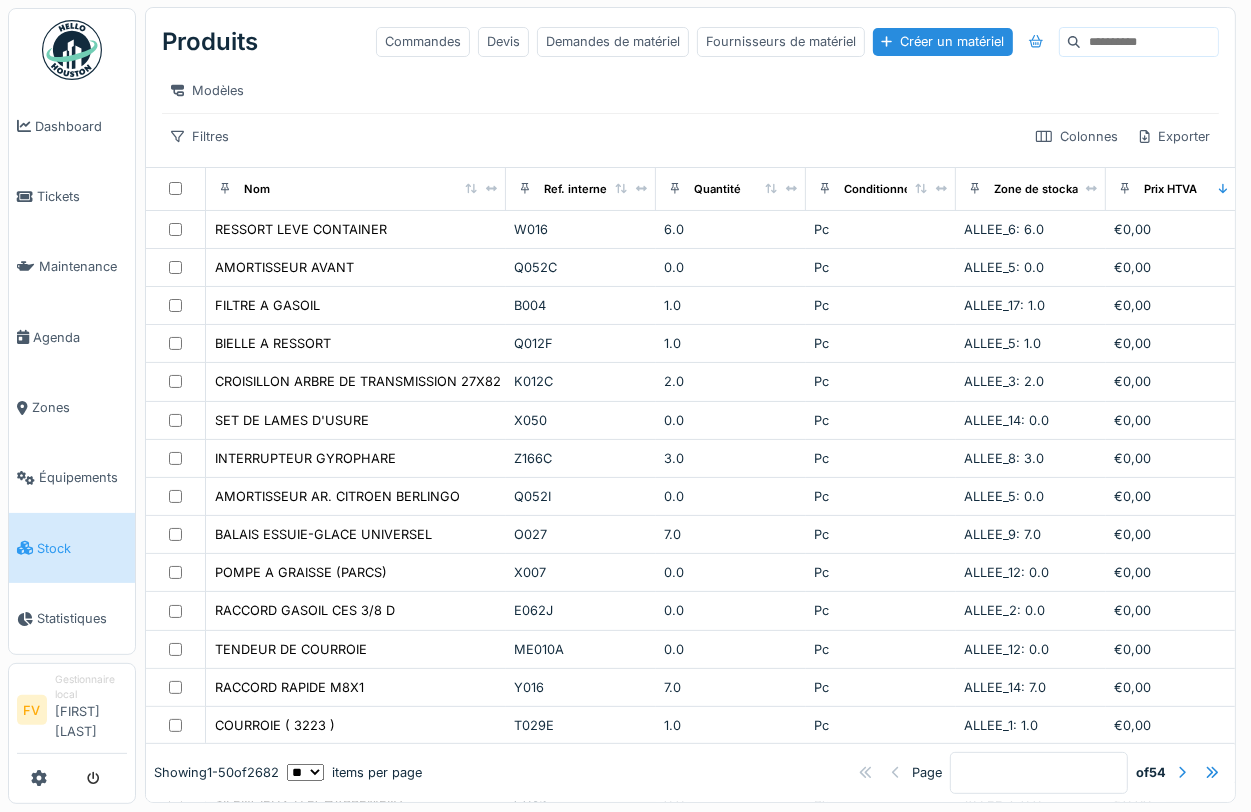 scroll, scrollTop: 20, scrollLeft: 0, axis: vertical 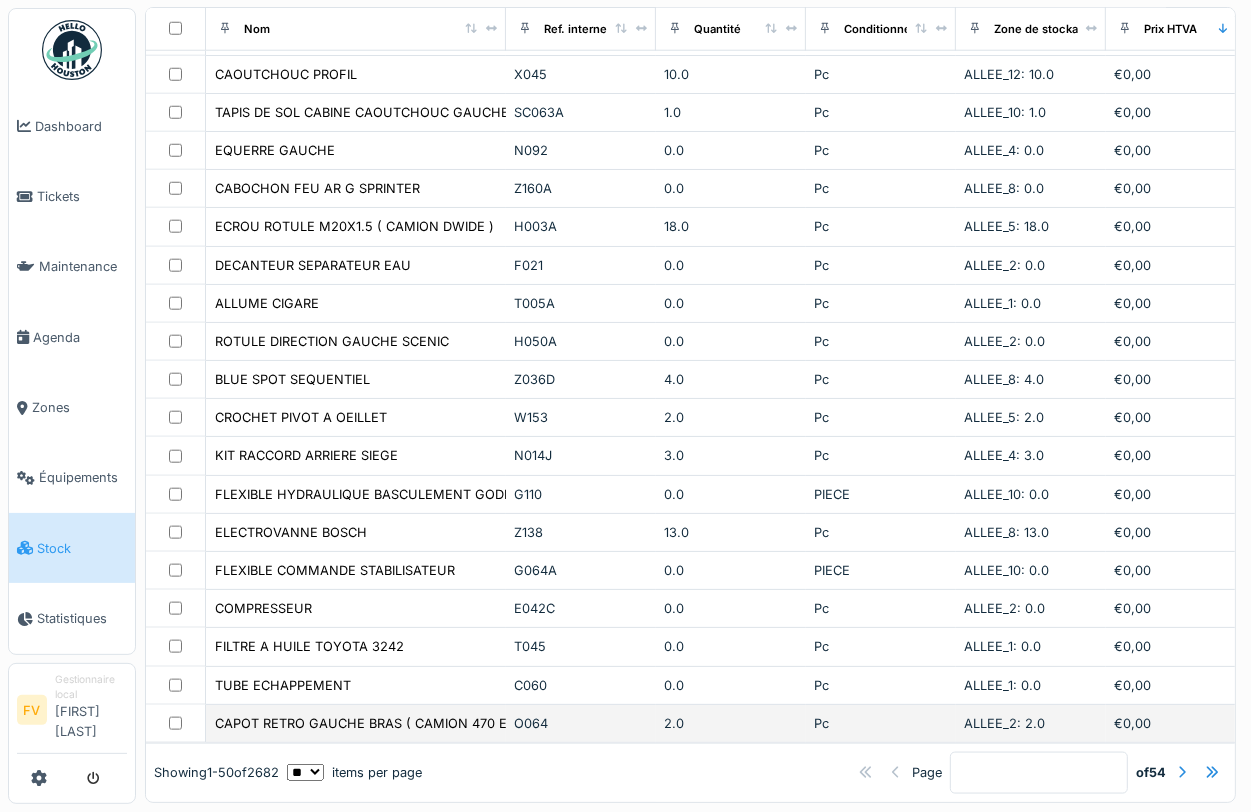 click on "O064" at bounding box center [581, 723] 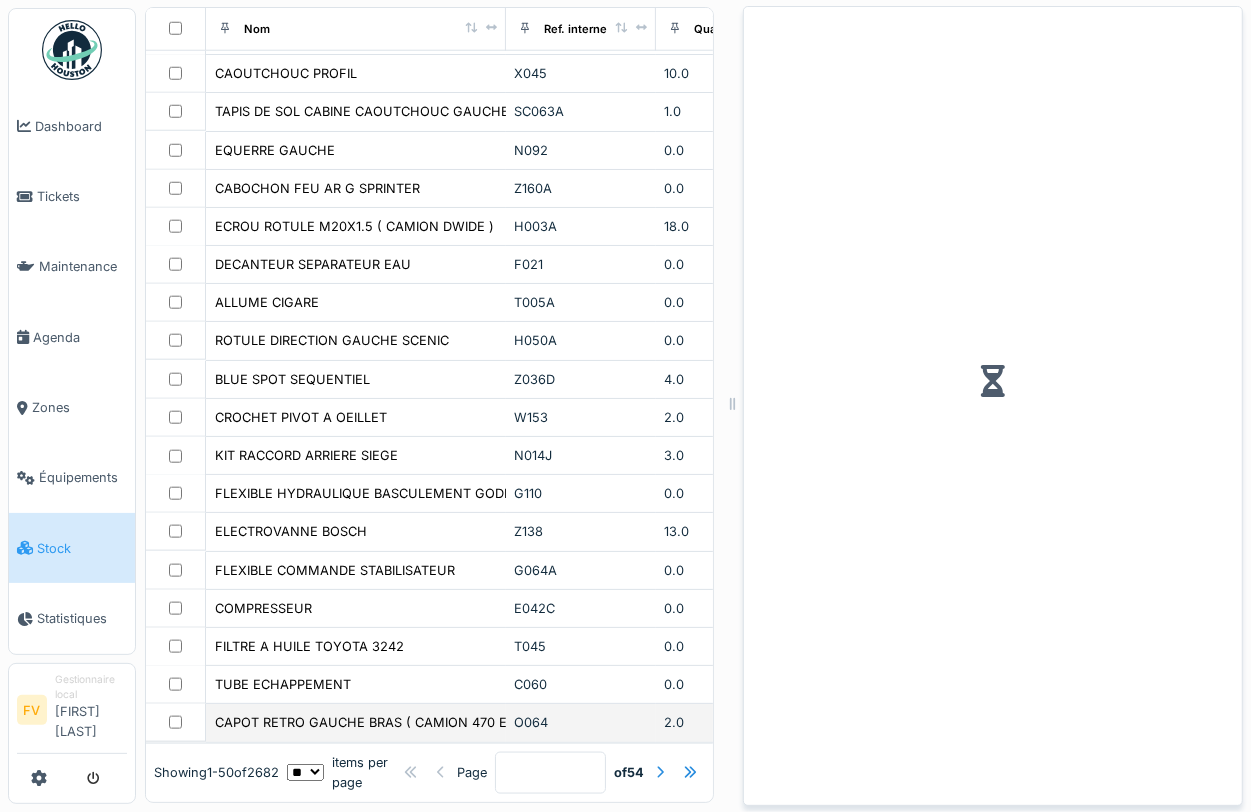scroll, scrollTop: 1470, scrollLeft: 0, axis: vertical 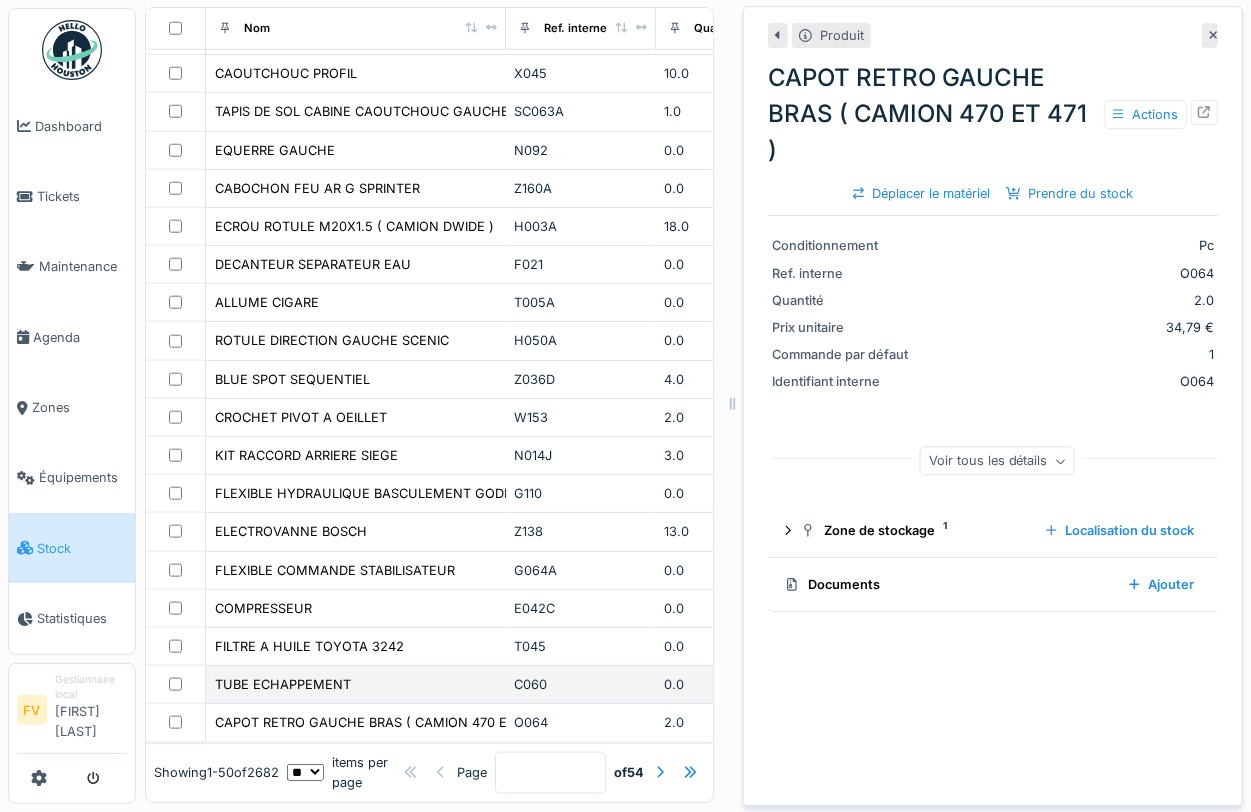 click on "C060" at bounding box center (581, 684) 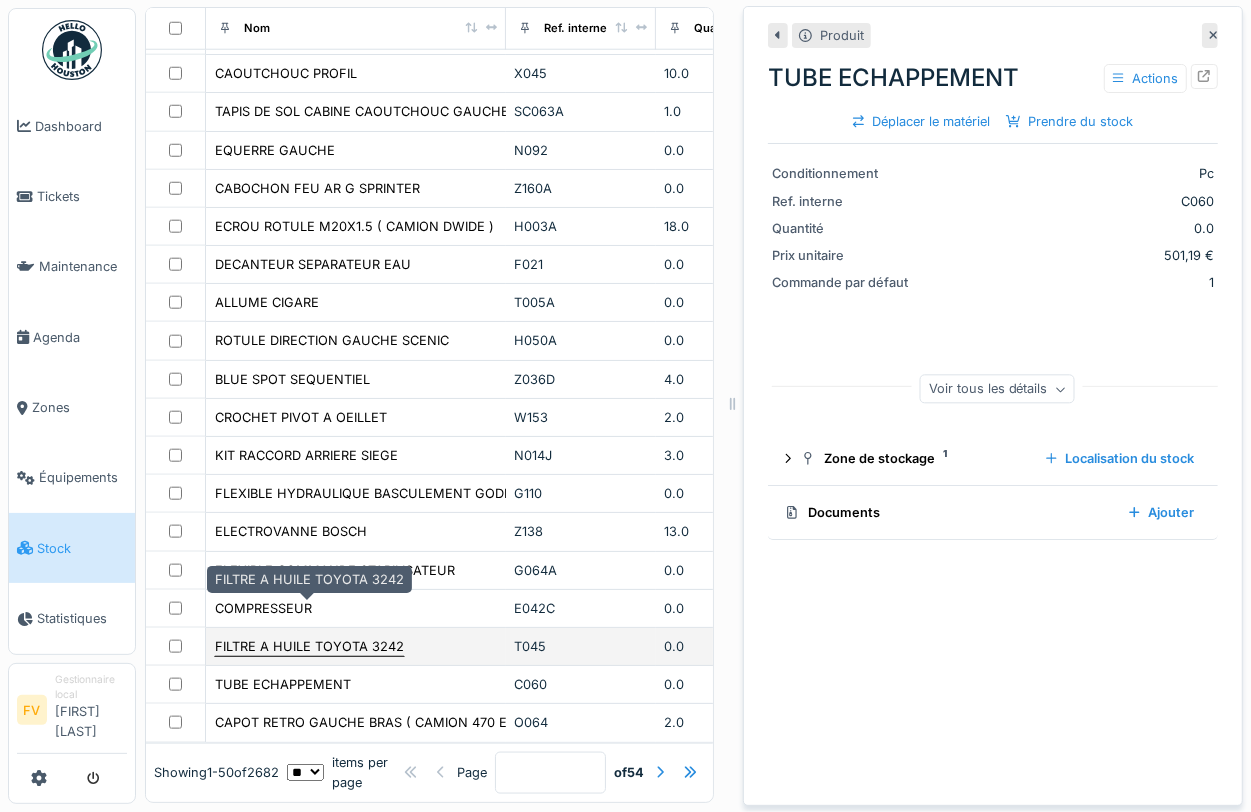 click on "FILTRE A HUILE TOYOTA 3242" at bounding box center (309, 646) 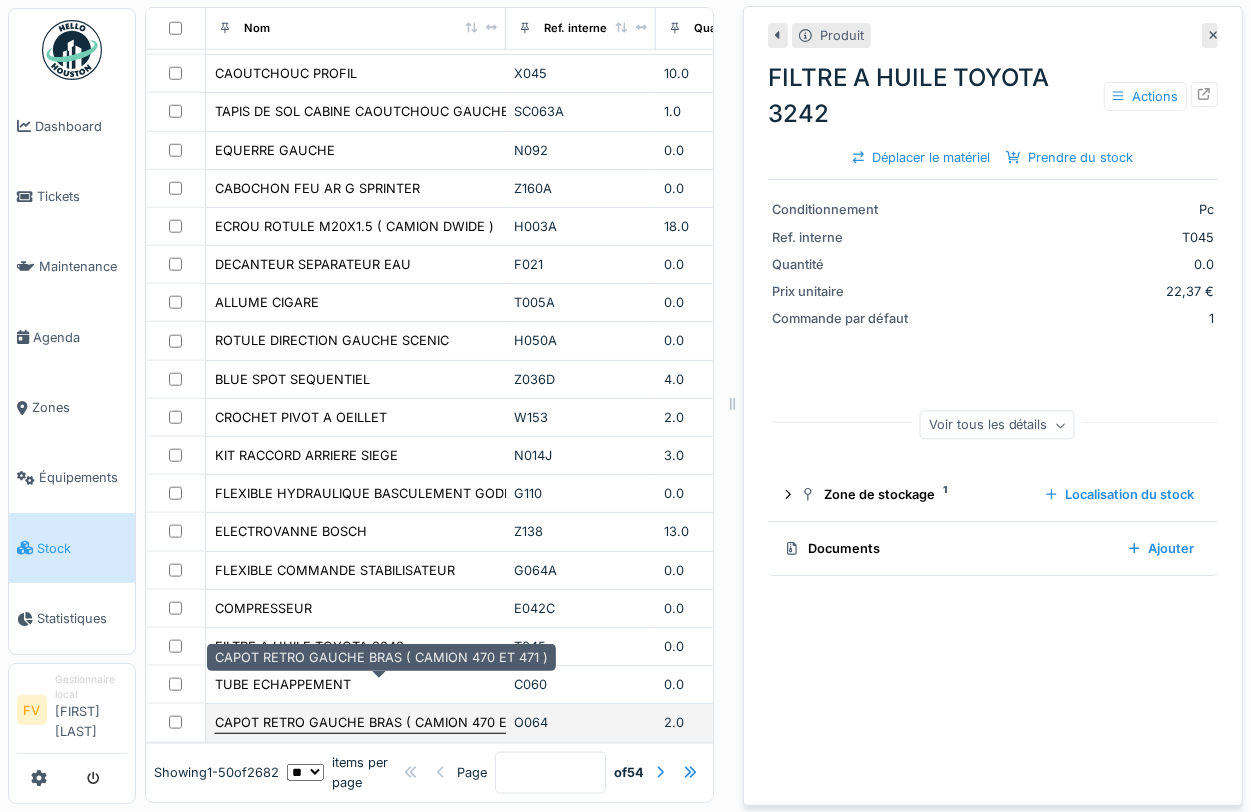 click on "CAPOT RETRO GAUCHE BRAS ( CAMION 470 ET 471 )" at bounding box center [381, 722] 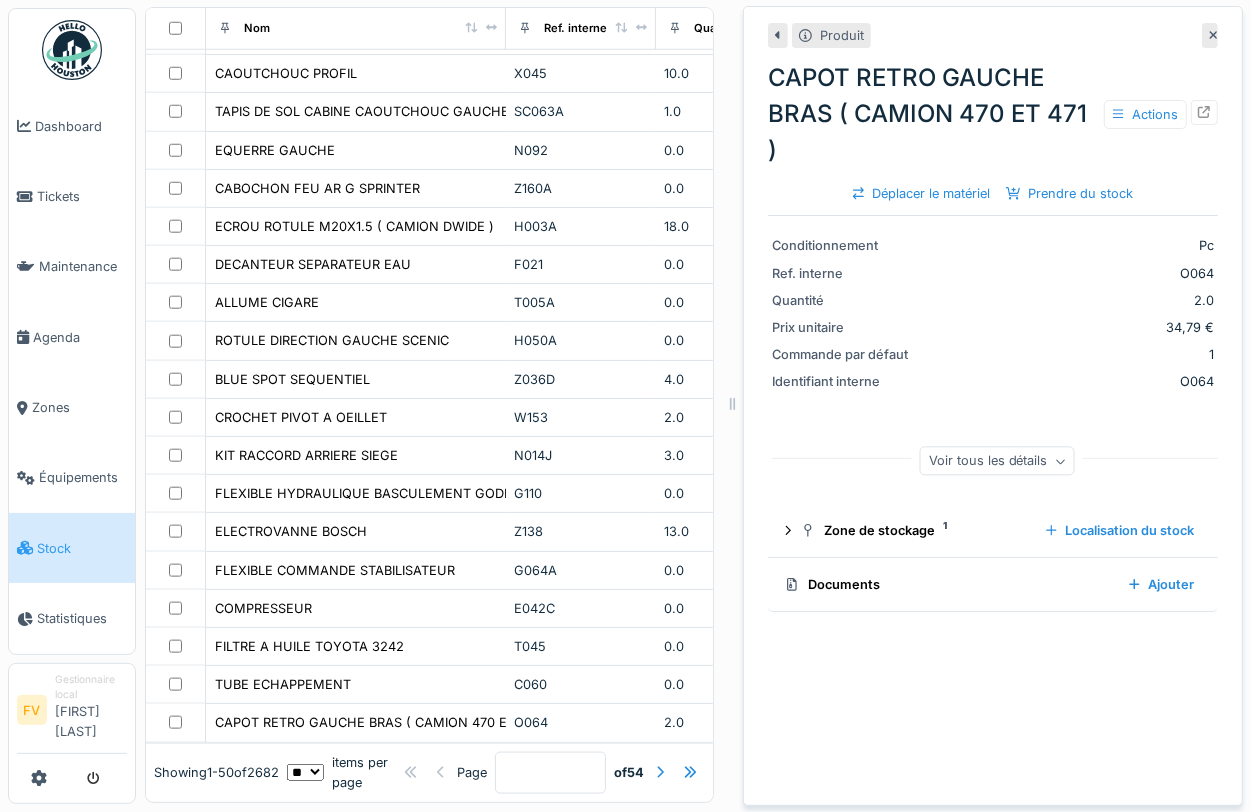 click 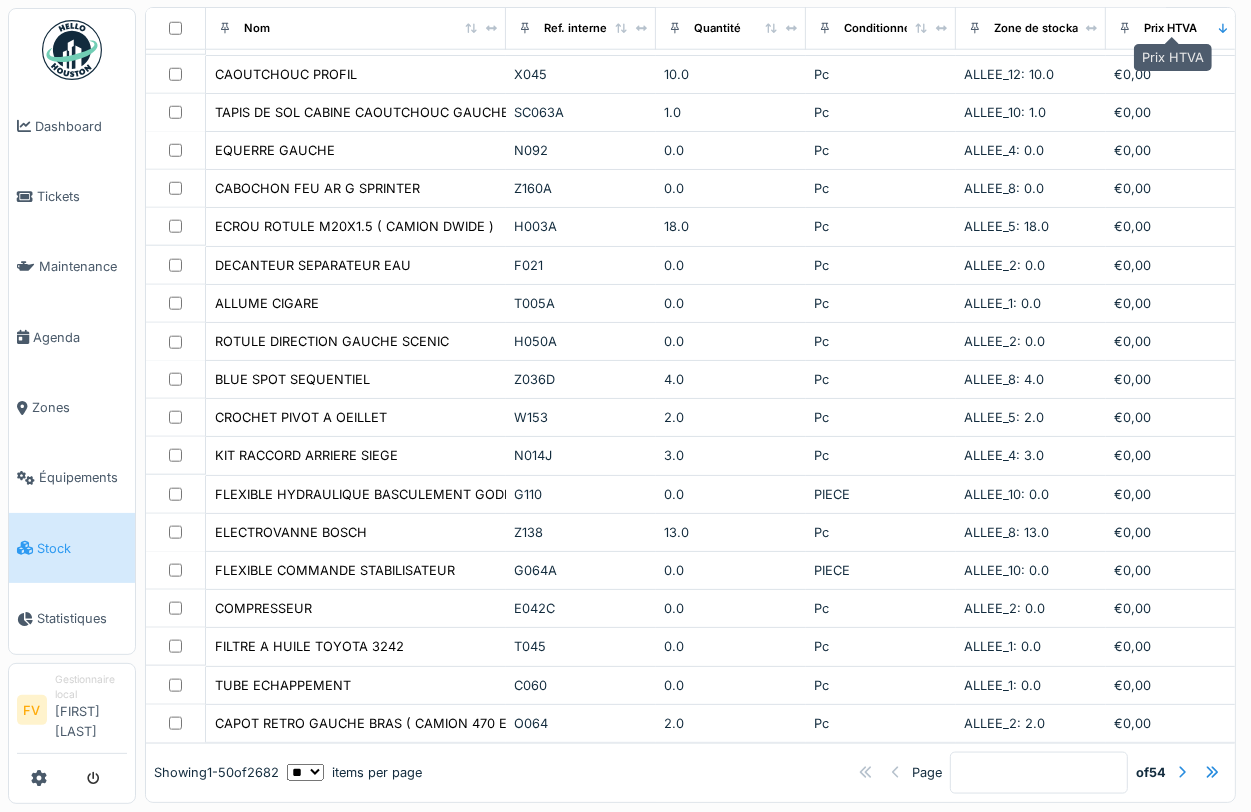 scroll, scrollTop: 1453, scrollLeft: 0, axis: vertical 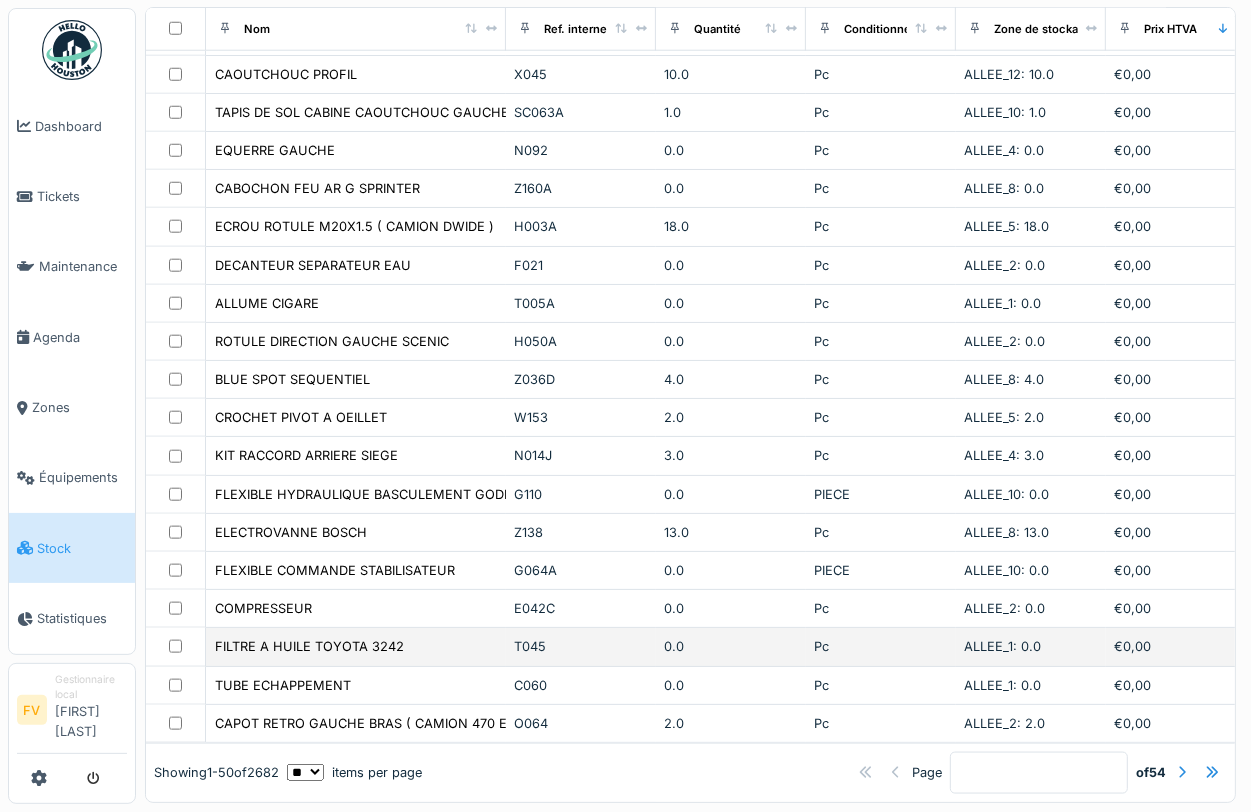 click on "T045" at bounding box center [581, 646] 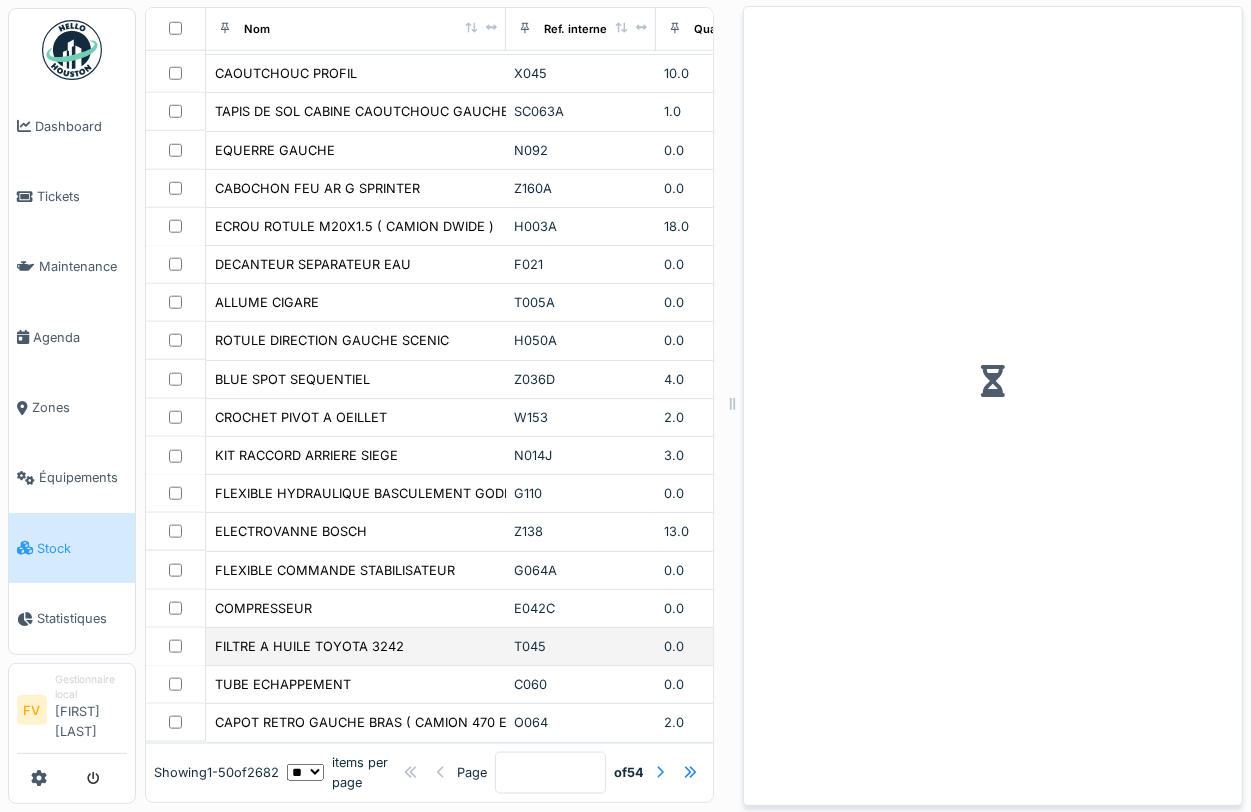 scroll, scrollTop: 1485, scrollLeft: 0, axis: vertical 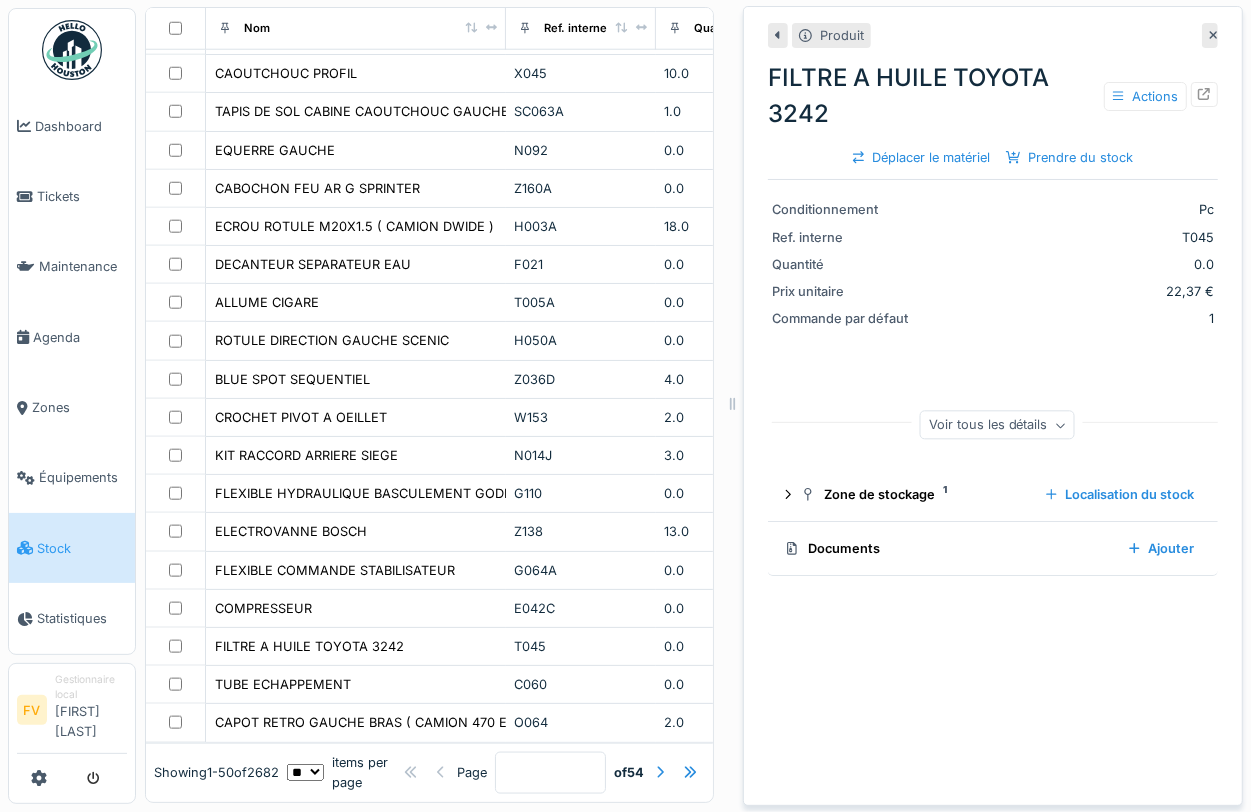 click 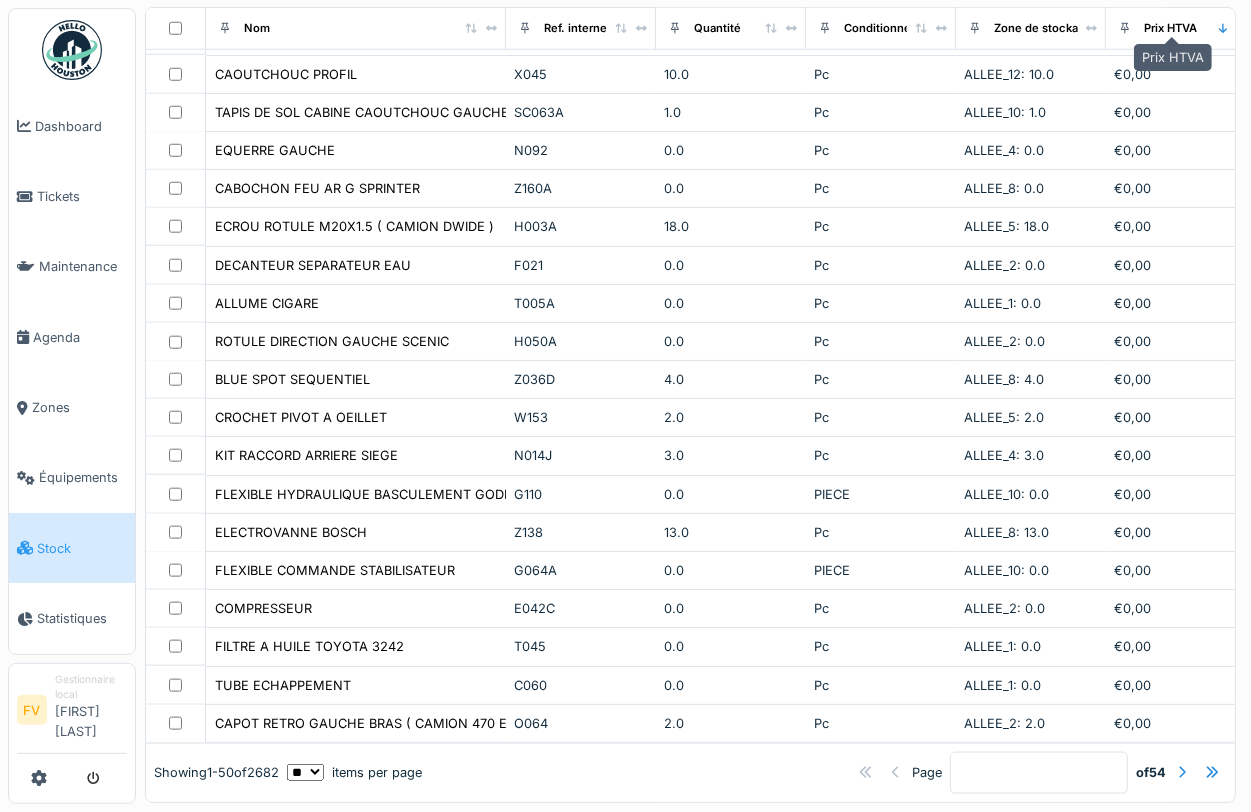 scroll, scrollTop: 1453, scrollLeft: 0, axis: vertical 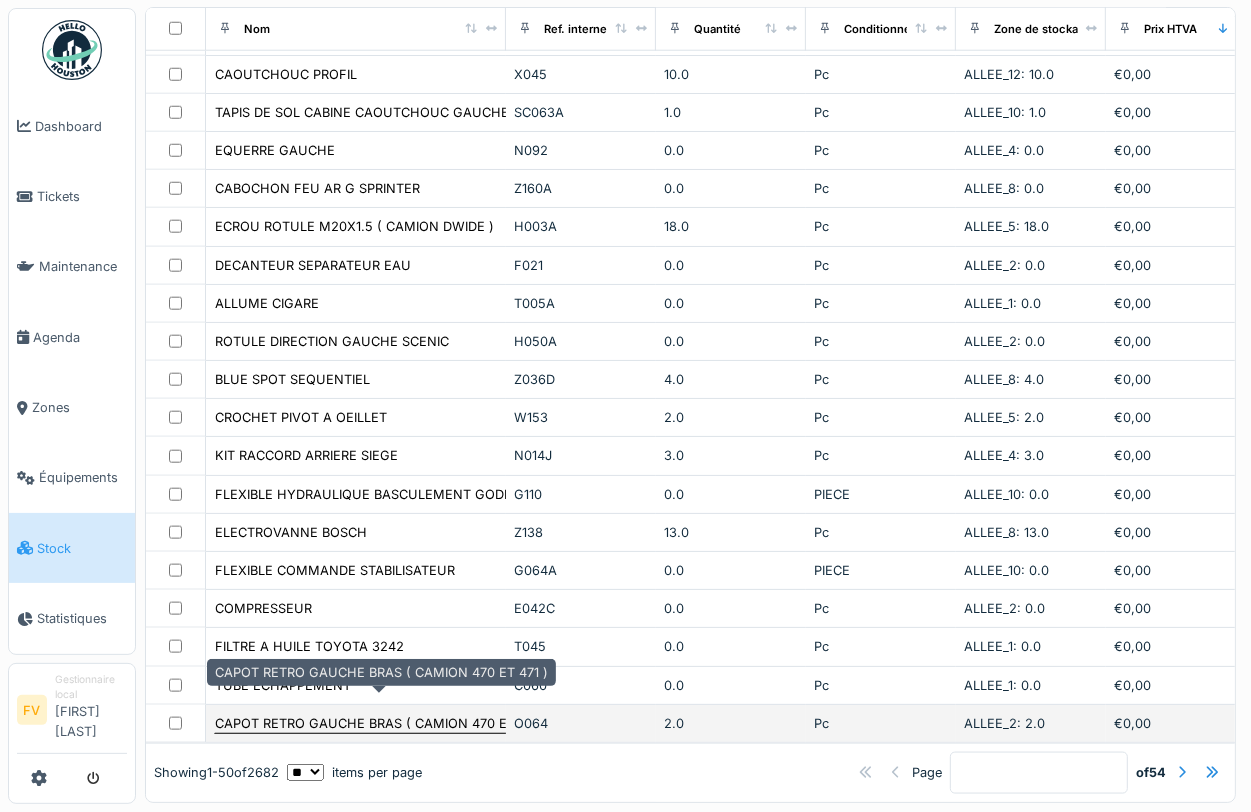 click on "CAPOT RETRO GAUCHE BRAS ( CAMION 470 ET 471 )" at bounding box center (381, 723) 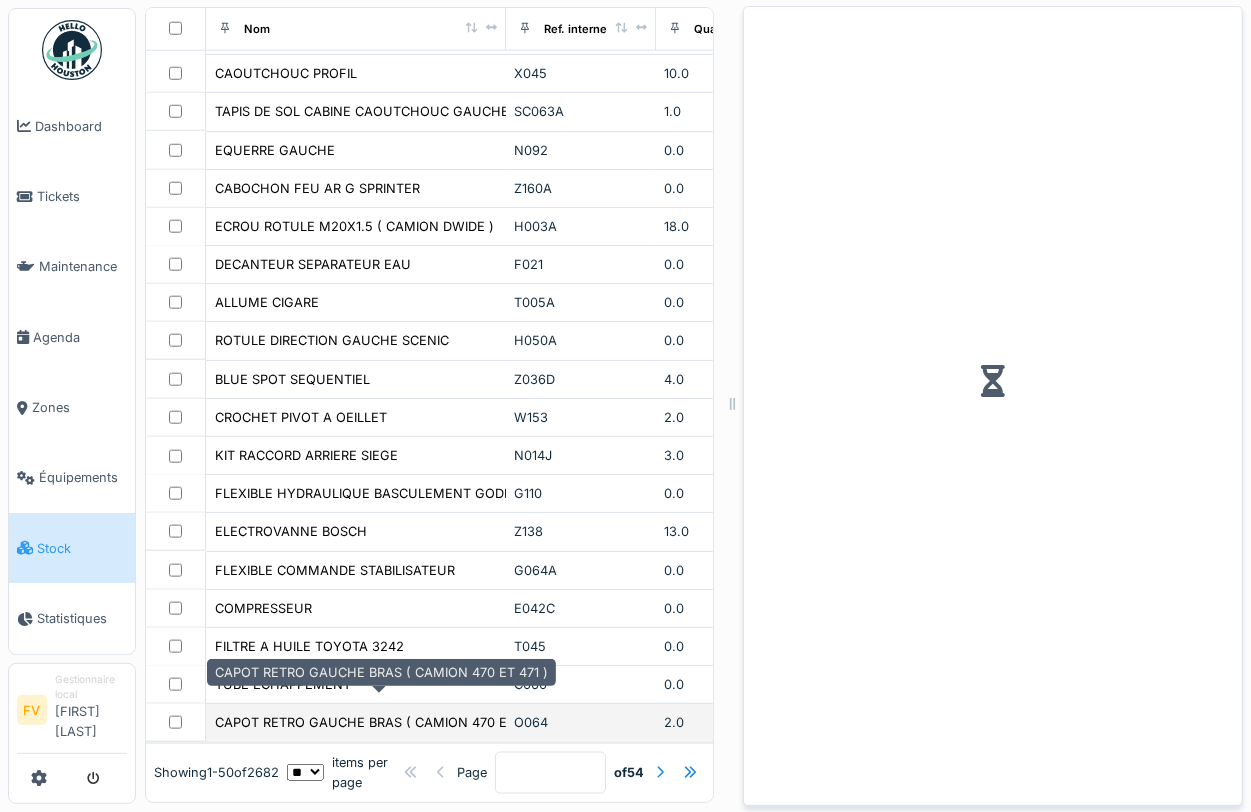 scroll, scrollTop: 1485, scrollLeft: 0, axis: vertical 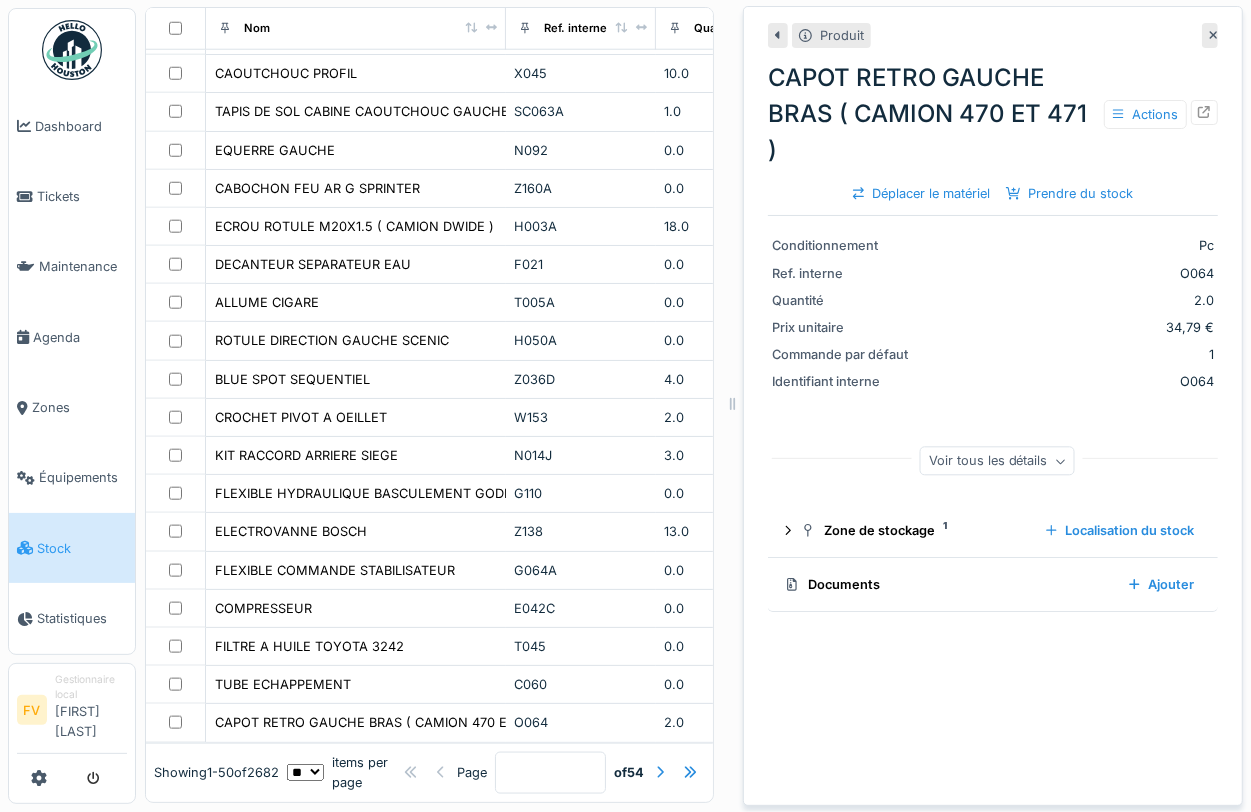 click 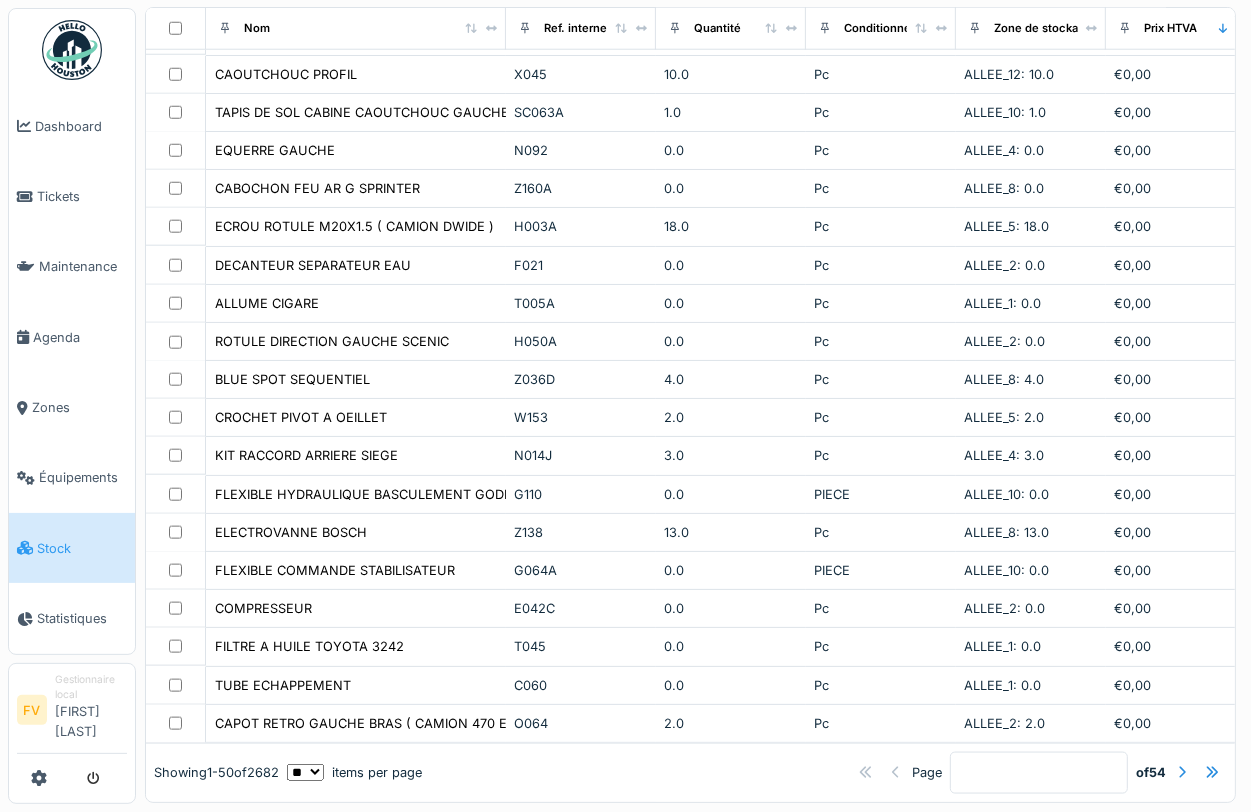 scroll, scrollTop: 1453, scrollLeft: 0, axis: vertical 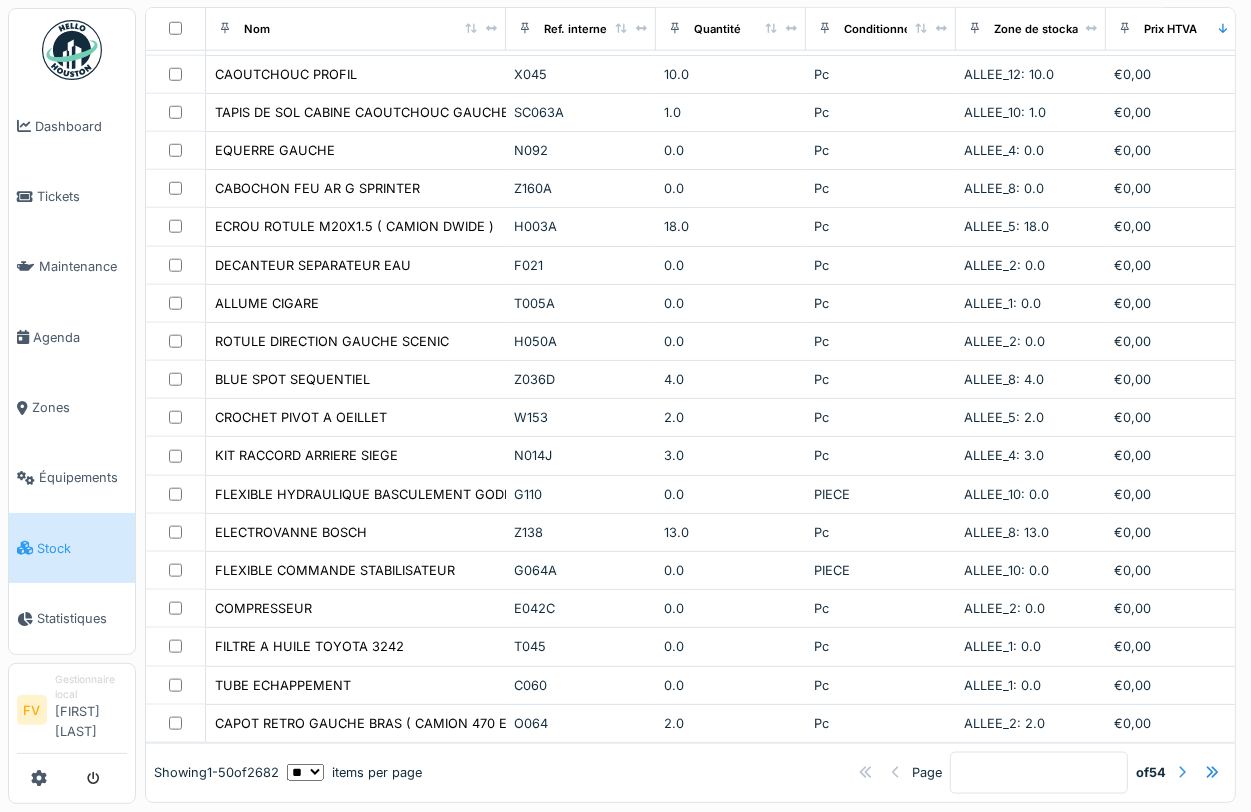 click at bounding box center [1182, 772] 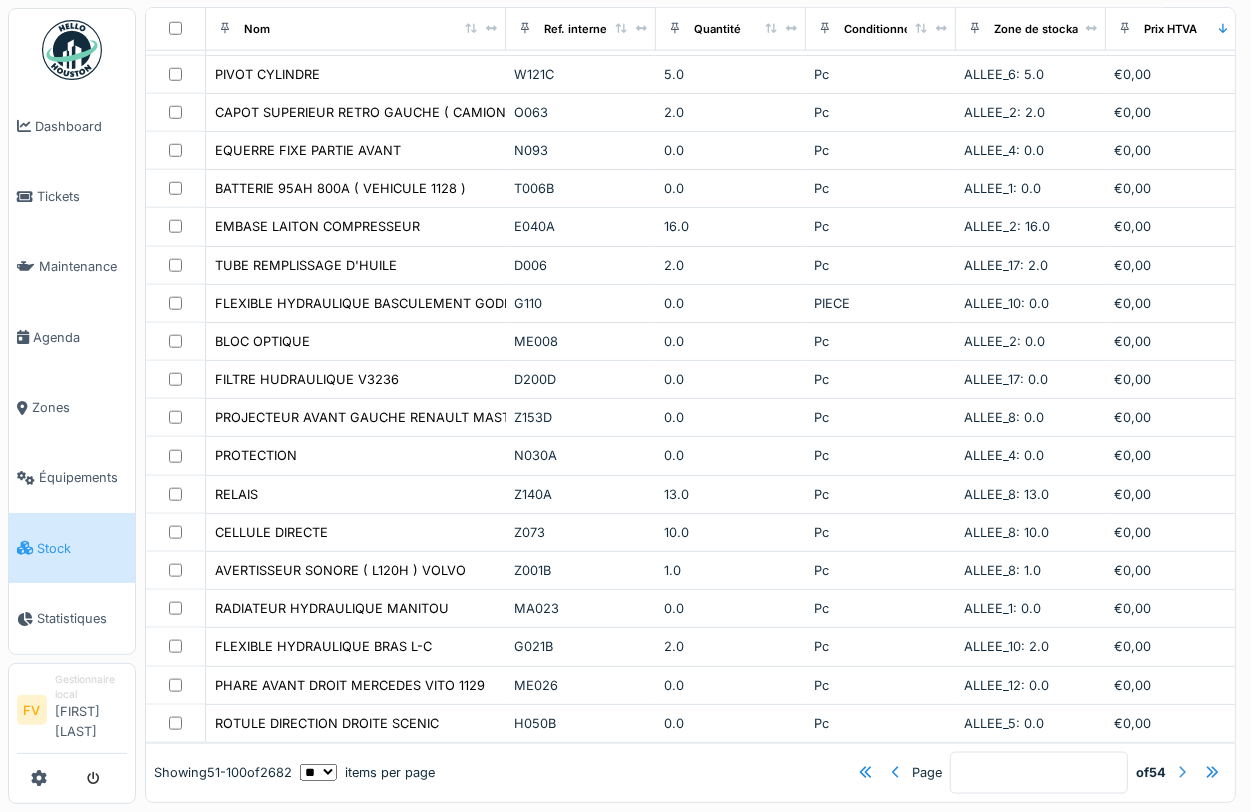 scroll, scrollTop: 0, scrollLeft: 0, axis: both 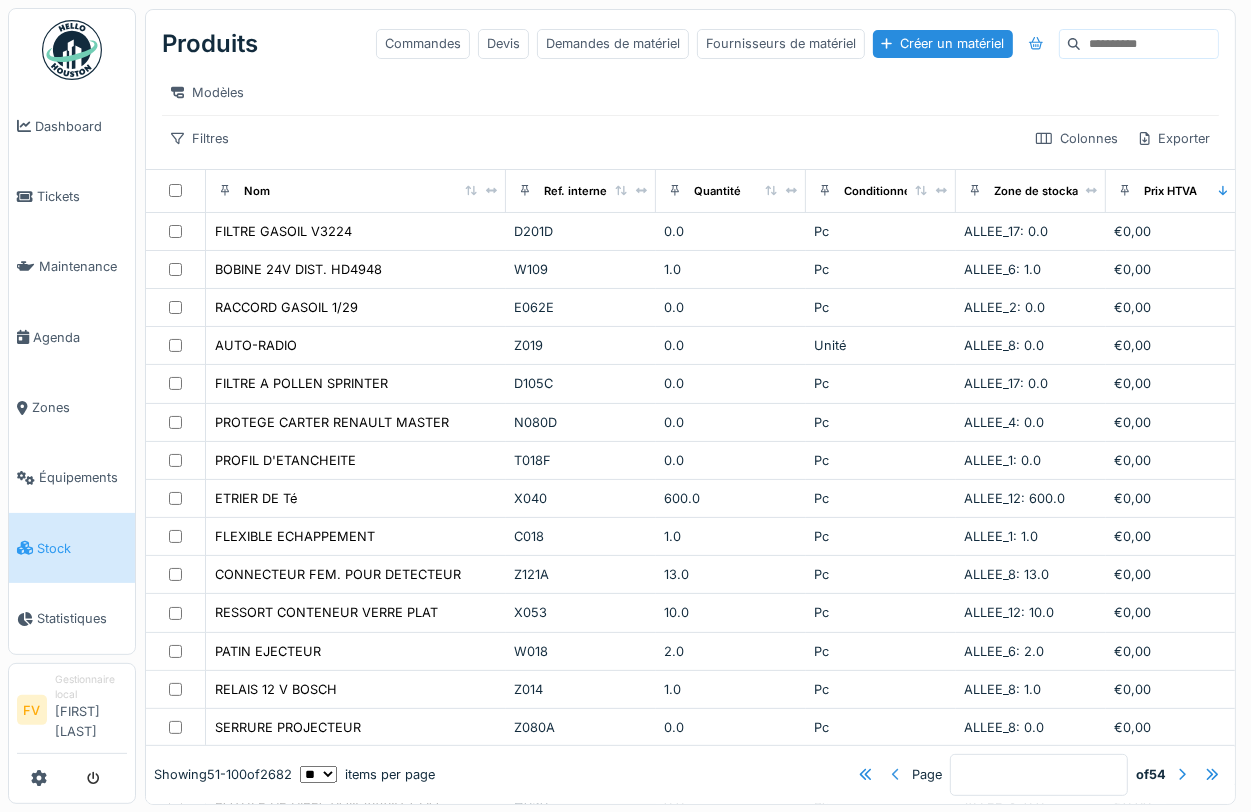 click at bounding box center [896, 774] 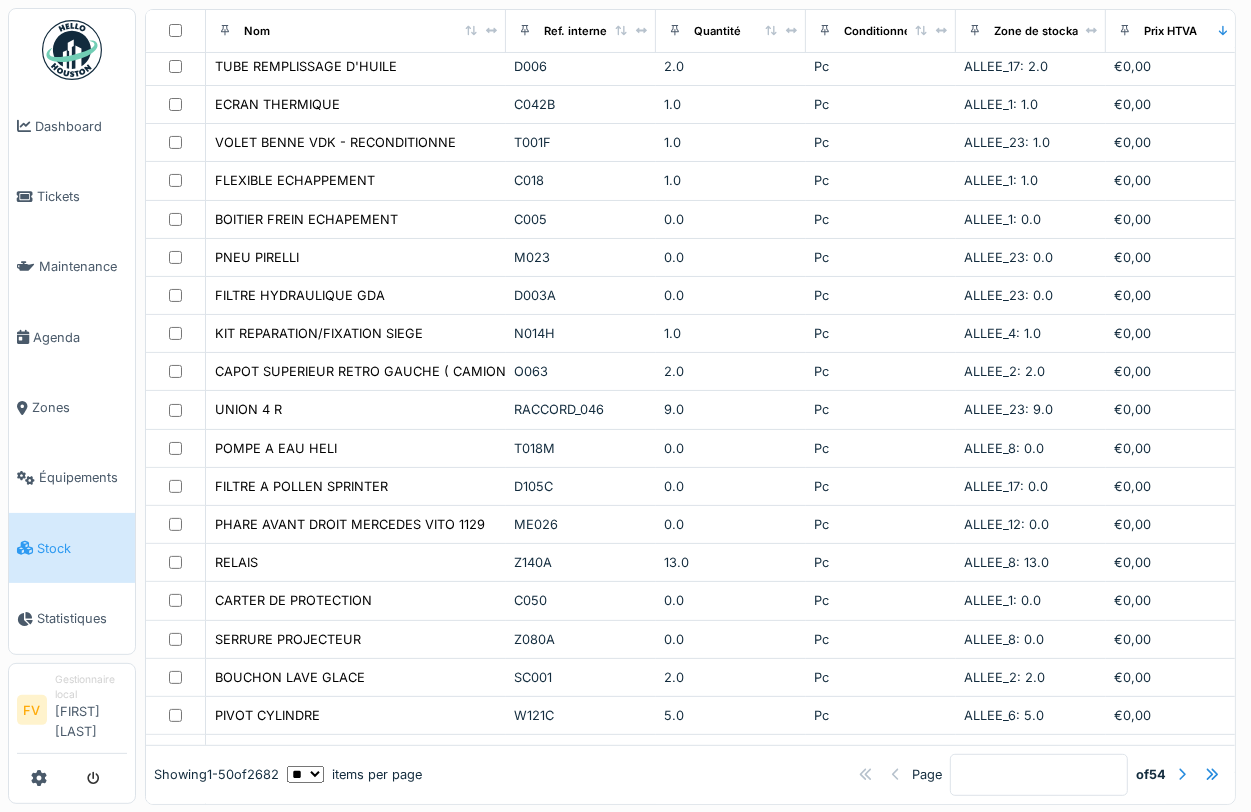 scroll, scrollTop: 0, scrollLeft: 0, axis: both 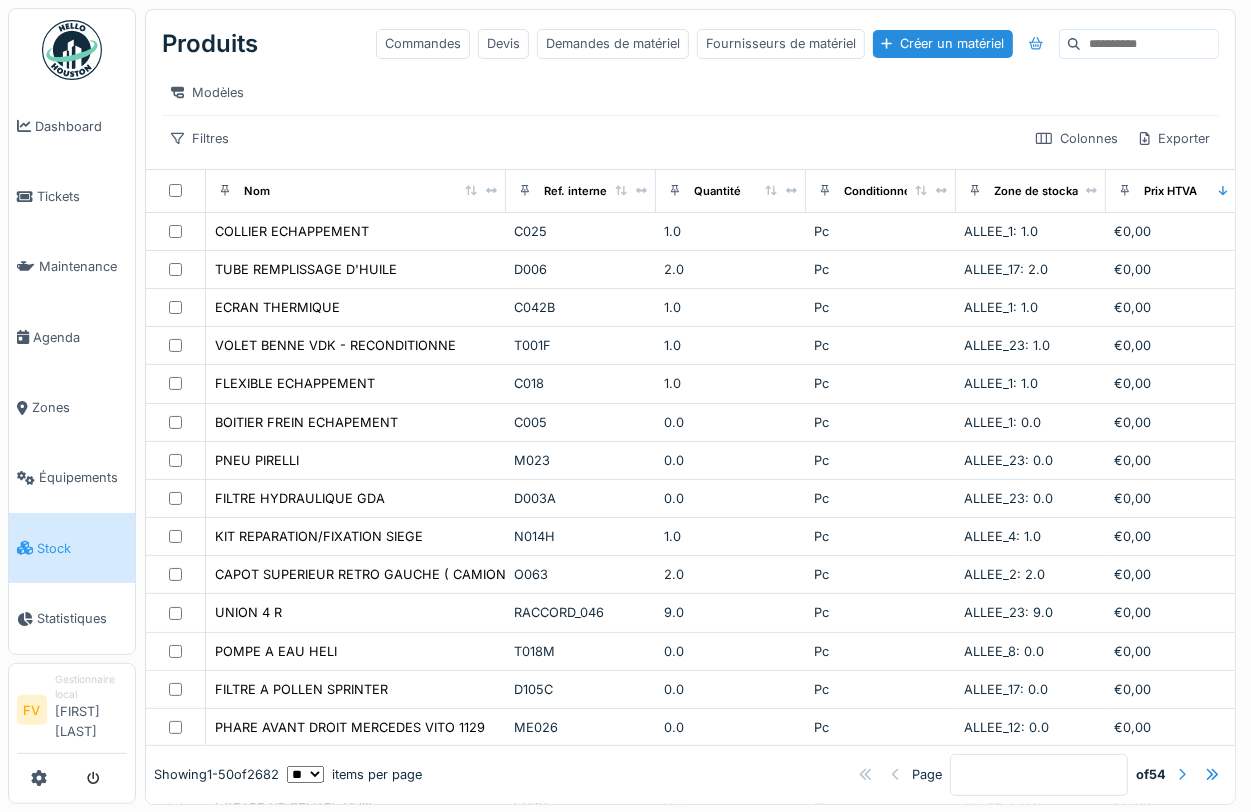 click at bounding box center [1182, 774] 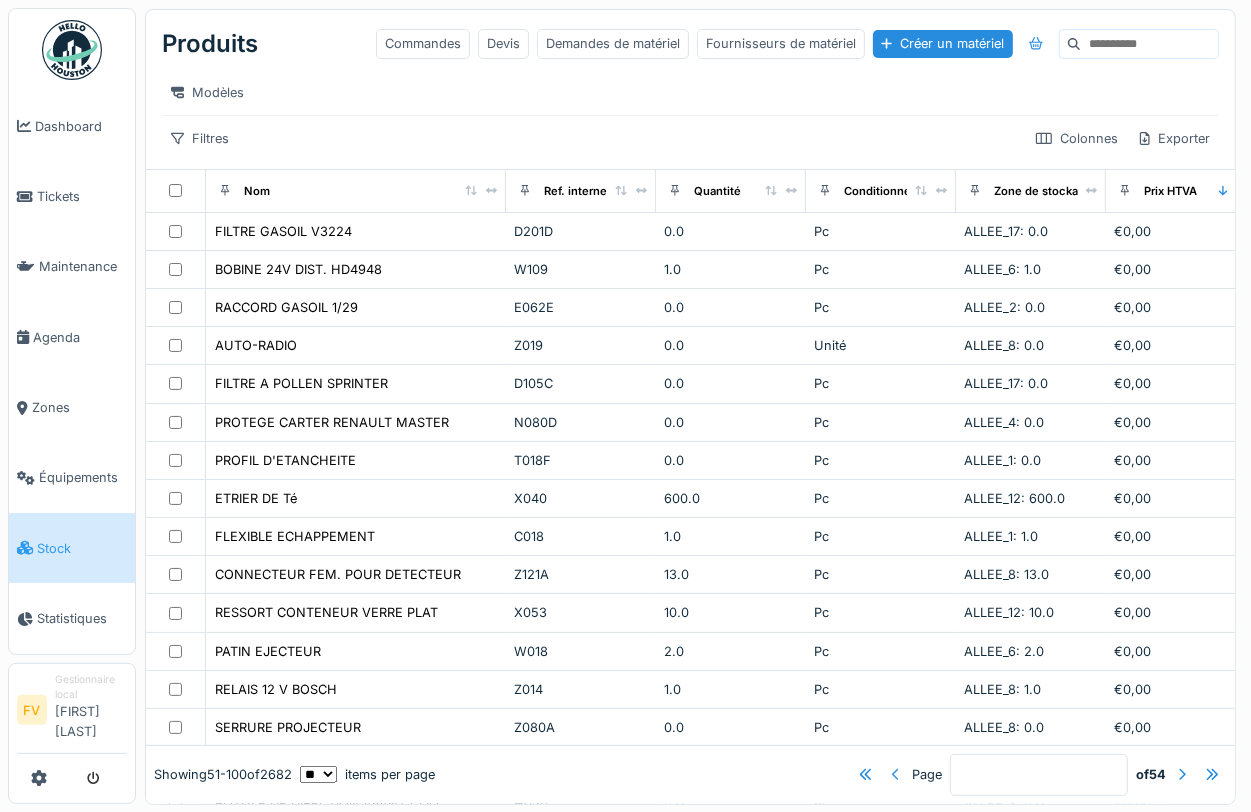 click at bounding box center (896, 774) 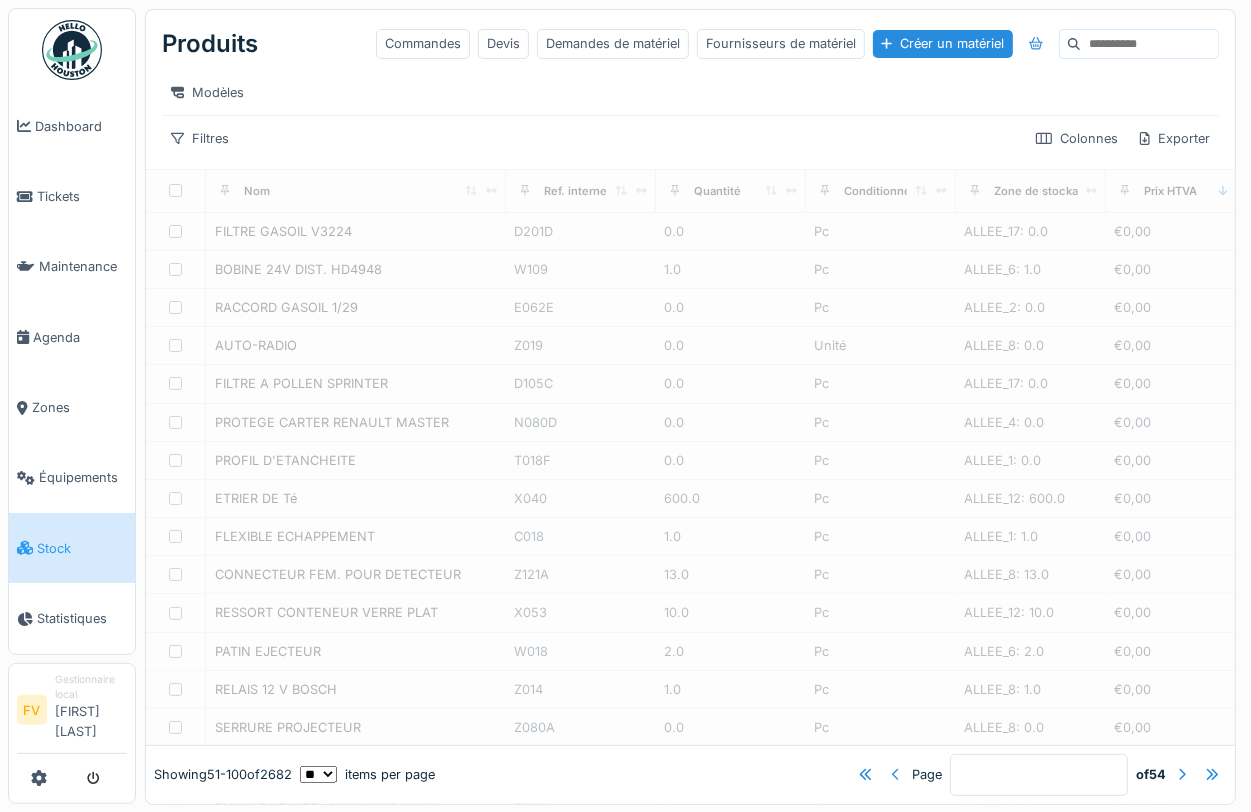 type on "*" 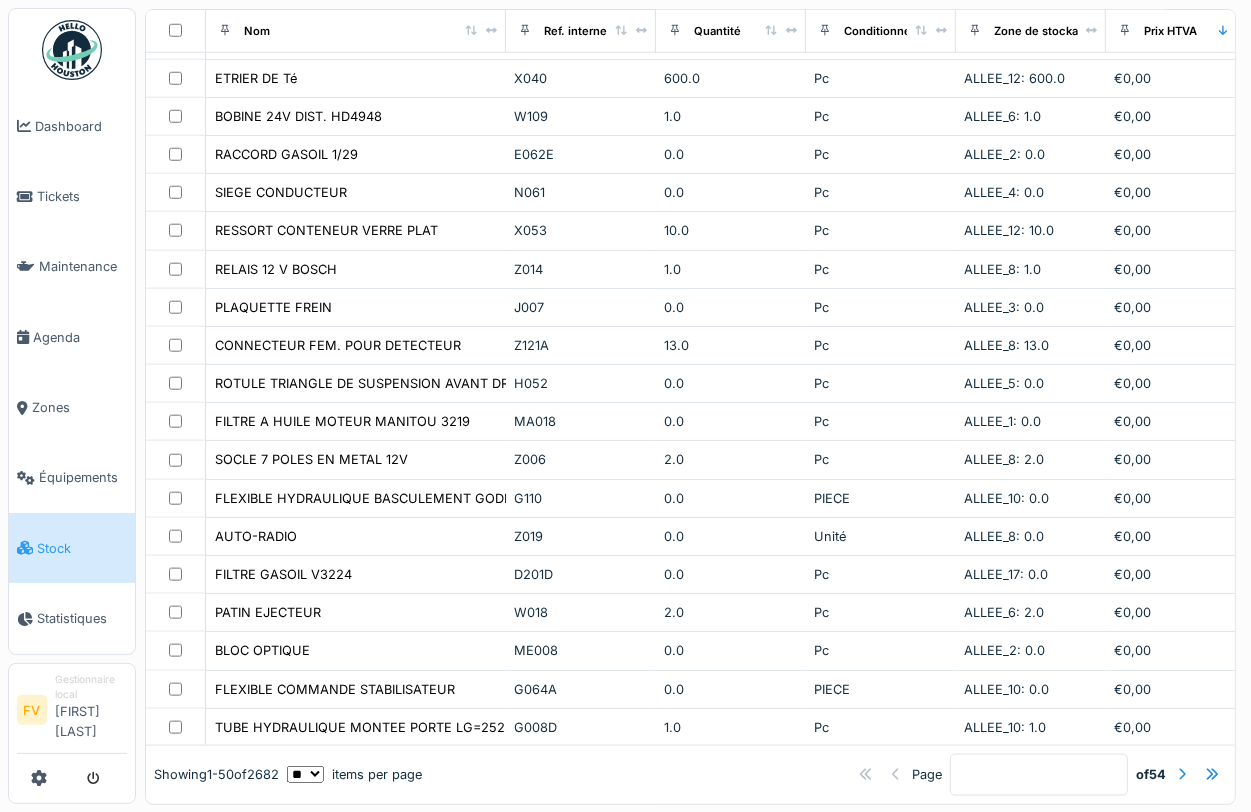 scroll, scrollTop: 1453, scrollLeft: 0, axis: vertical 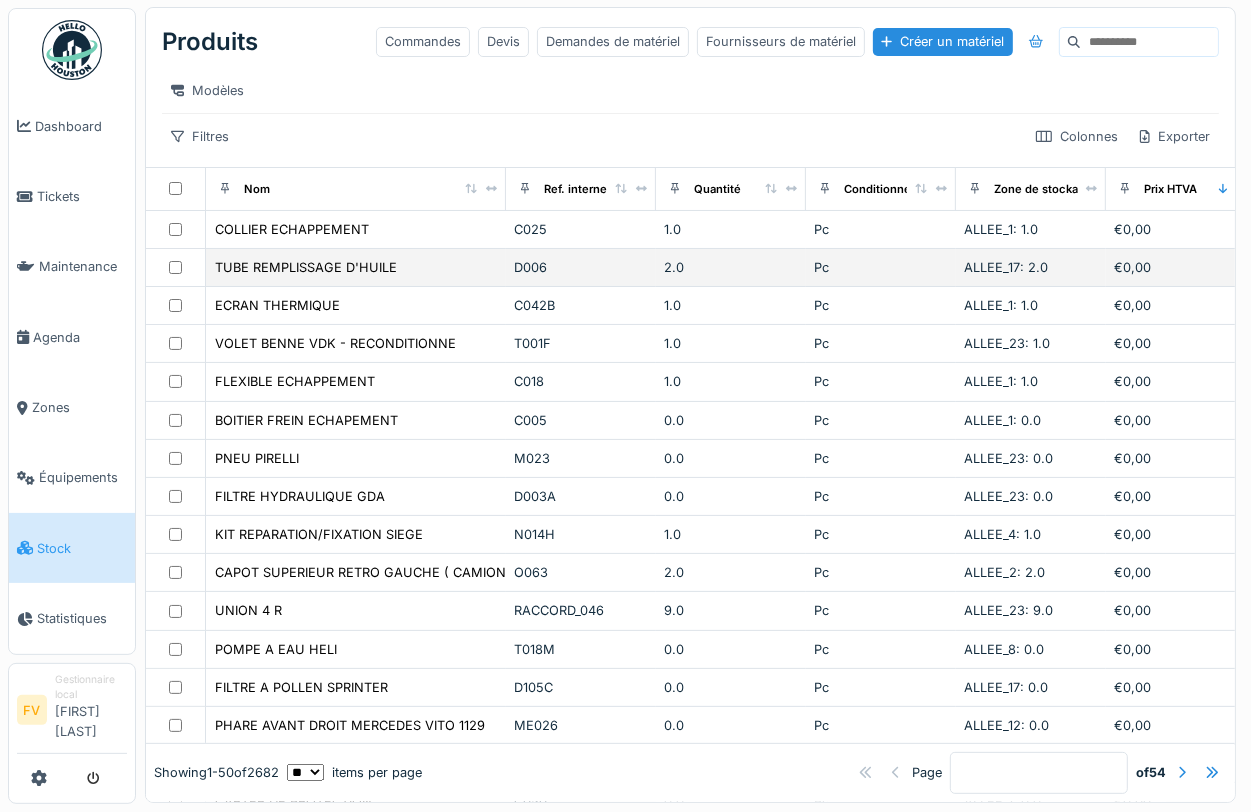 click on "D006" at bounding box center [581, 268] 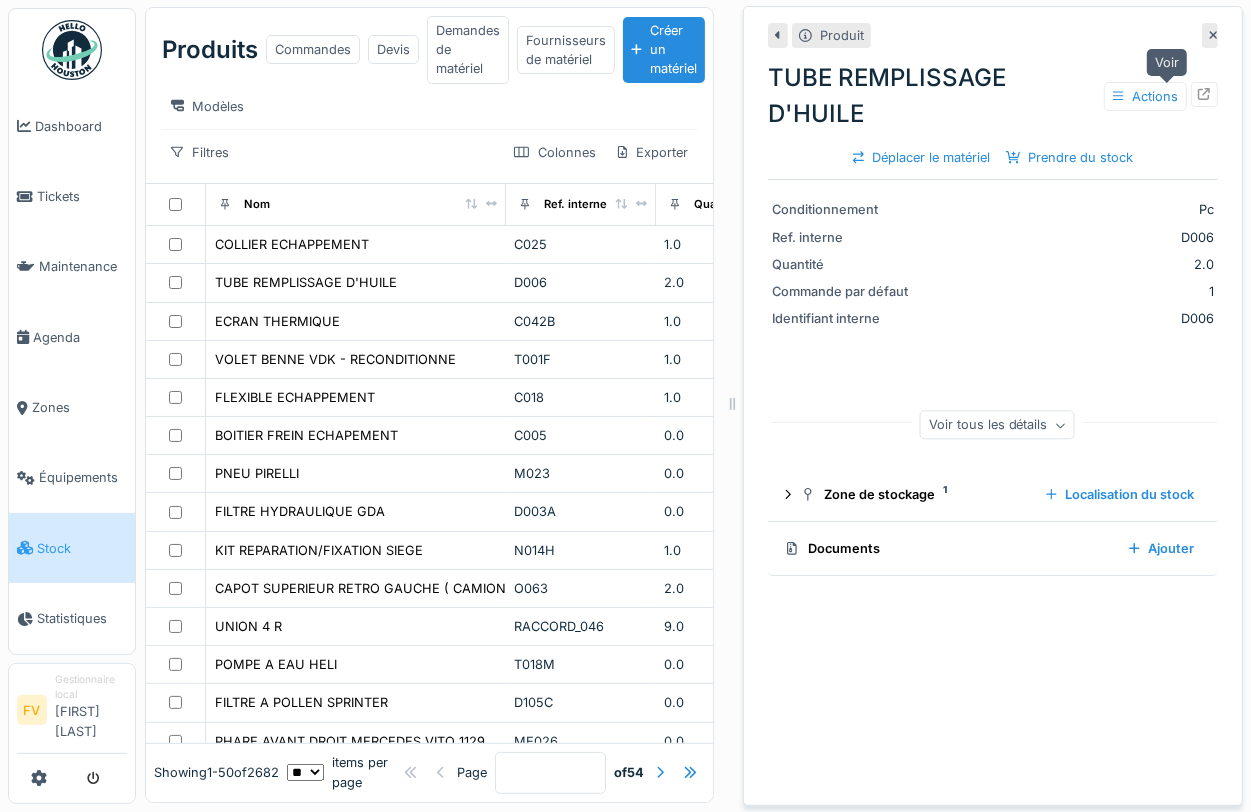 click at bounding box center (1204, 94) 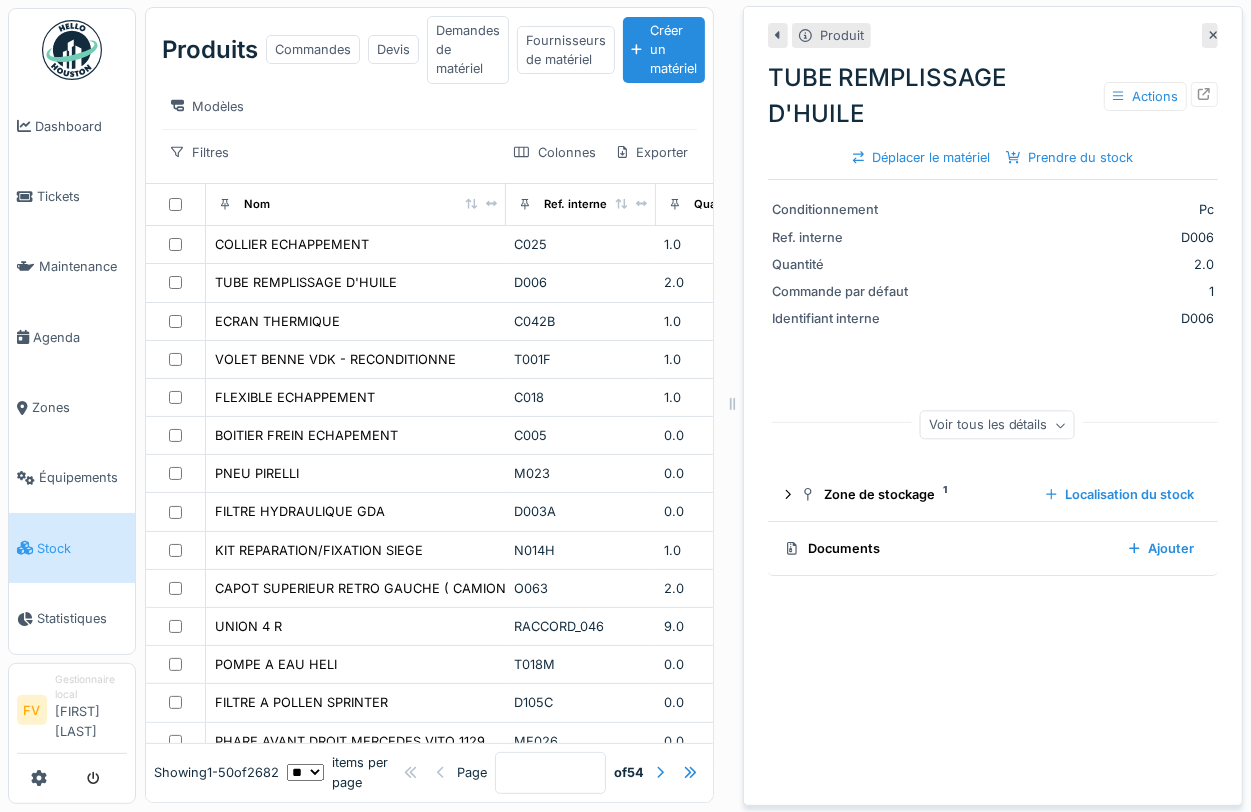 click 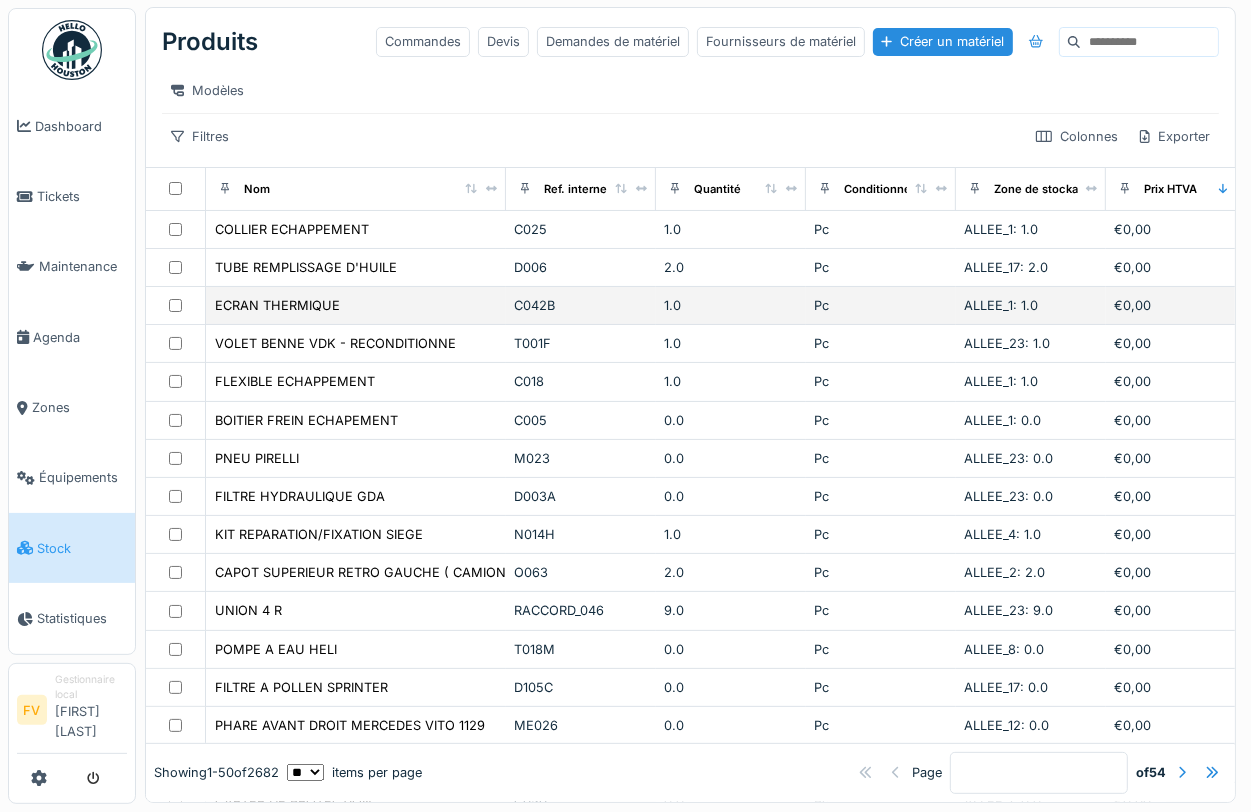 scroll, scrollTop: 0, scrollLeft: 0, axis: both 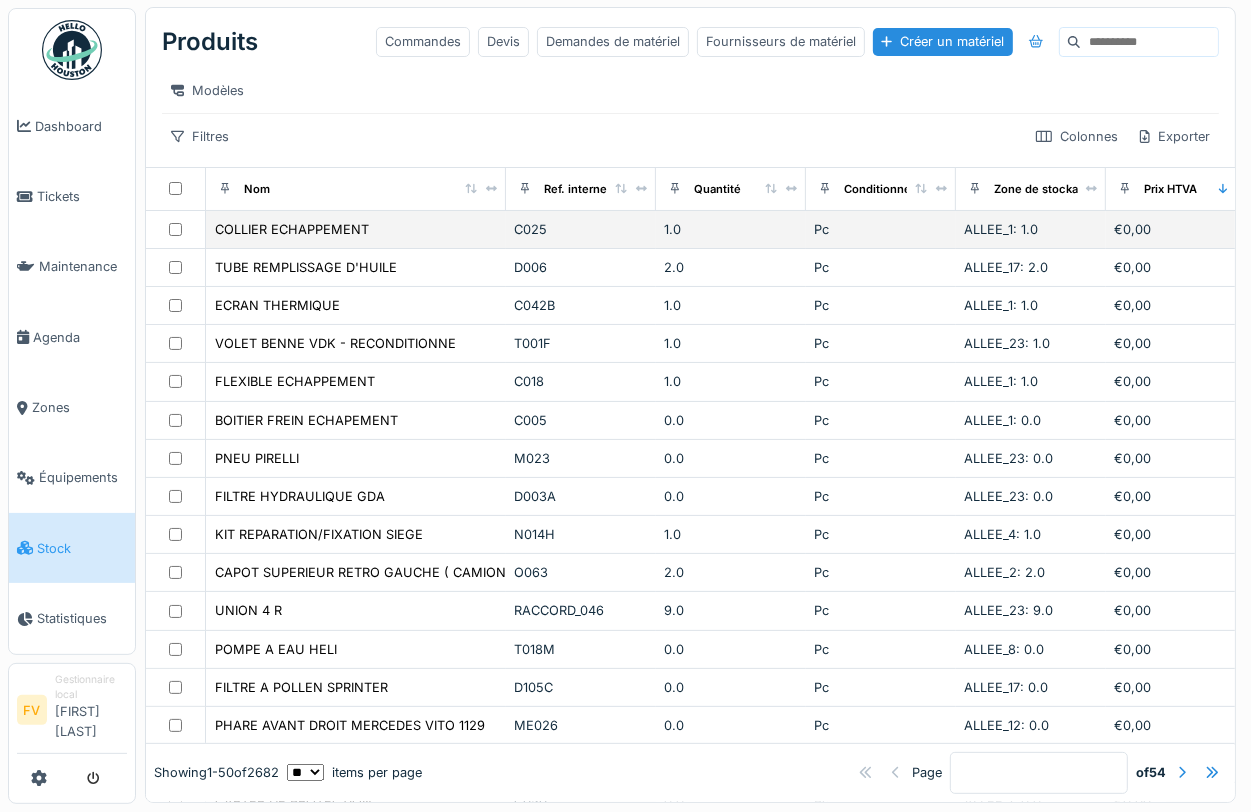 click on "COLLIER ECHAPPEMENT" at bounding box center [356, 229] 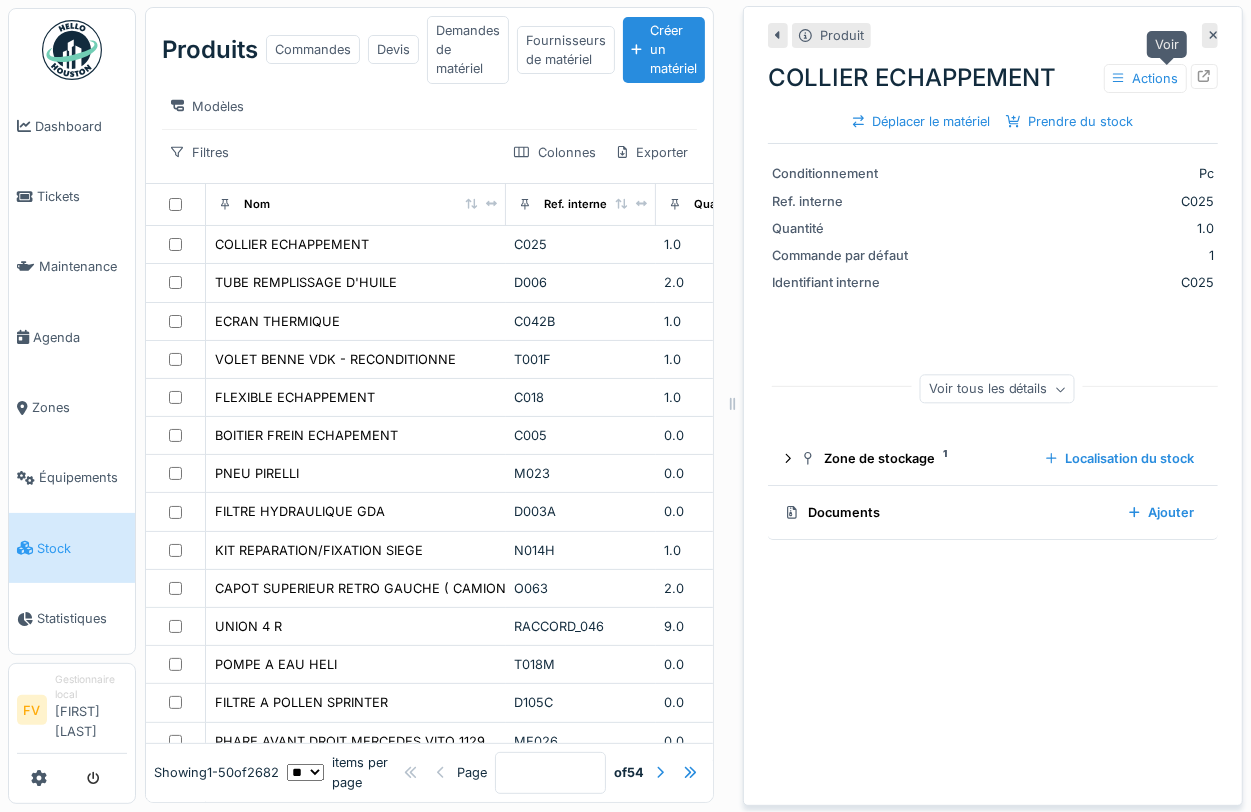 click at bounding box center (1204, 76) 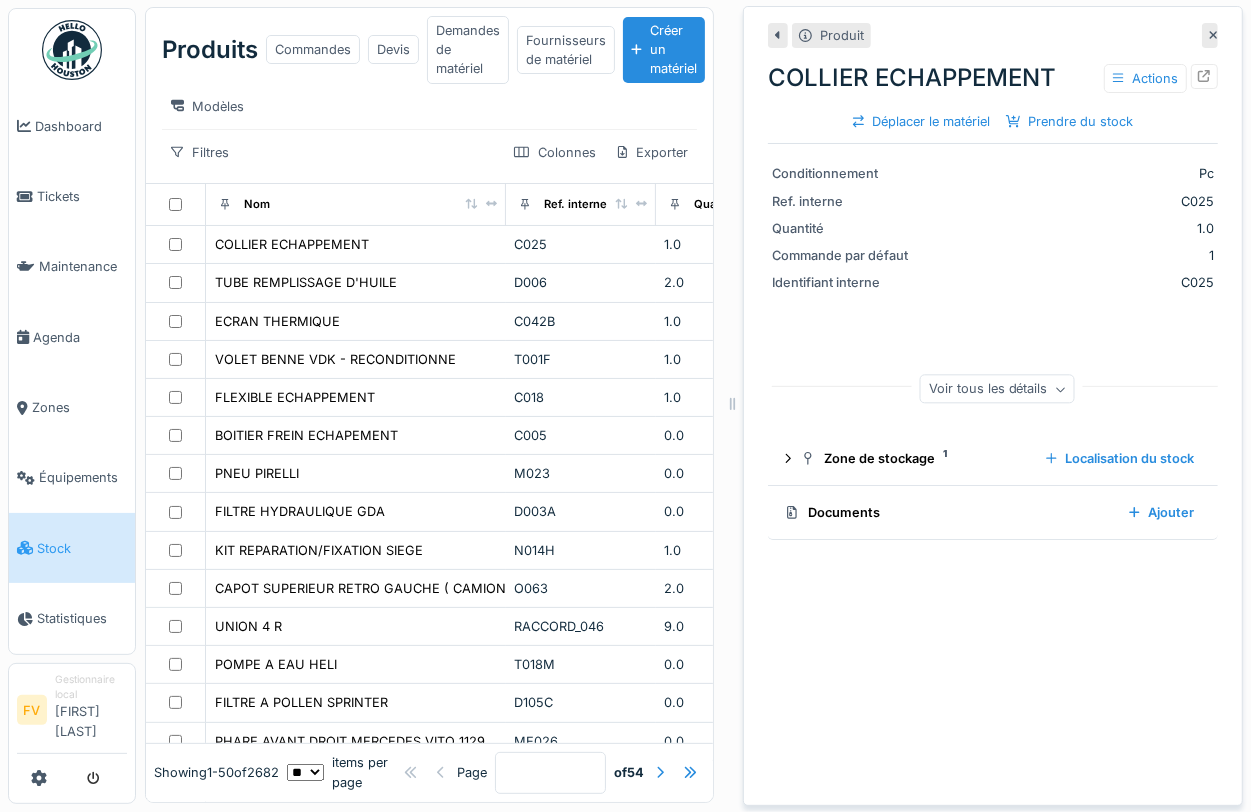 click 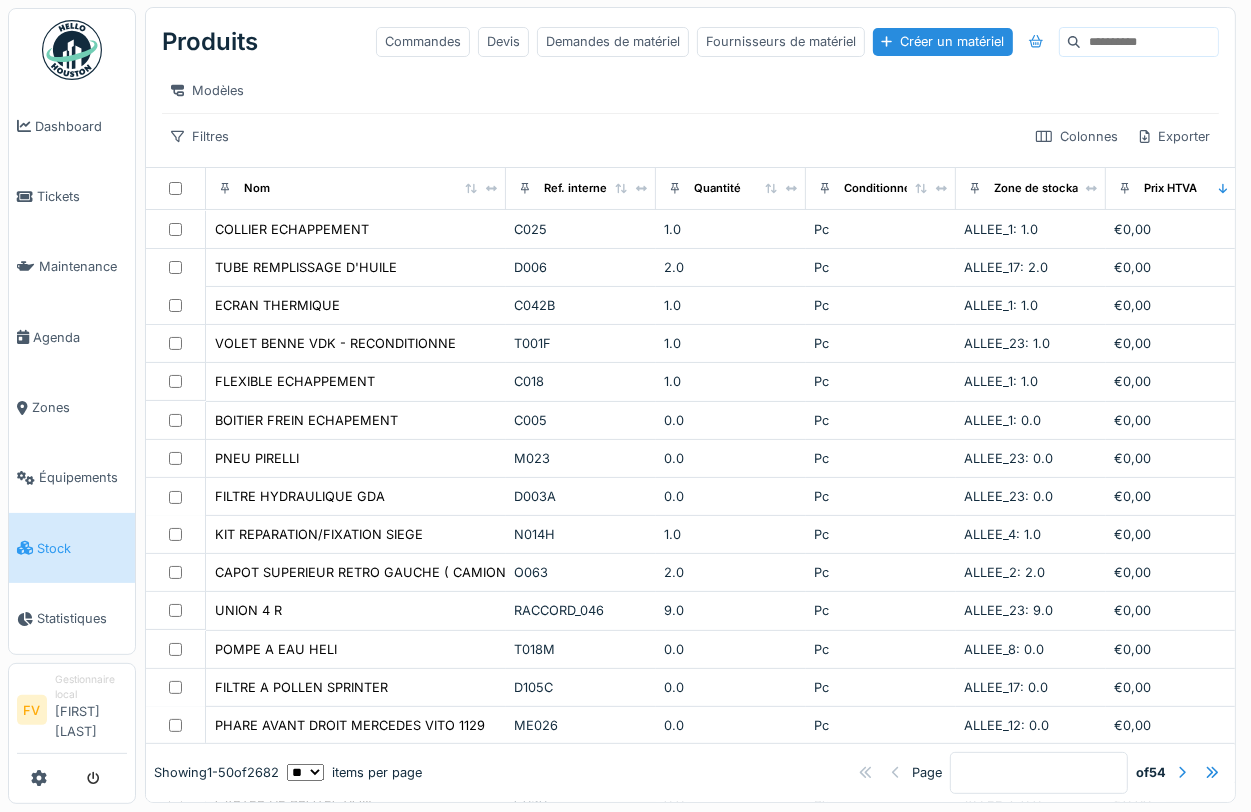 scroll, scrollTop: 3, scrollLeft: 0, axis: vertical 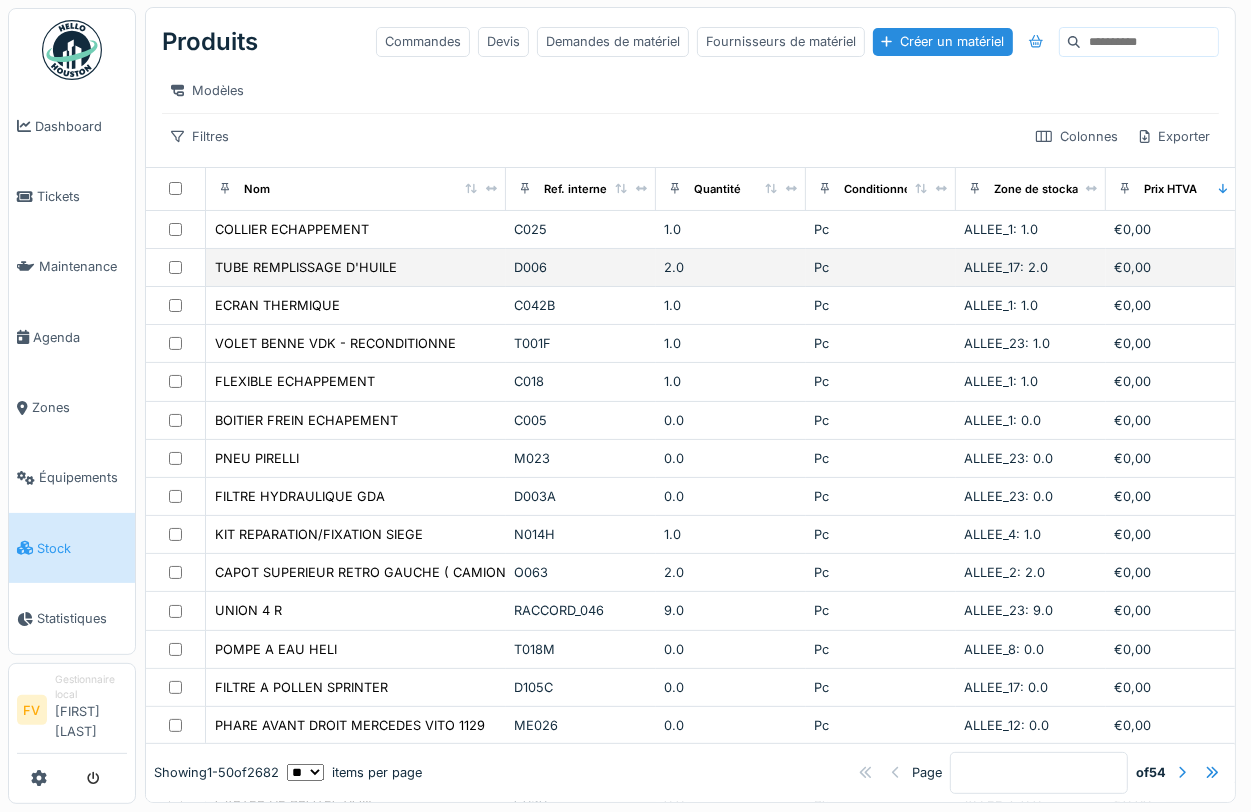 click on "TUBE REMPLISSAGE D'HUILE" at bounding box center (356, 267) 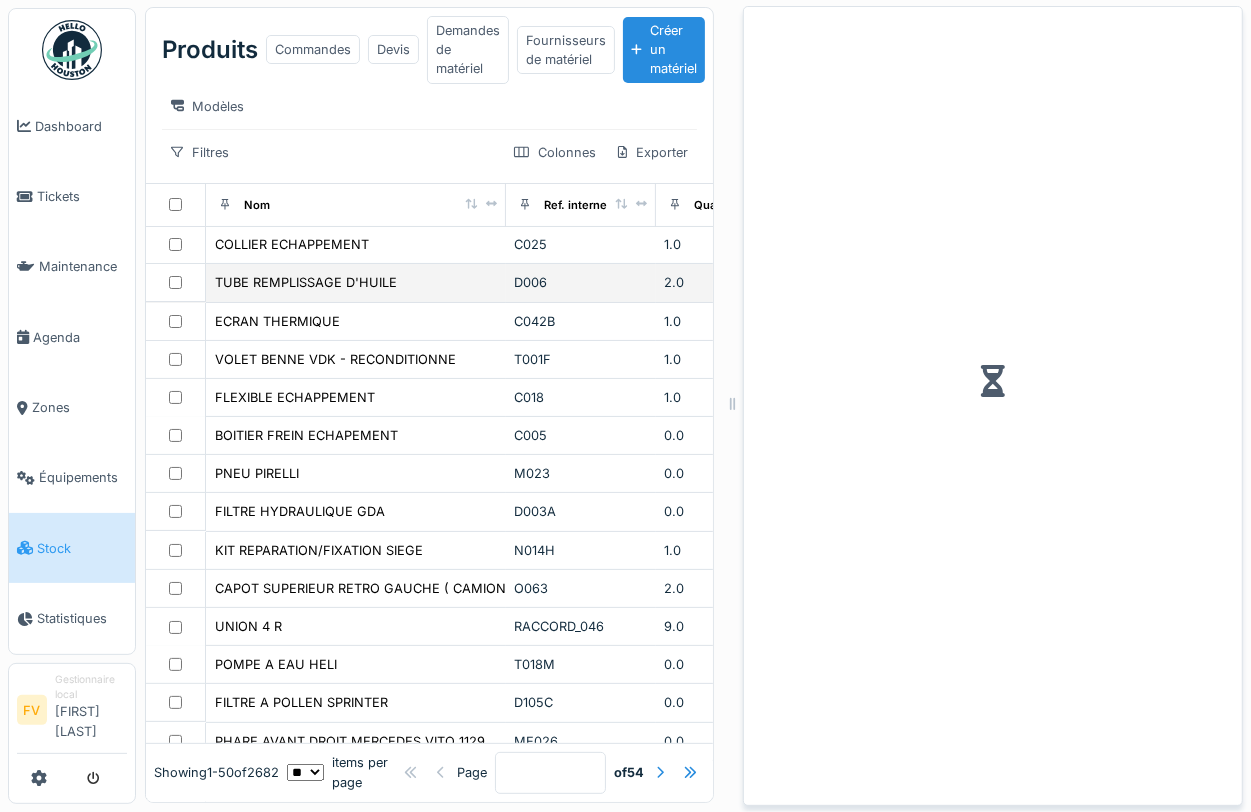 scroll, scrollTop: 20, scrollLeft: 0, axis: vertical 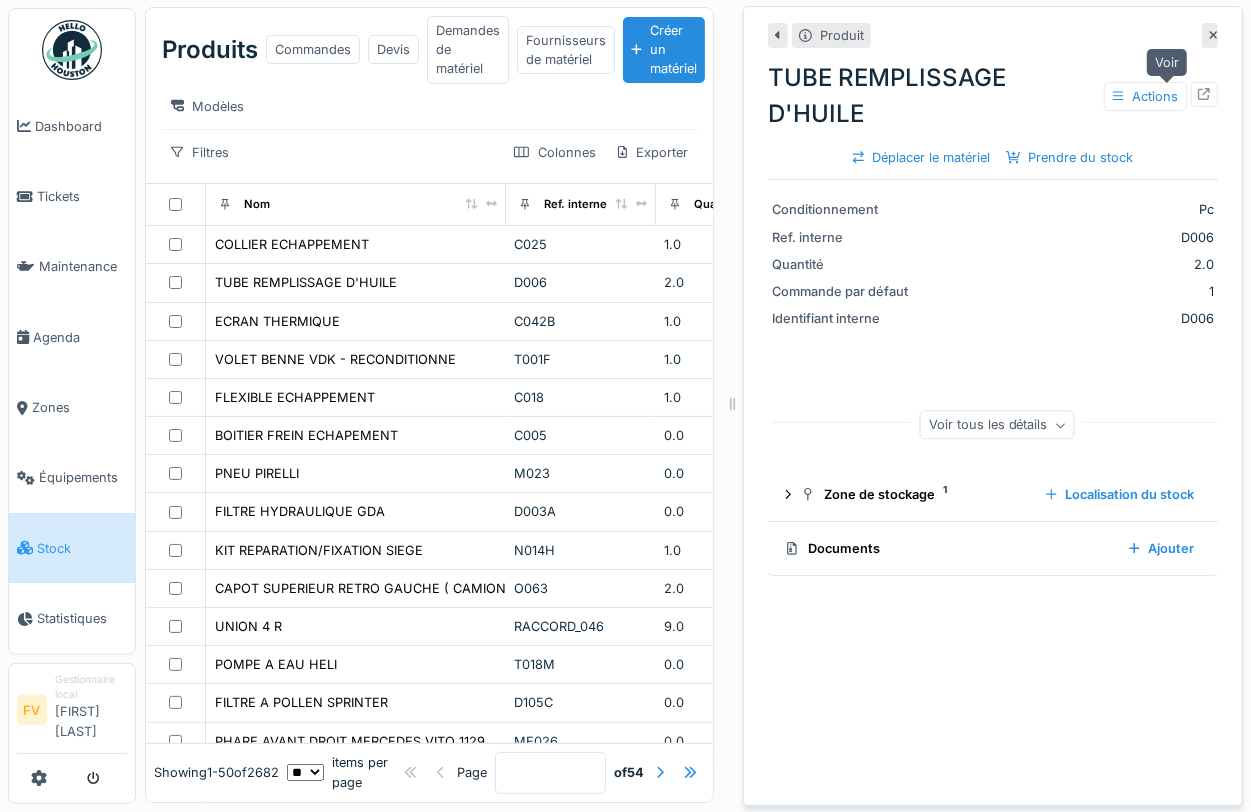 click 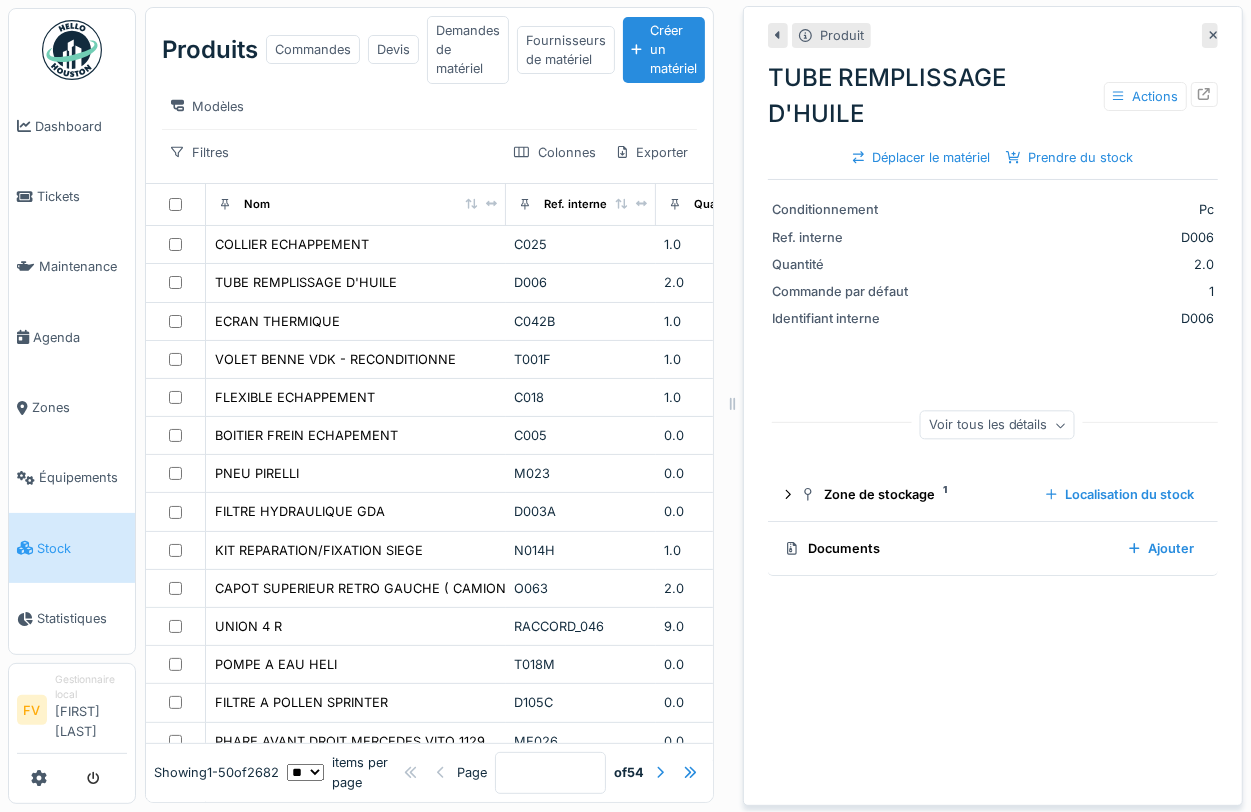 click 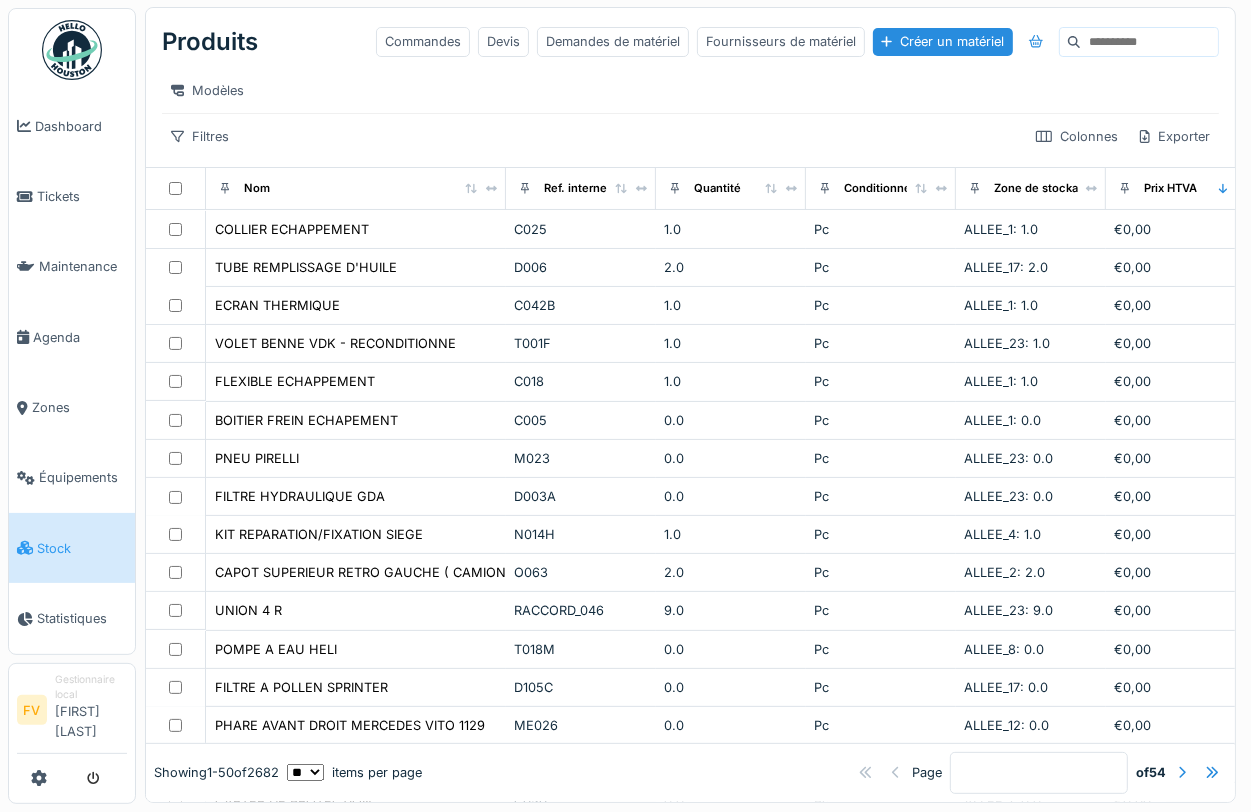 scroll, scrollTop: 3, scrollLeft: 0, axis: vertical 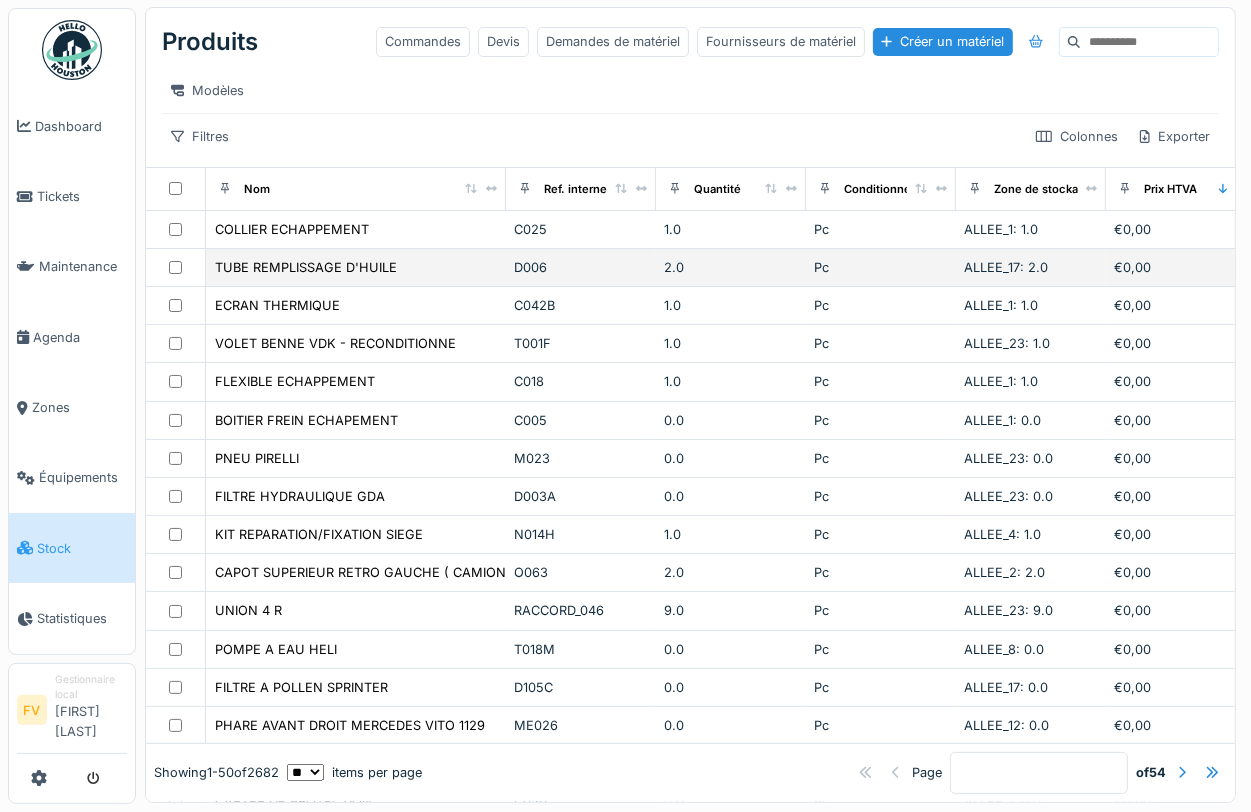 click on "D006" at bounding box center (581, 267) 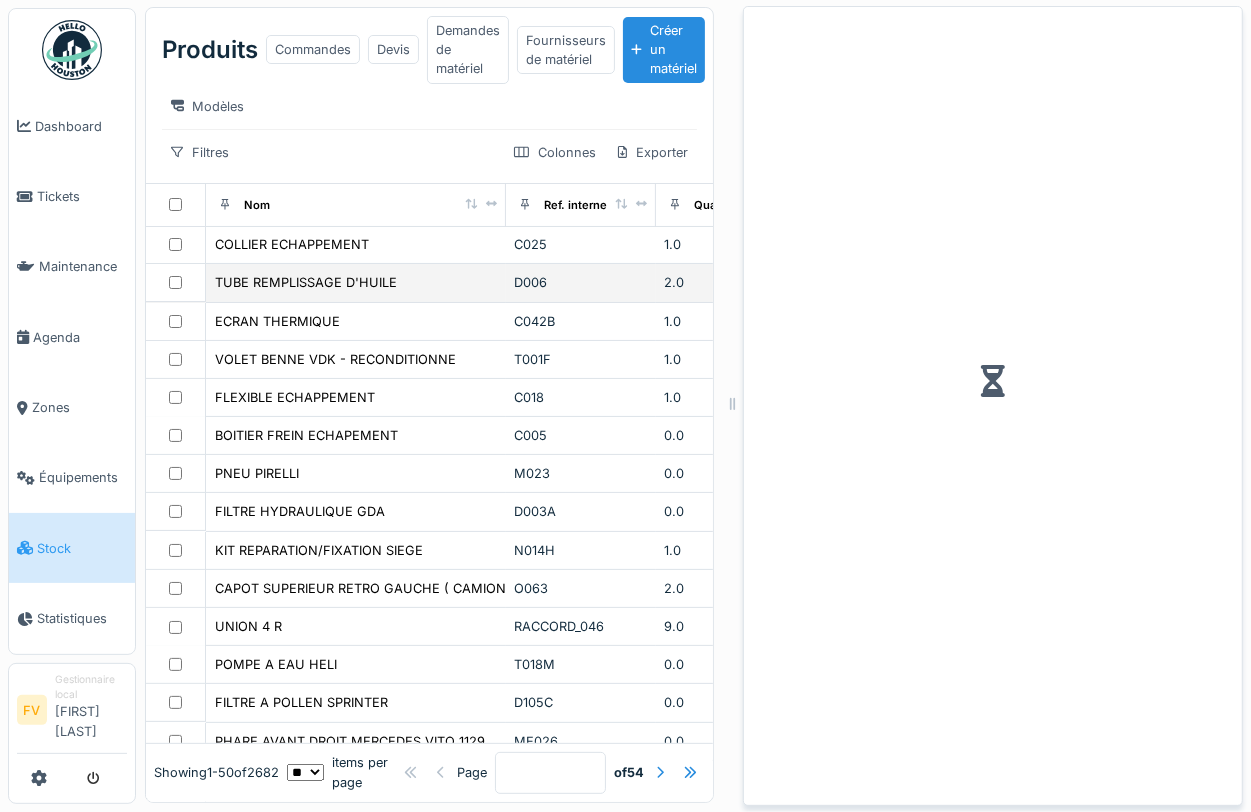scroll, scrollTop: 20, scrollLeft: 0, axis: vertical 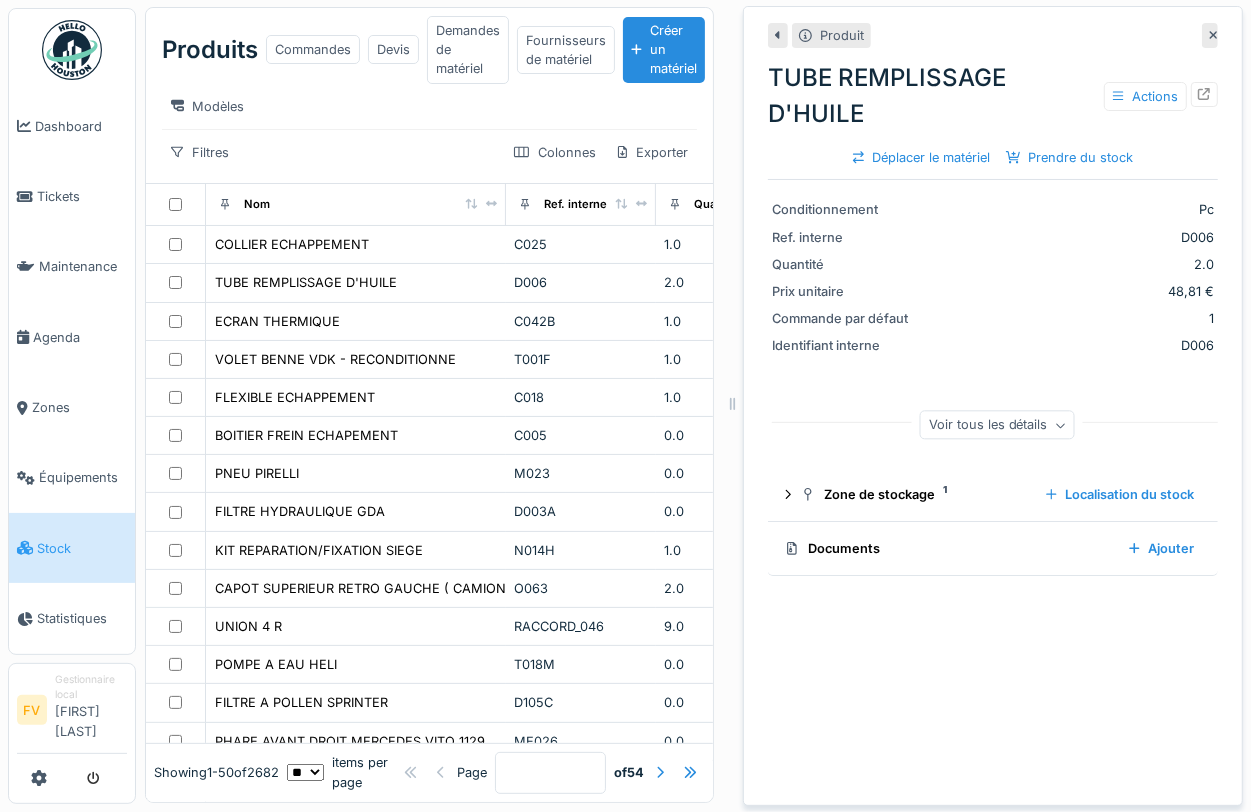 click 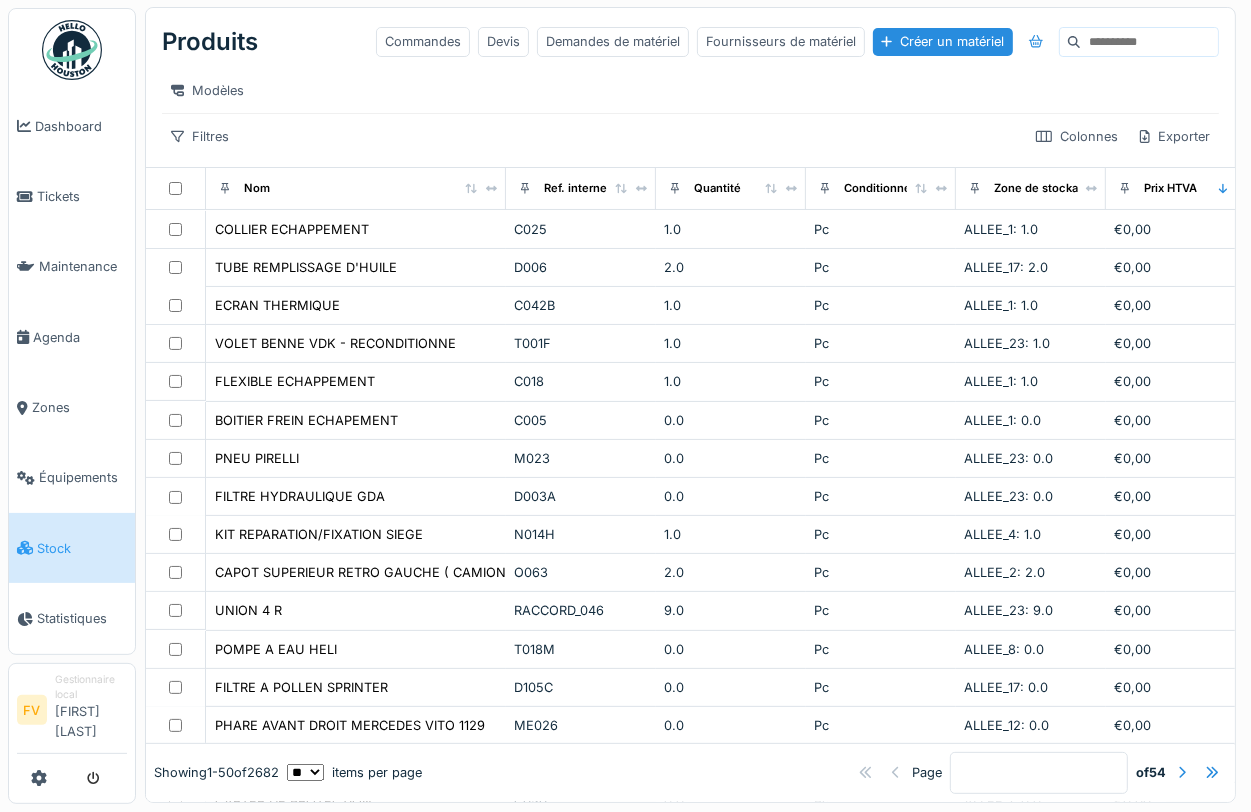 scroll, scrollTop: 3, scrollLeft: 0, axis: vertical 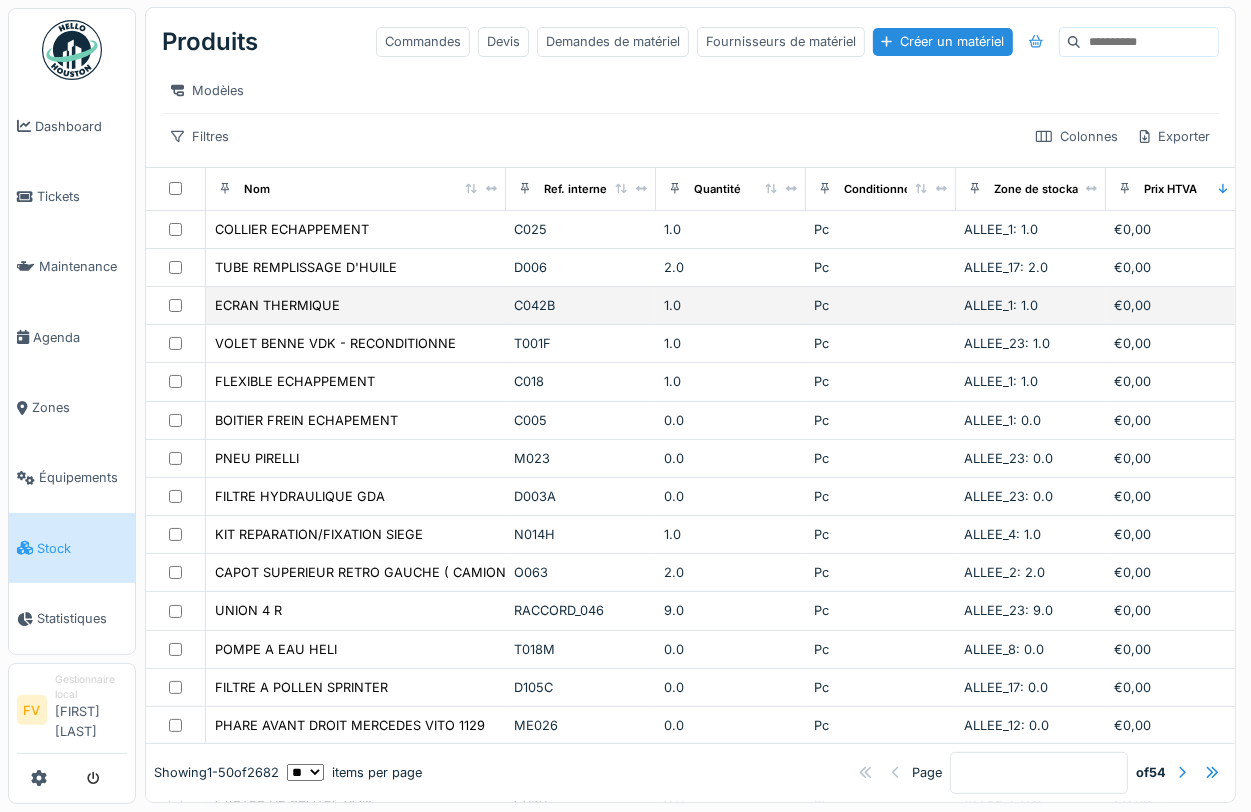 click on "ECRAN THERMIQUE" at bounding box center [356, 305] 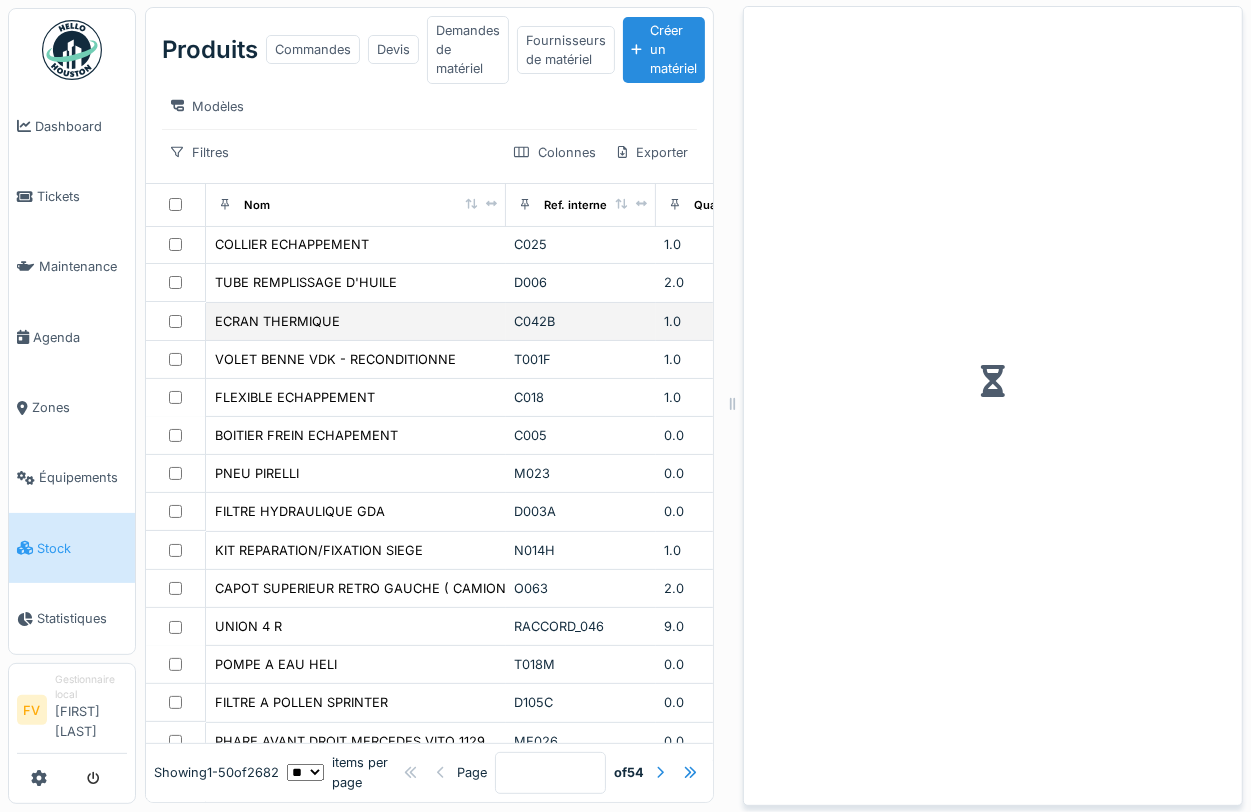 scroll, scrollTop: 20, scrollLeft: 0, axis: vertical 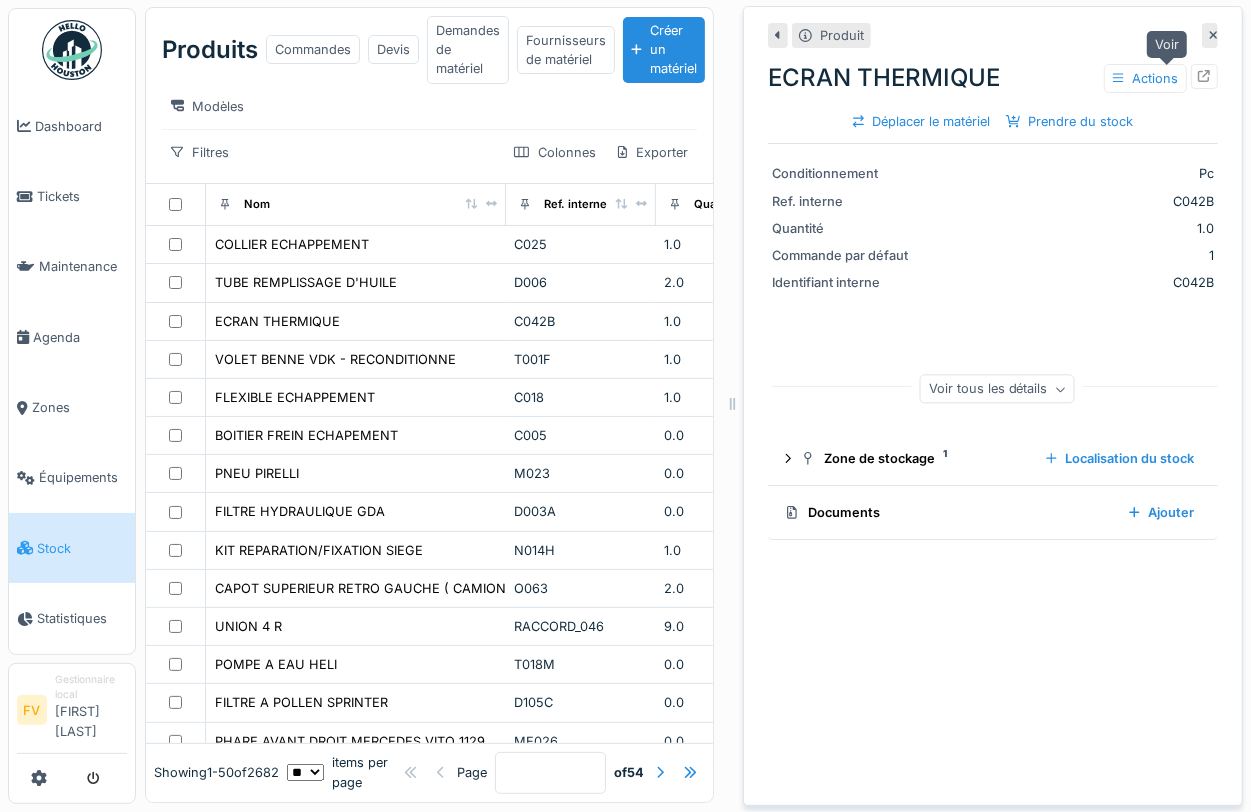 click at bounding box center [1204, 76] 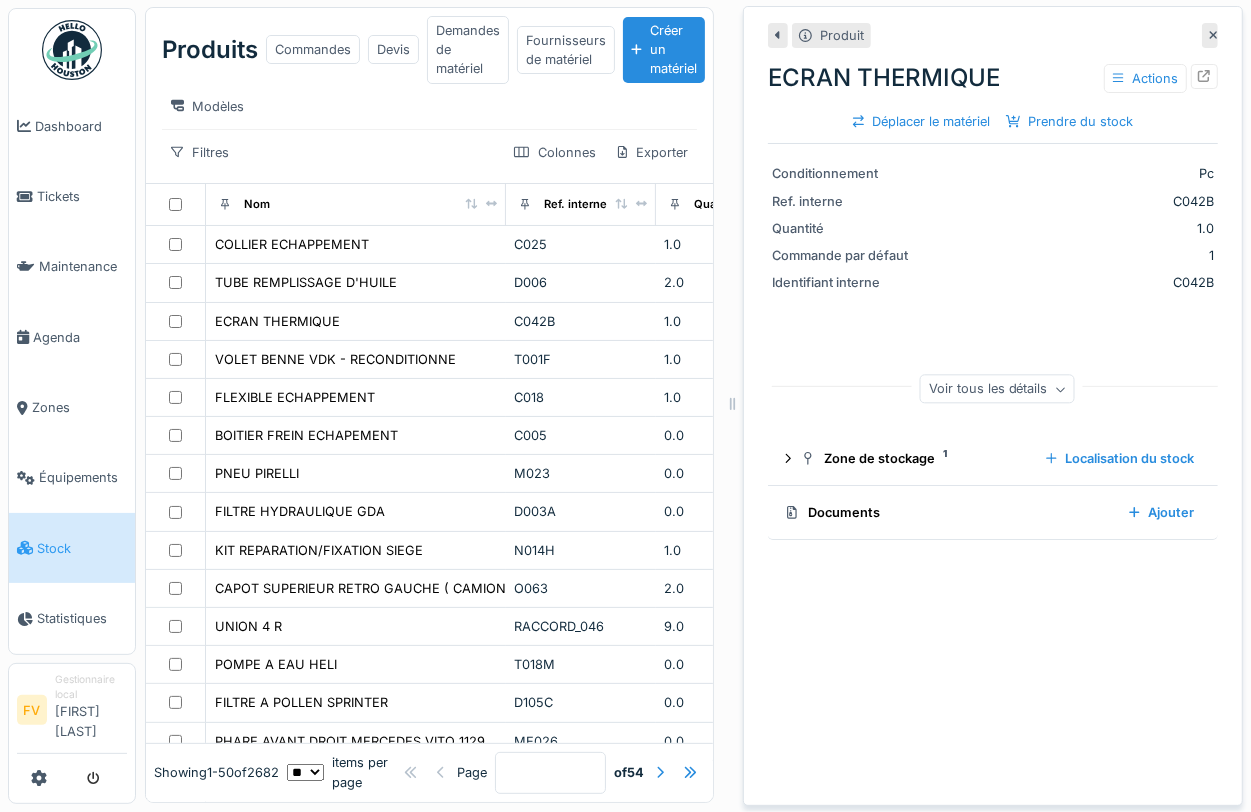 drag, startPoint x: 1178, startPoint y: 20, endPoint x: 1105, endPoint y: 78, distance: 93.23626 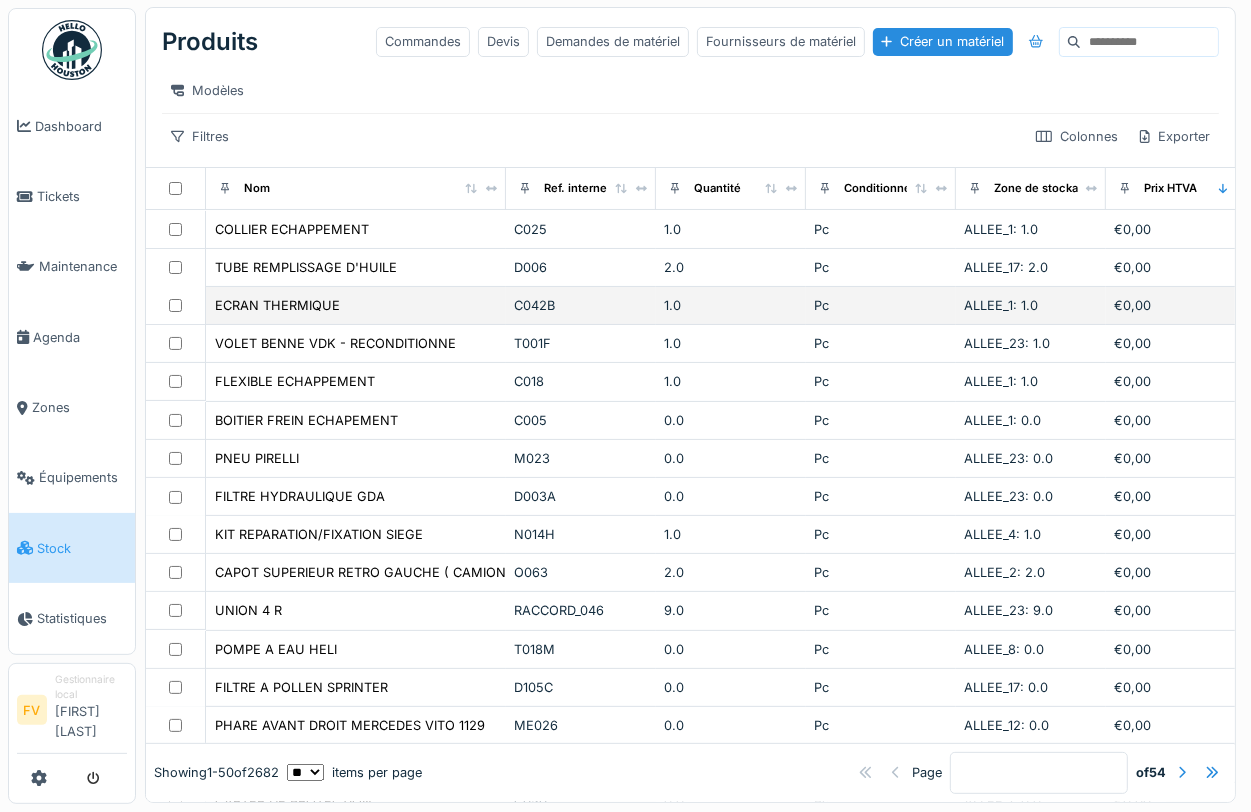 scroll, scrollTop: 3, scrollLeft: 0, axis: vertical 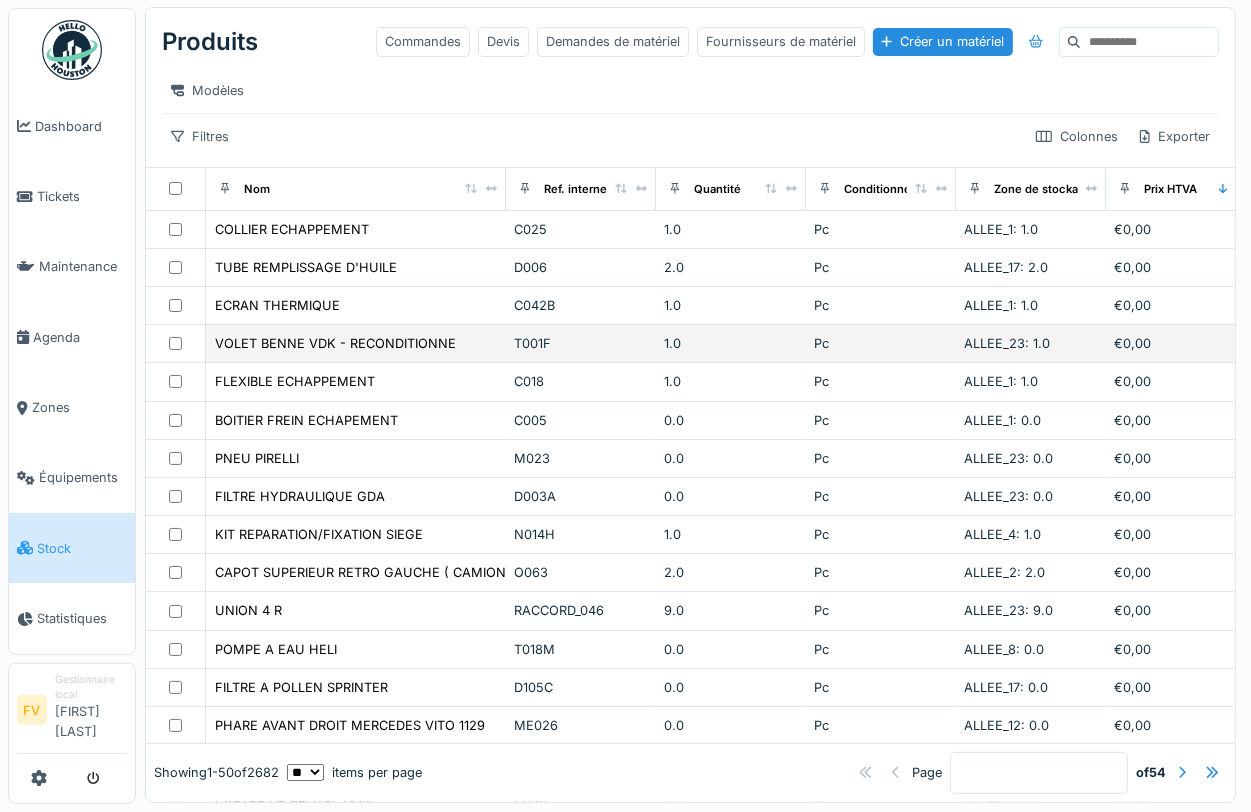 click on "T001F" at bounding box center (581, 343) 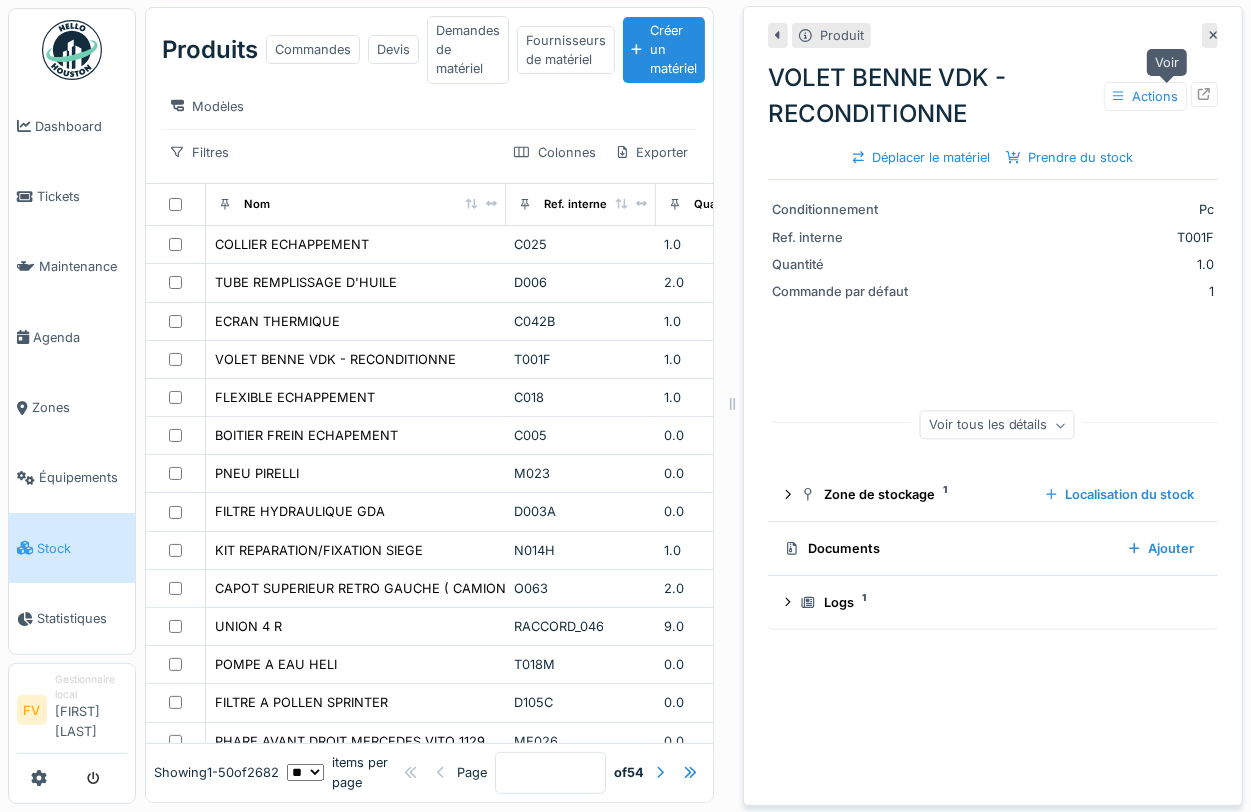 click 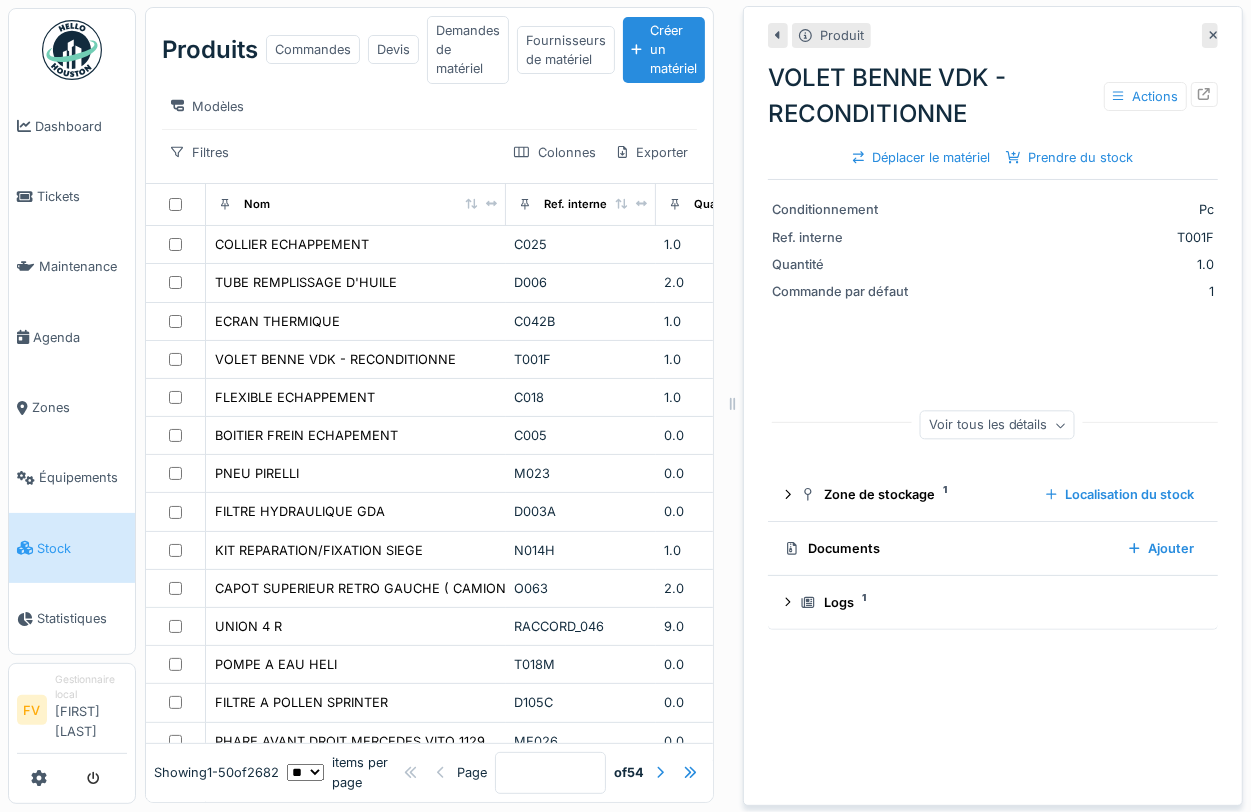 click at bounding box center (1210, 35) 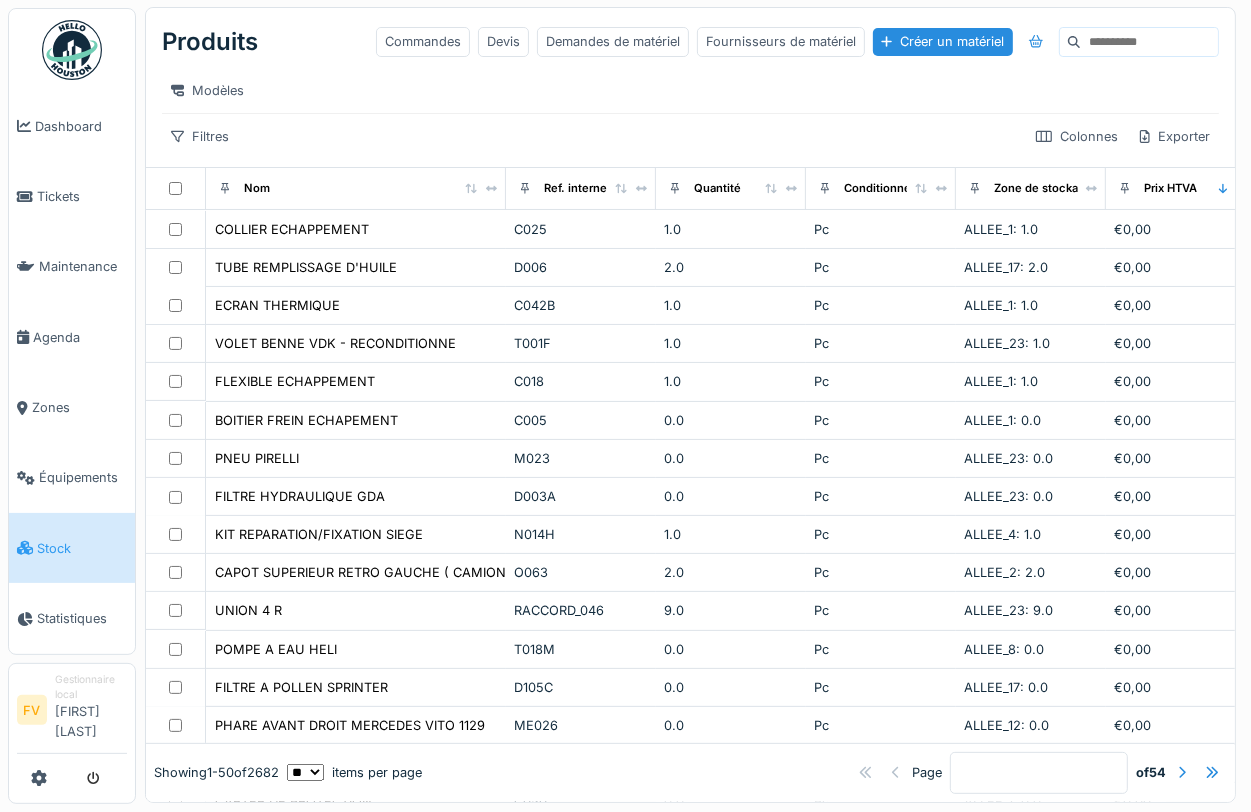 scroll, scrollTop: 3, scrollLeft: 0, axis: vertical 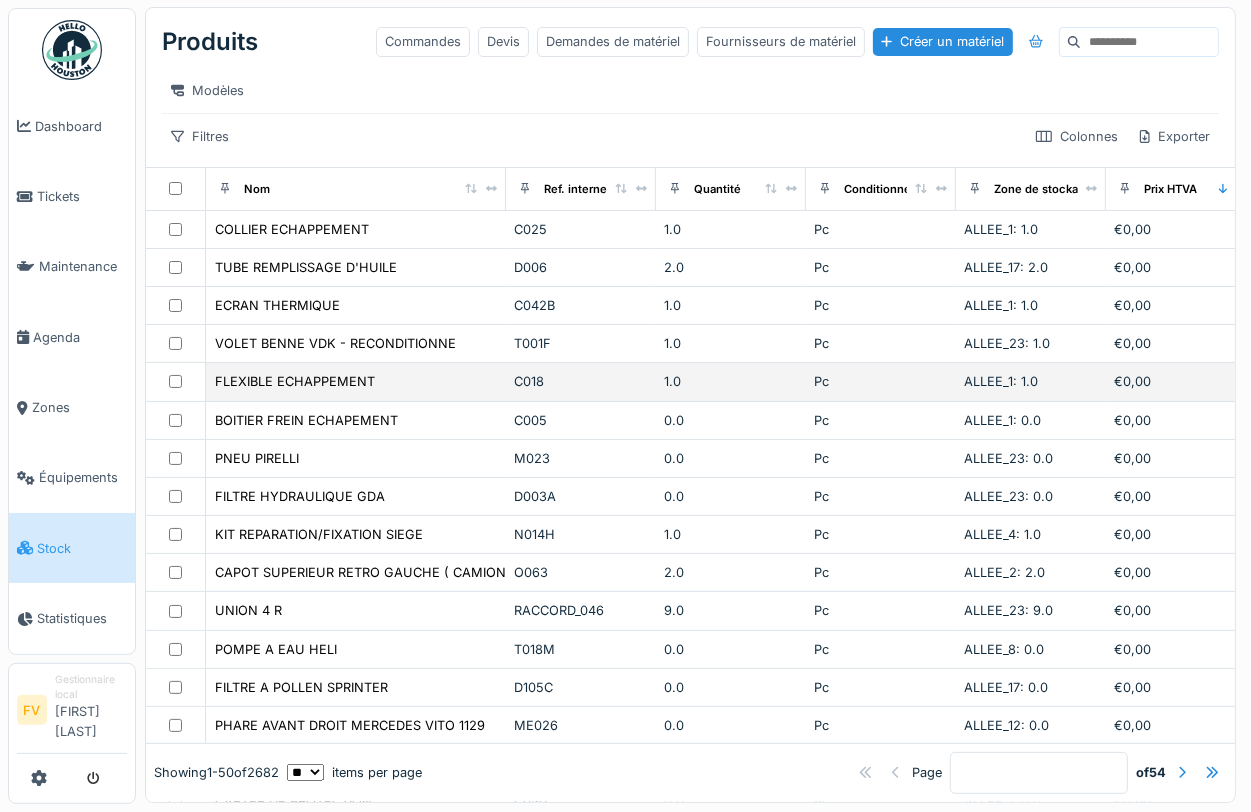 click on "C018" at bounding box center (581, 381) 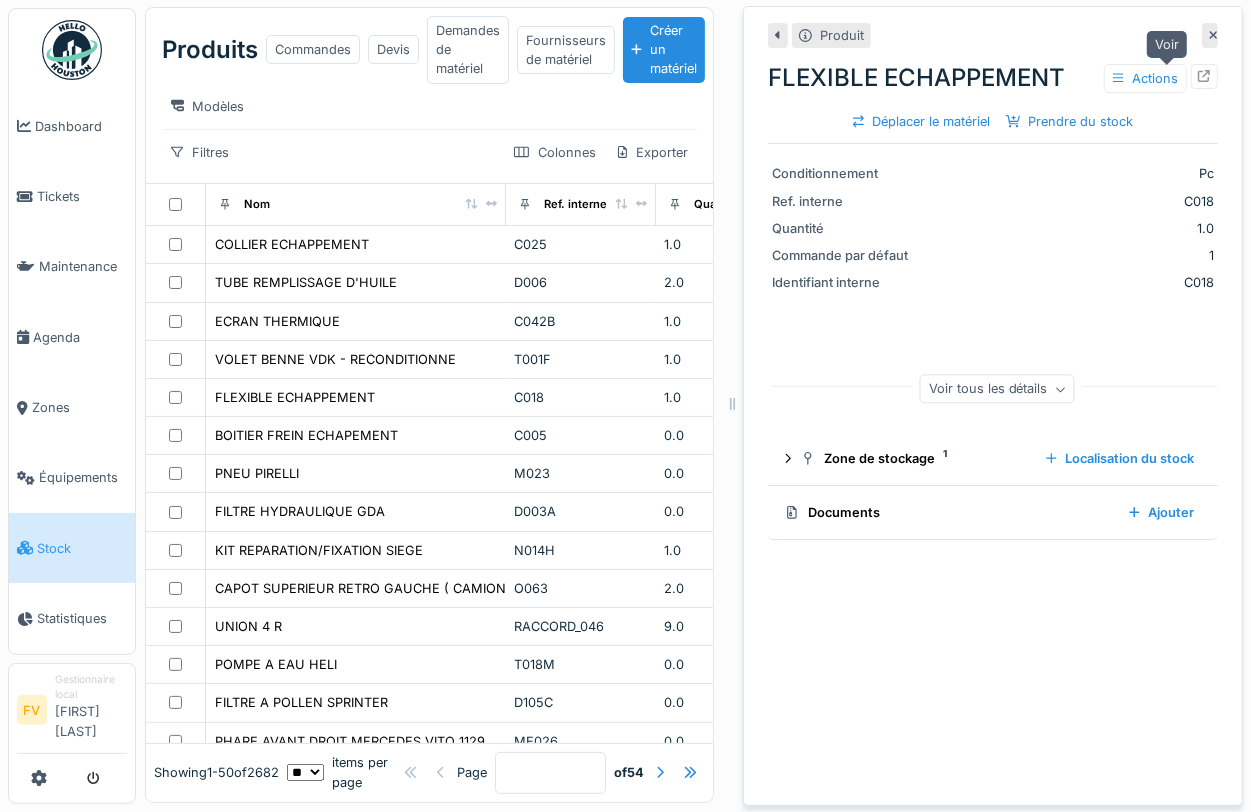 click at bounding box center [1204, 76] 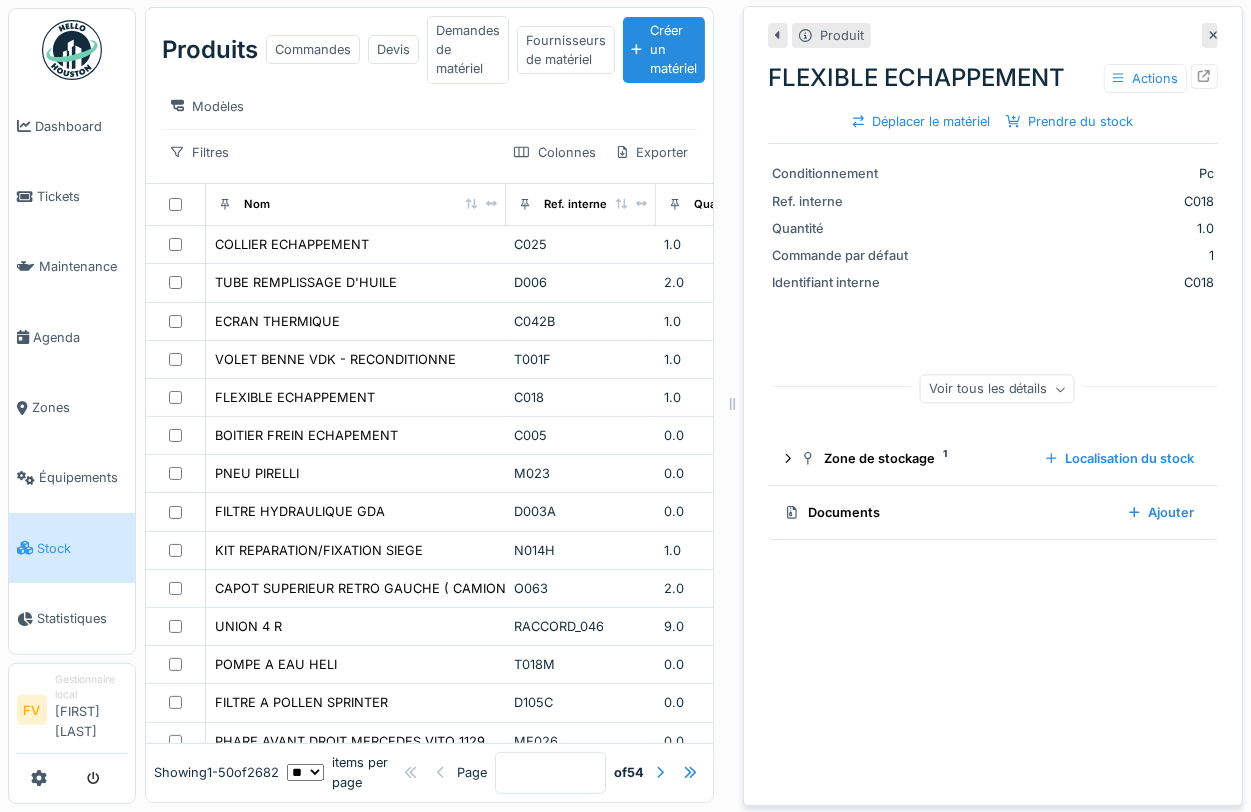 click 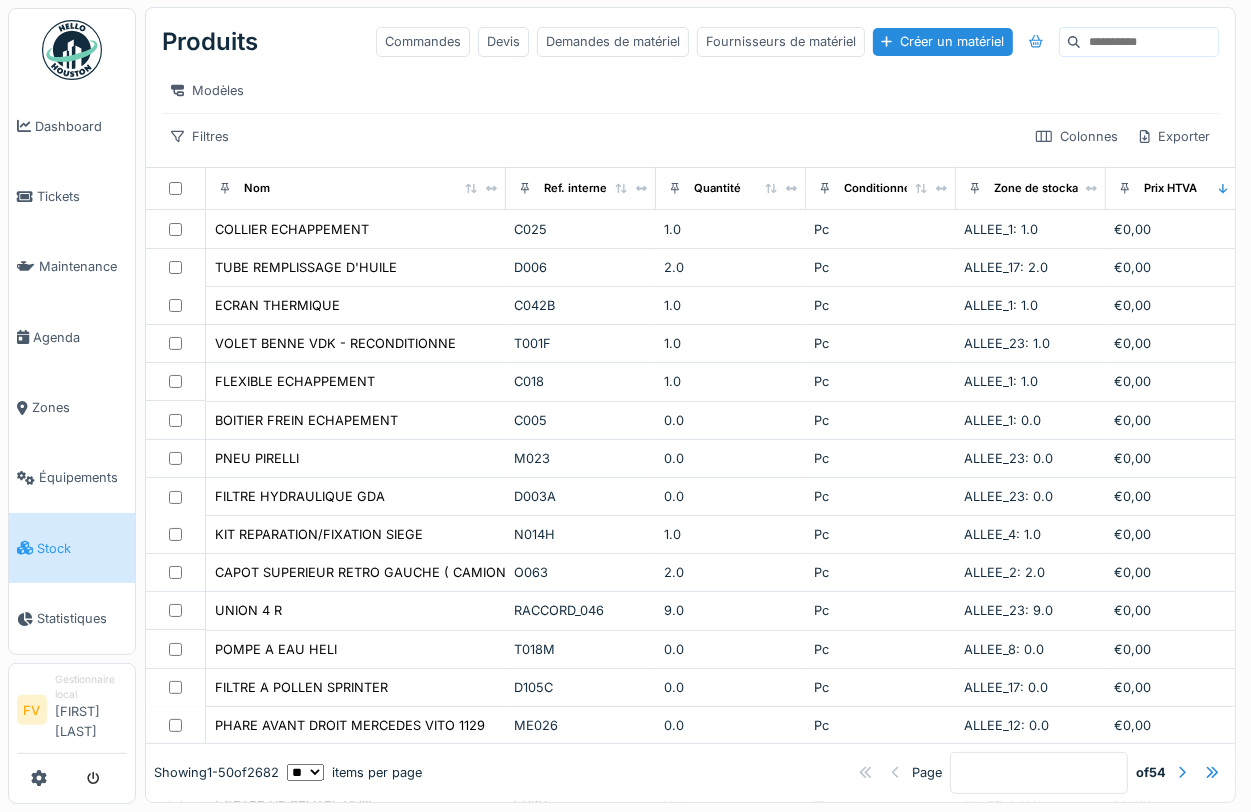 scroll, scrollTop: 3, scrollLeft: 0, axis: vertical 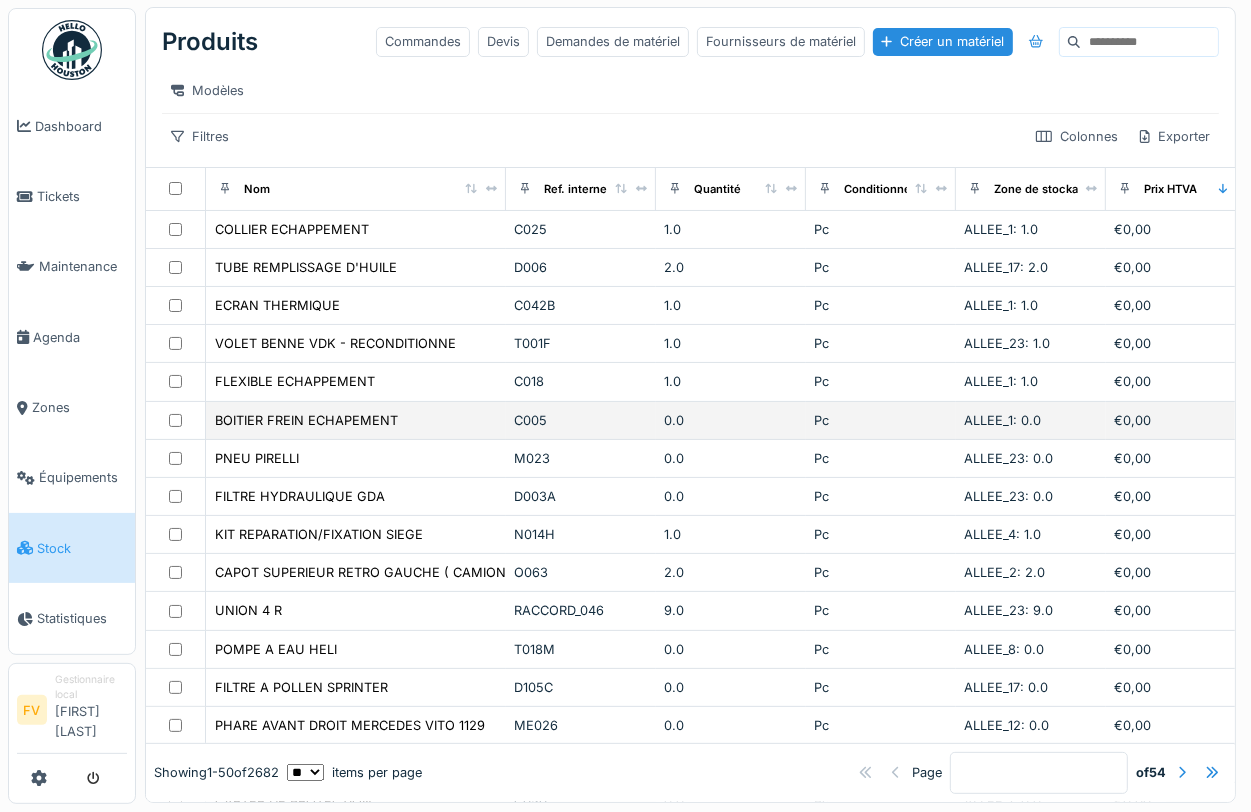 click on "BOITIER FREIN ECHAPEMENT" at bounding box center (356, 420) 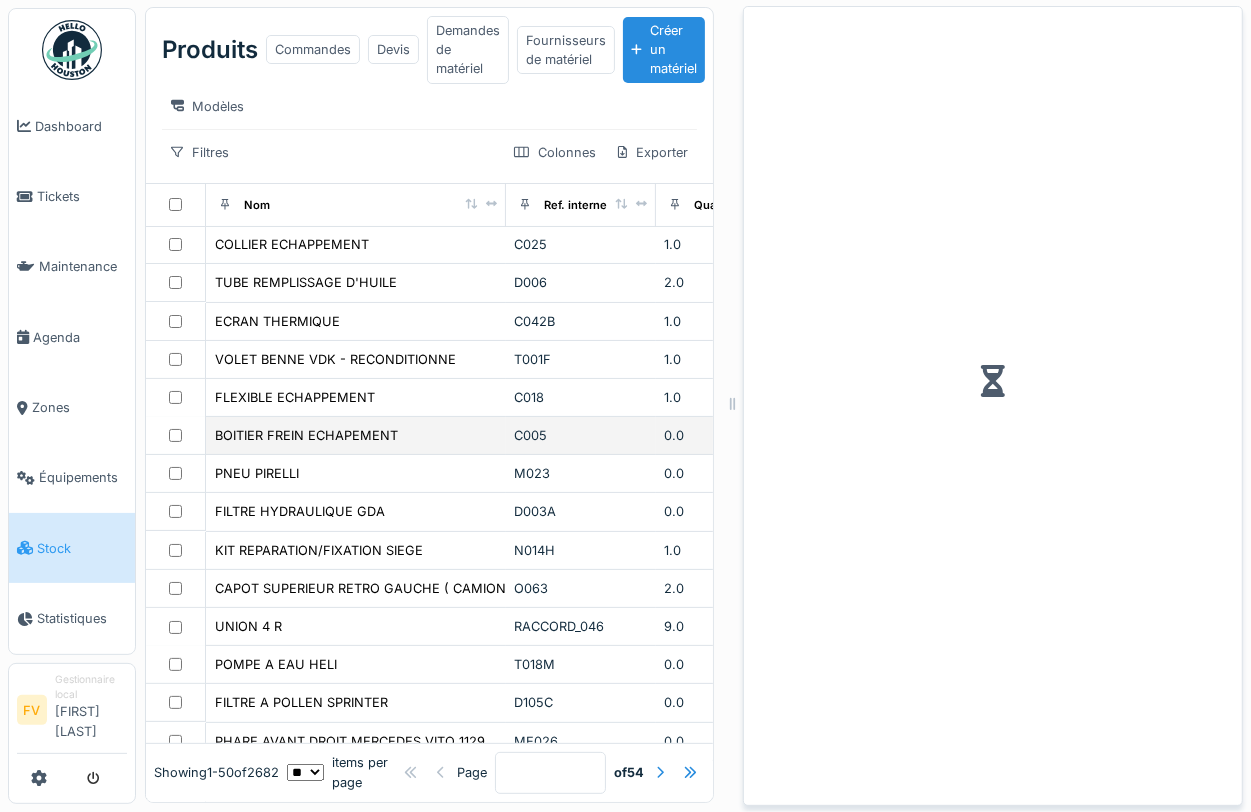 scroll, scrollTop: 20, scrollLeft: 0, axis: vertical 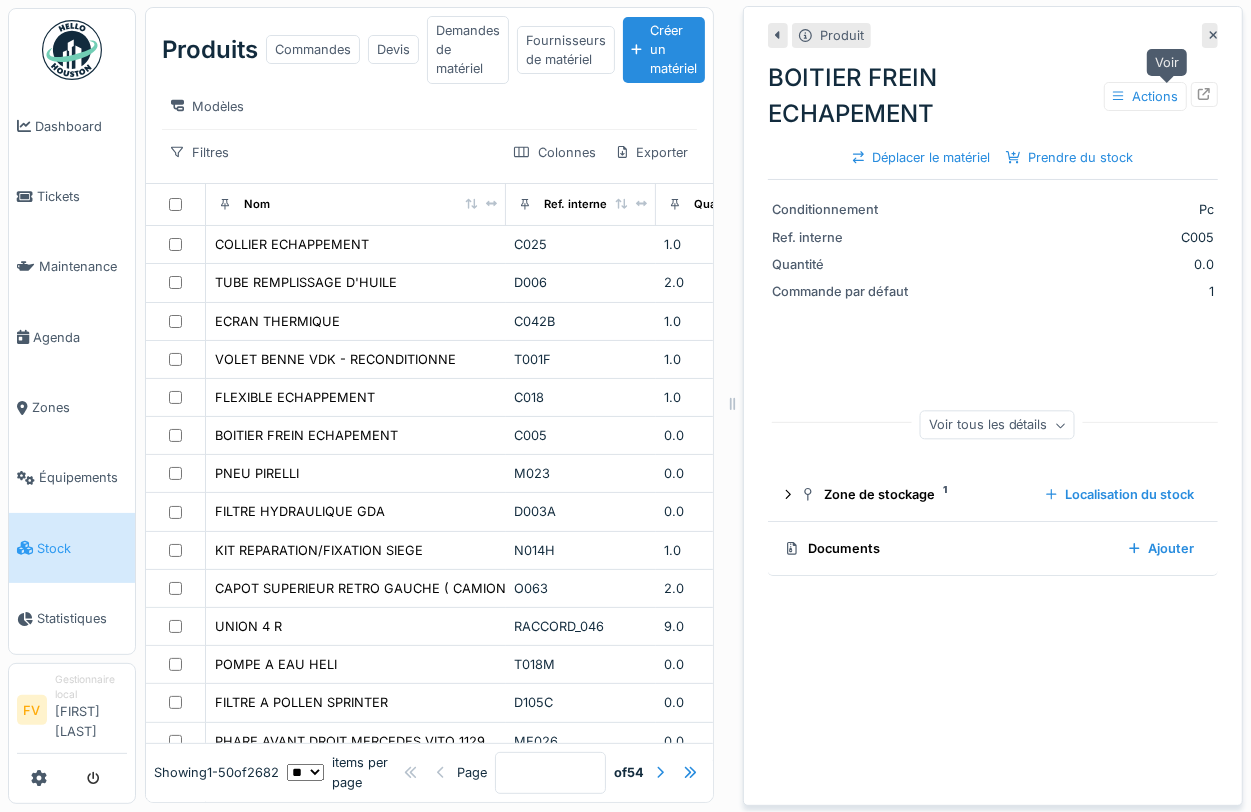 click at bounding box center [1204, 94] 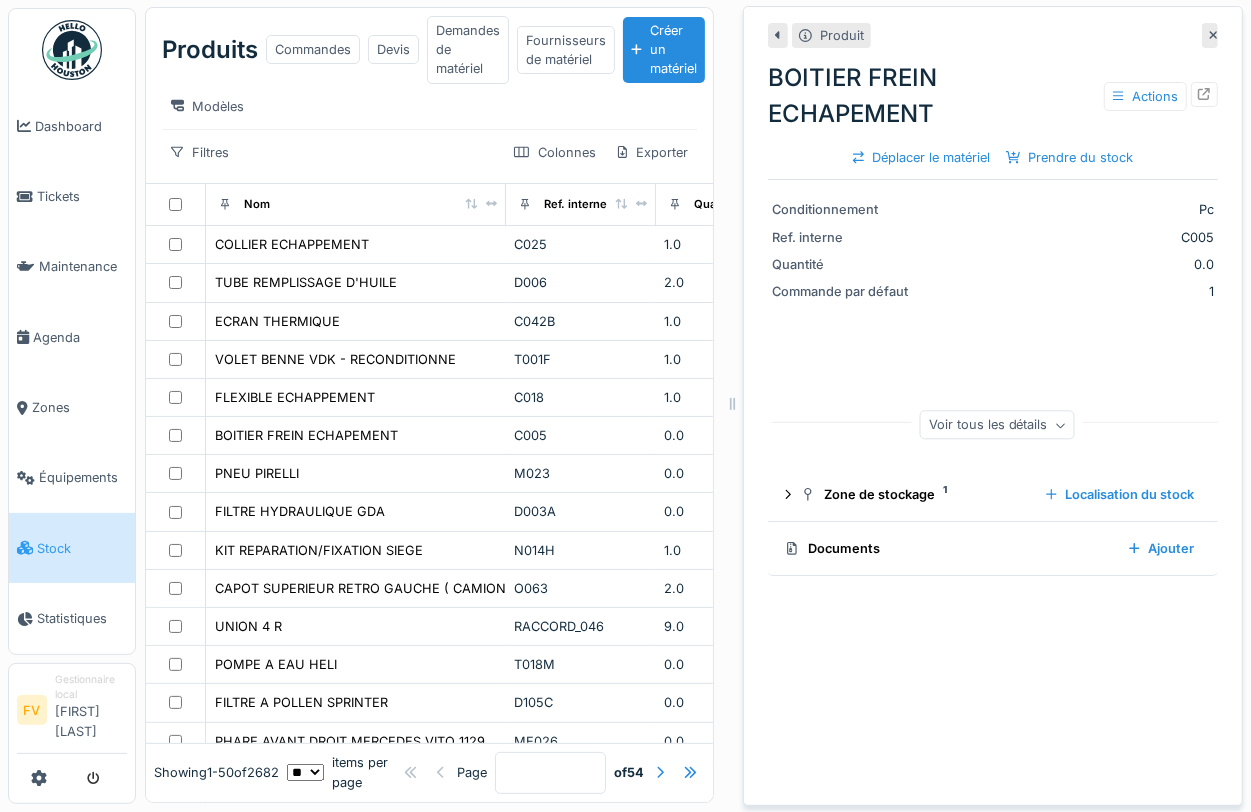 click 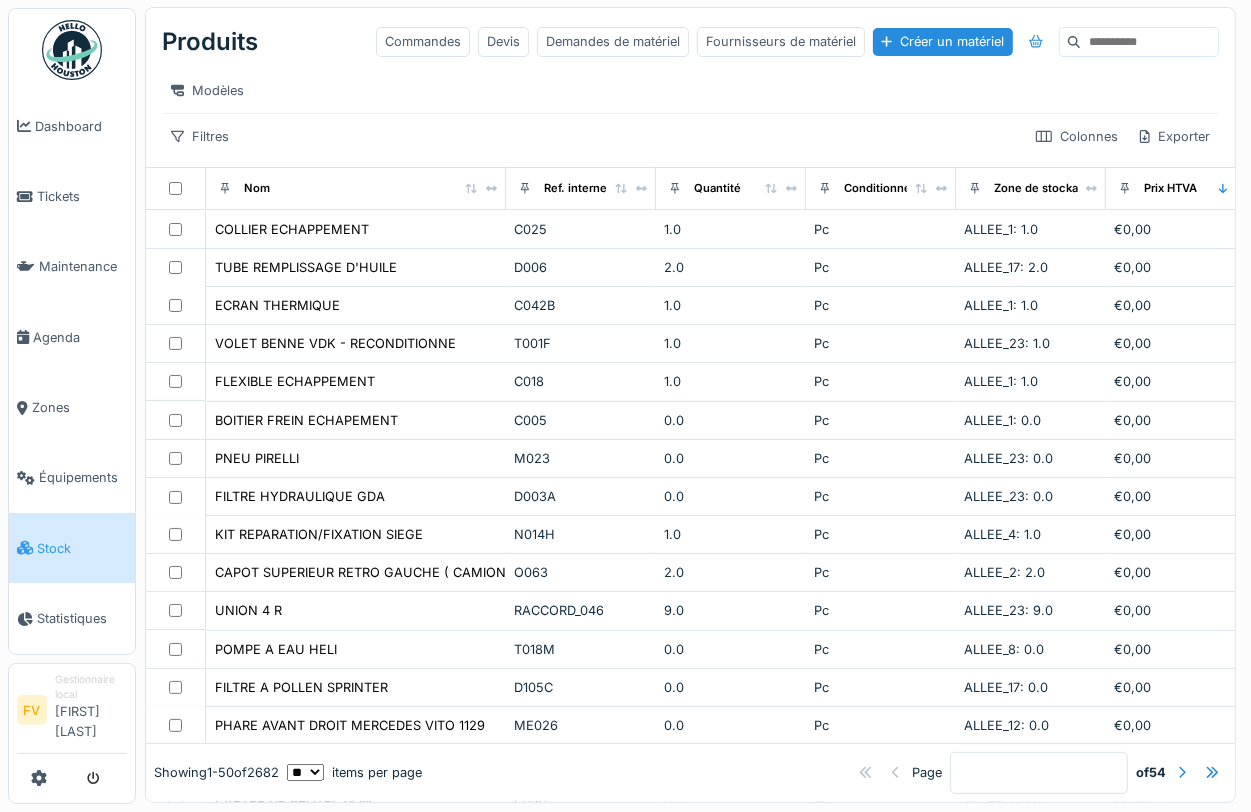 scroll, scrollTop: 3, scrollLeft: 0, axis: vertical 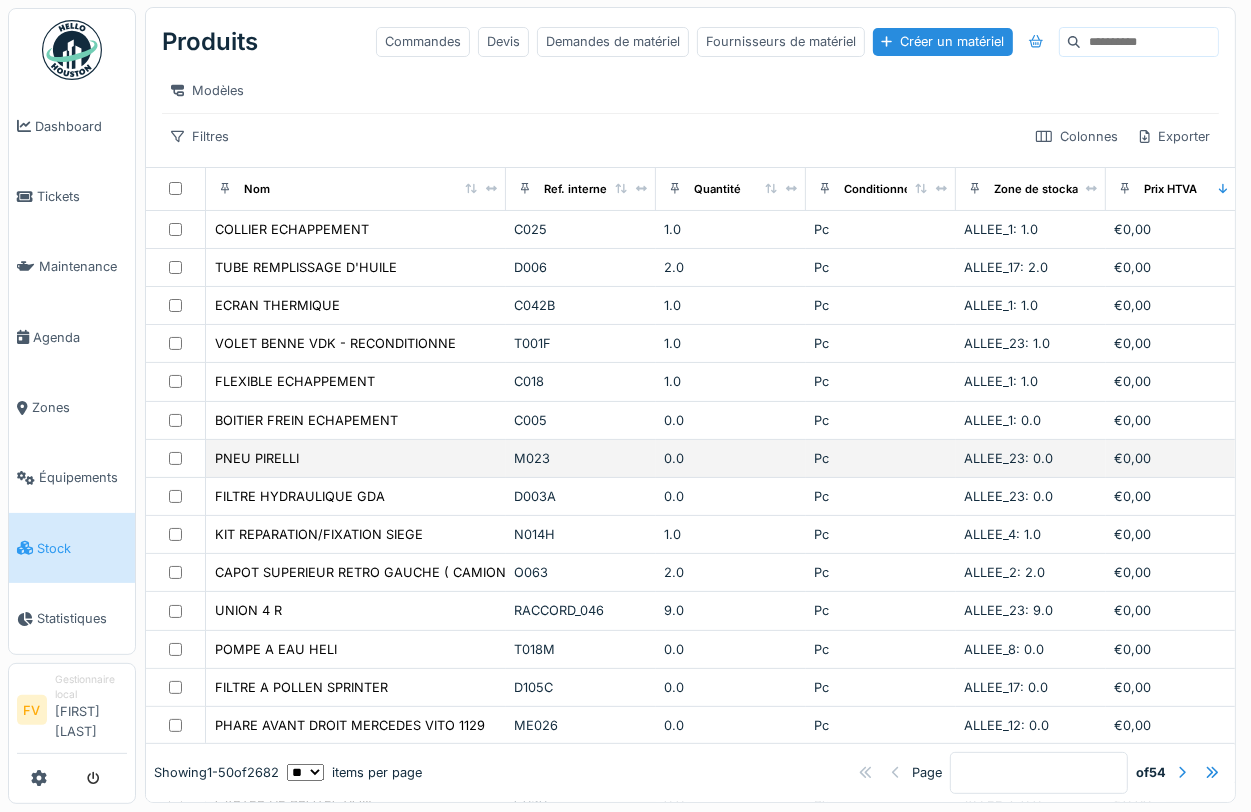 click on "PNEU PIRELLI" at bounding box center [356, 458] 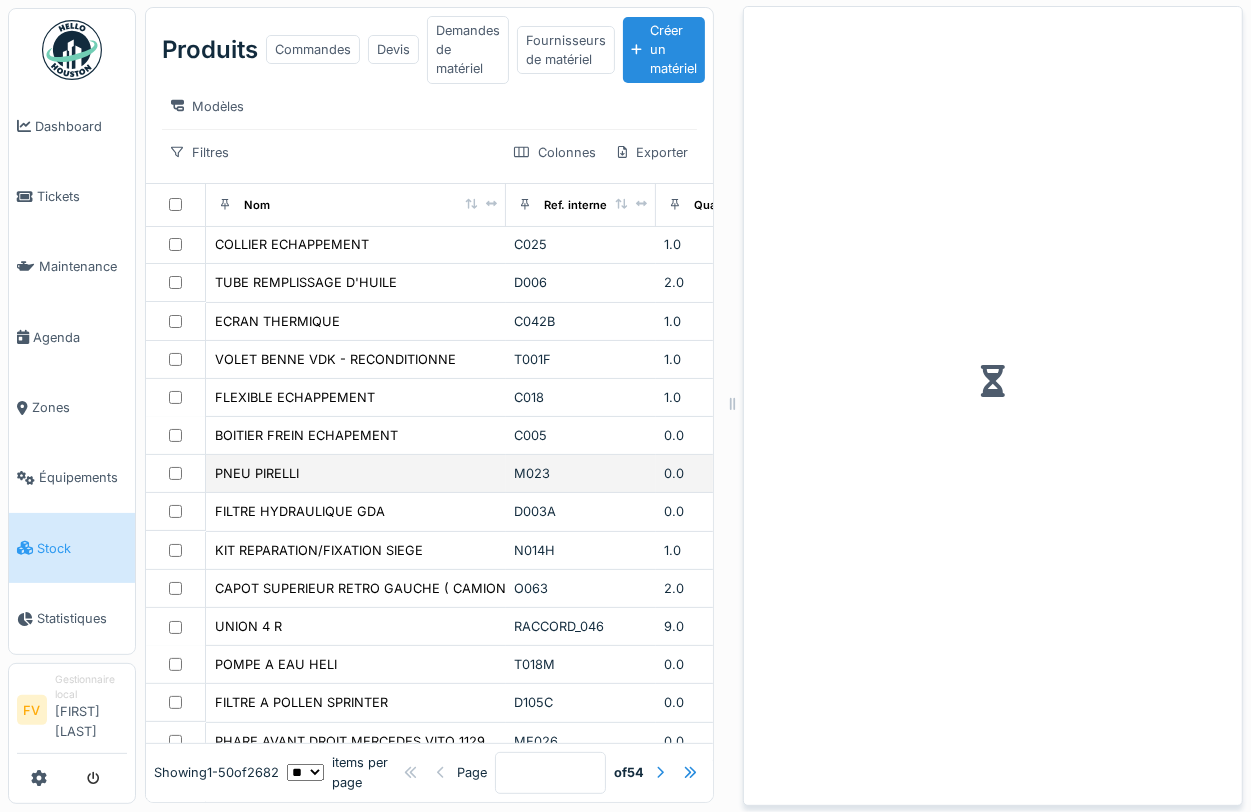 scroll, scrollTop: 20, scrollLeft: 0, axis: vertical 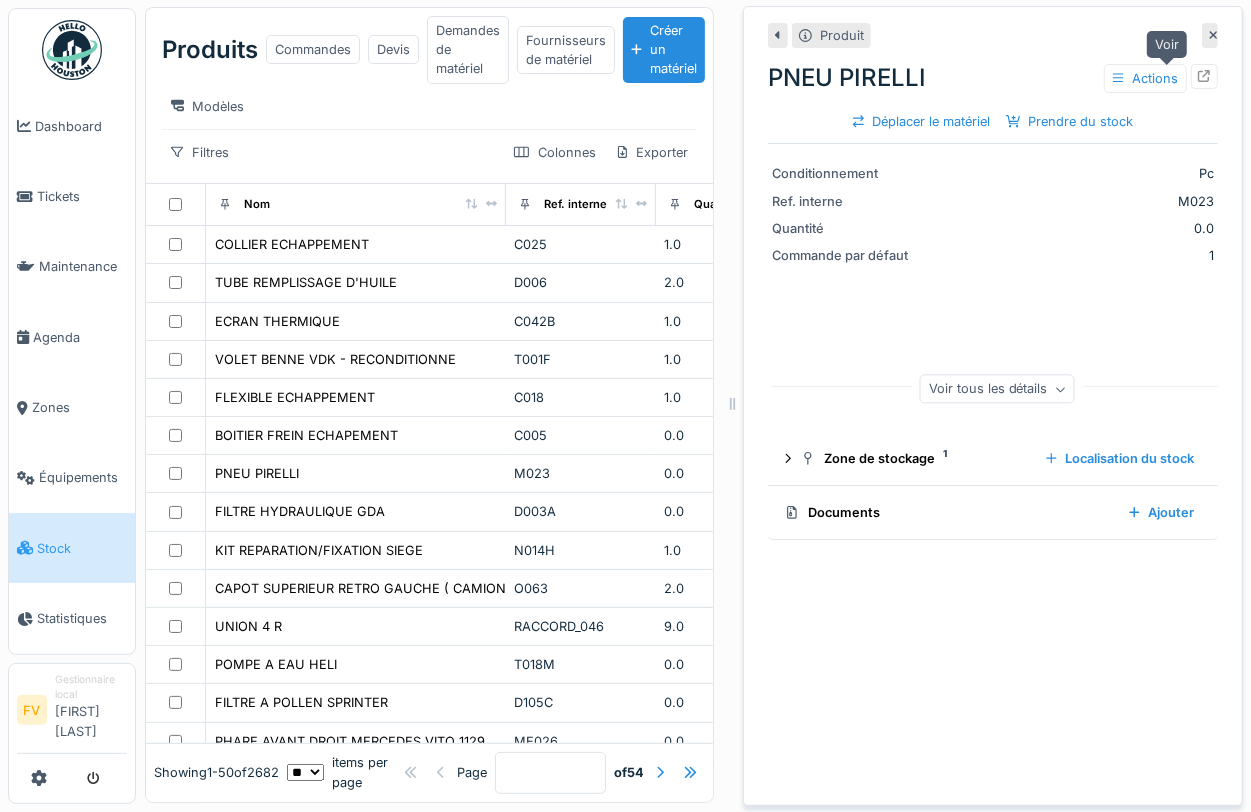 click 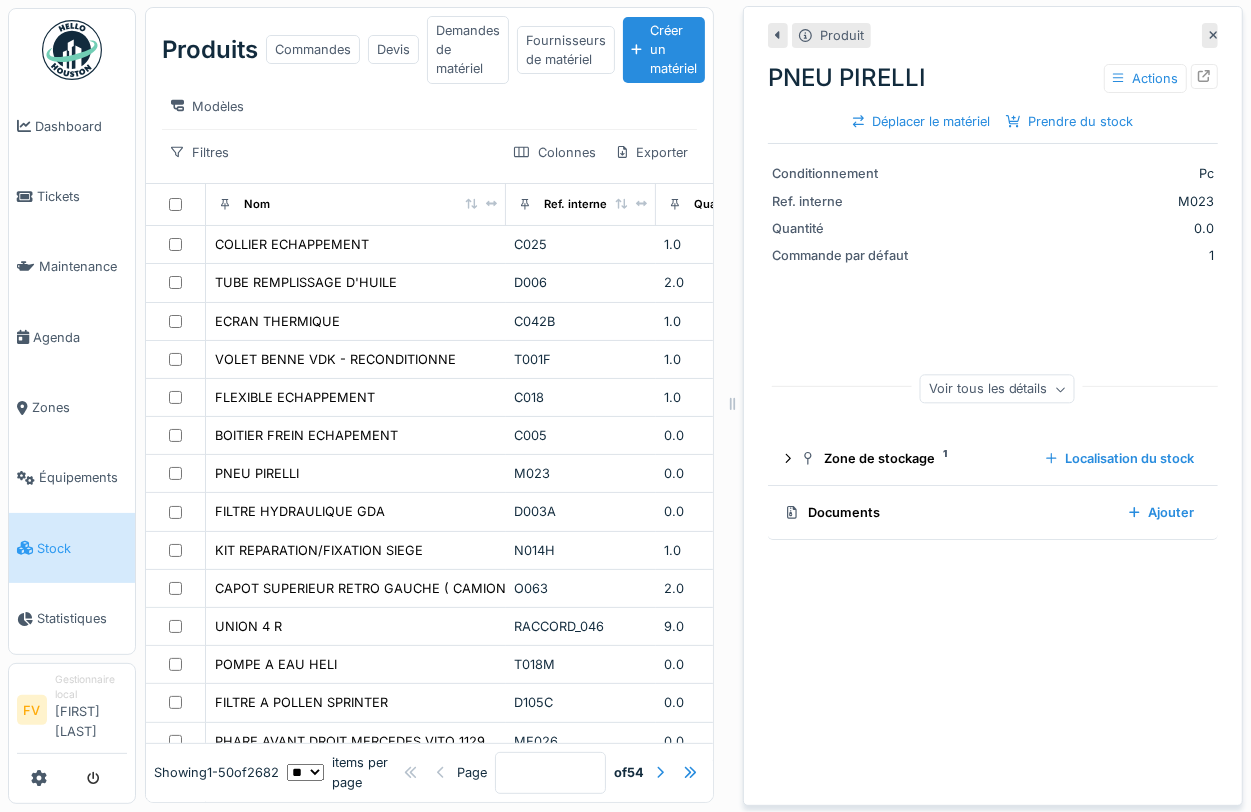 click at bounding box center (1210, 35) 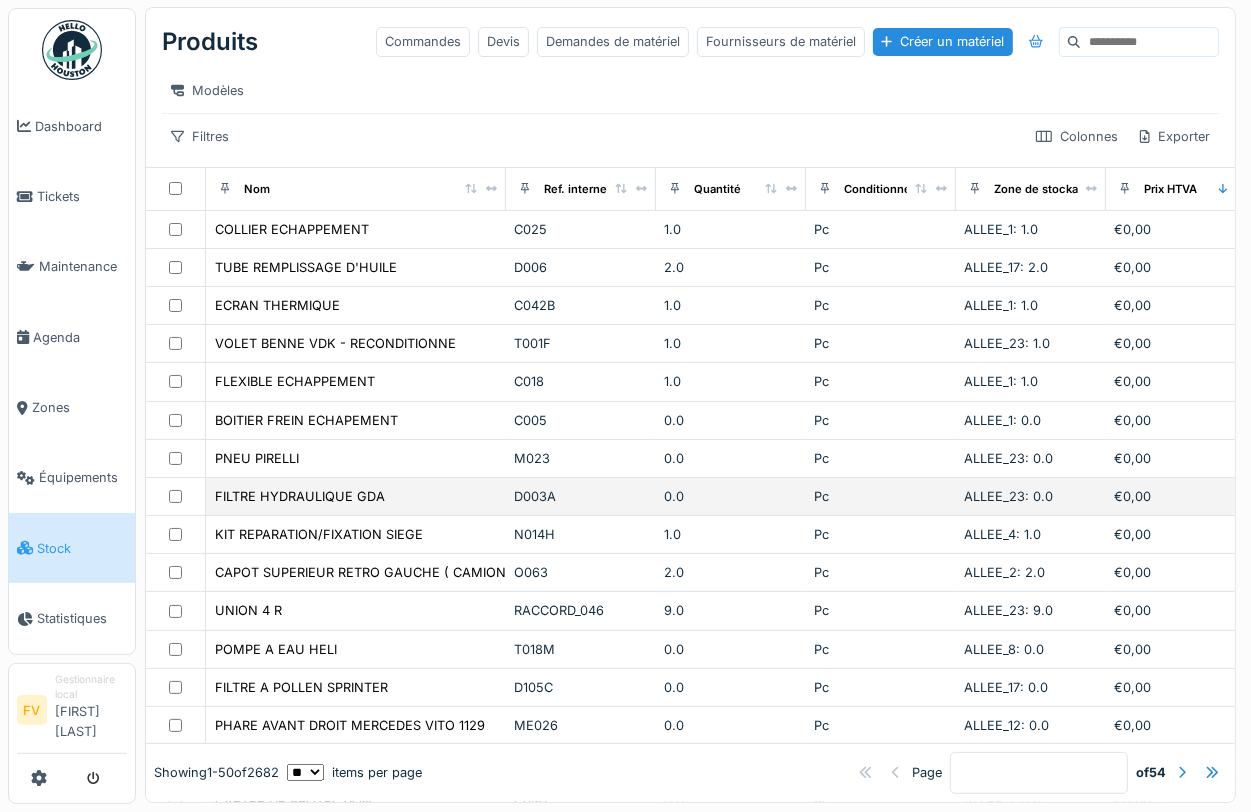 click on "FILTRE HYDRAULIQUE GDA" at bounding box center (356, 496) 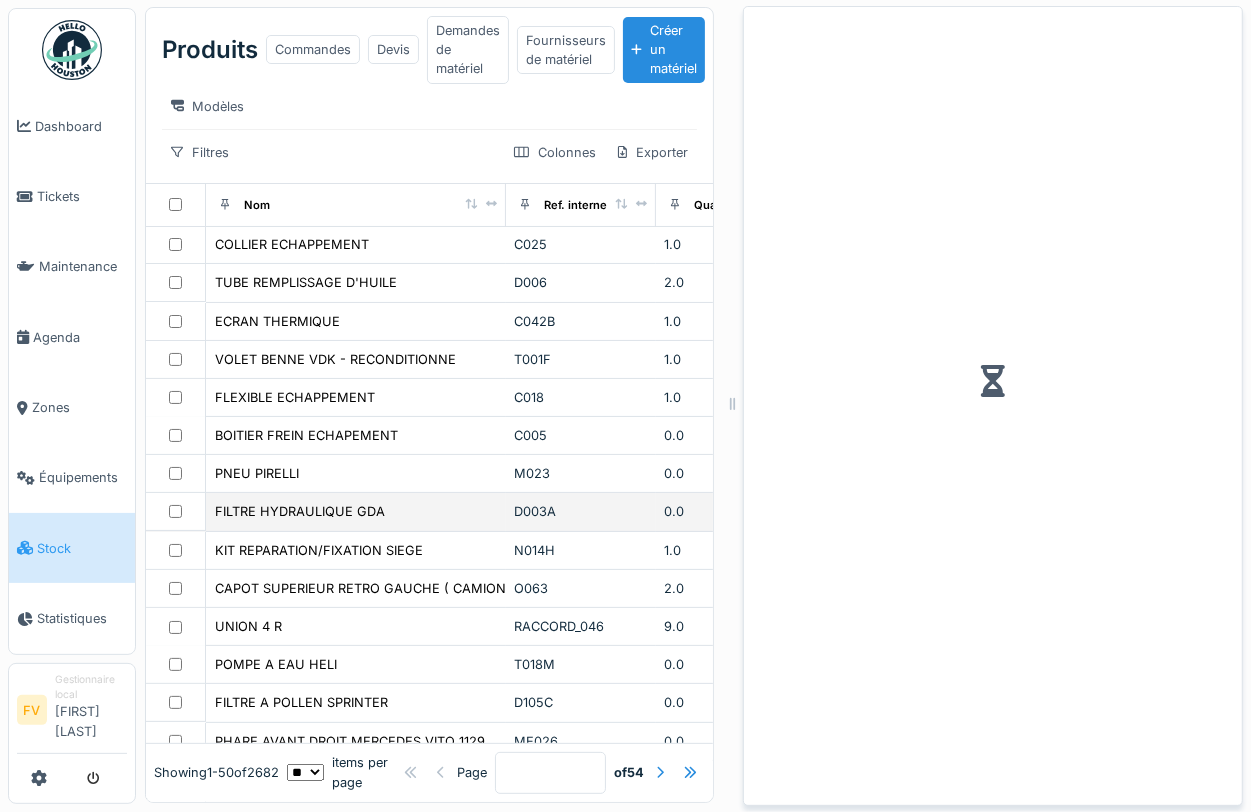 scroll, scrollTop: 20, scrollLeft: 0, axis: vertical 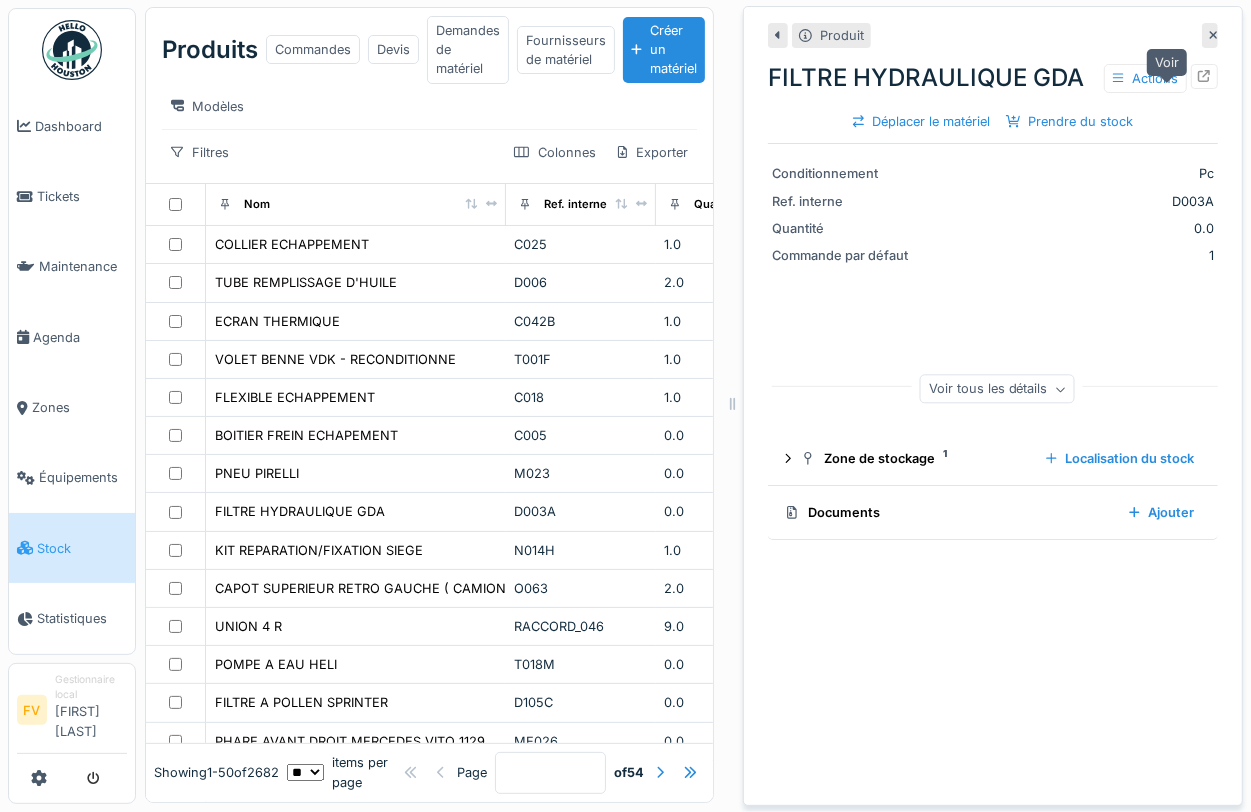 click at bounding box center (1204, 76) 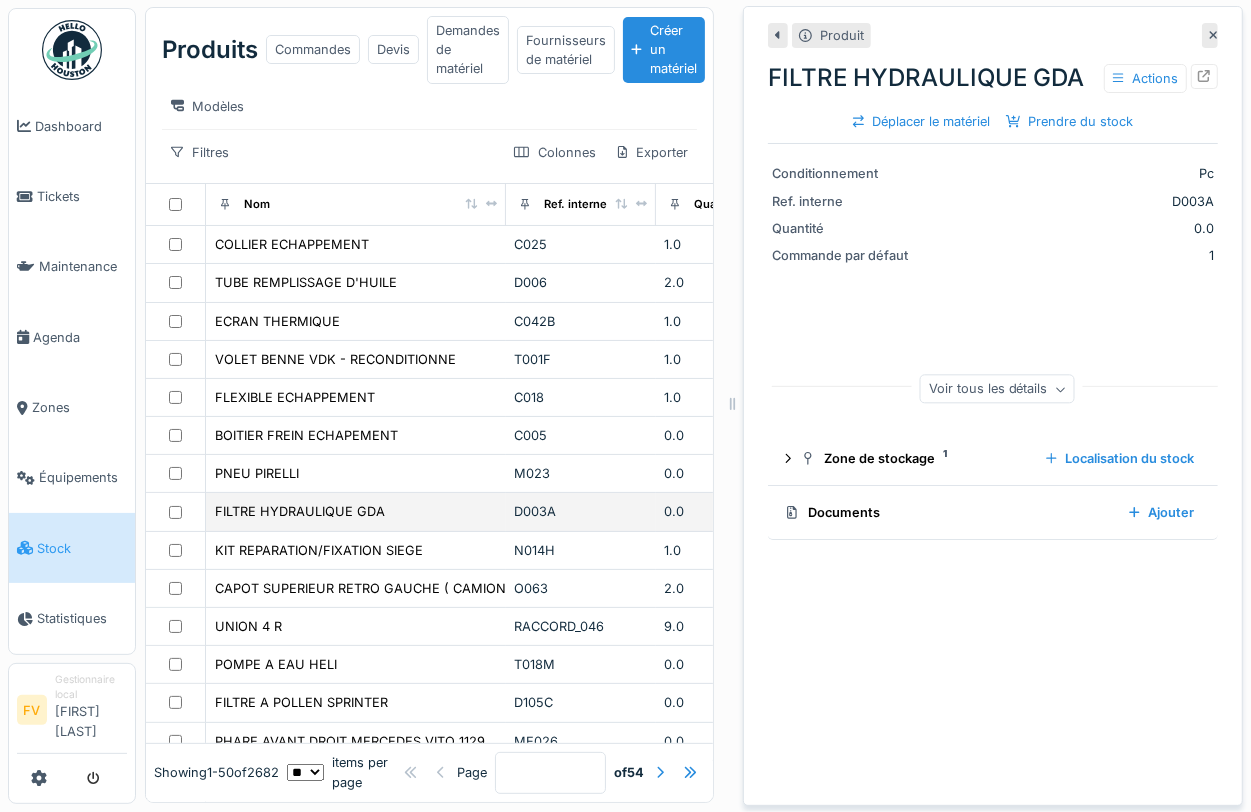 click on "FILTRE HYDRAULIQUE GDA" at bounding box center [356, 511] 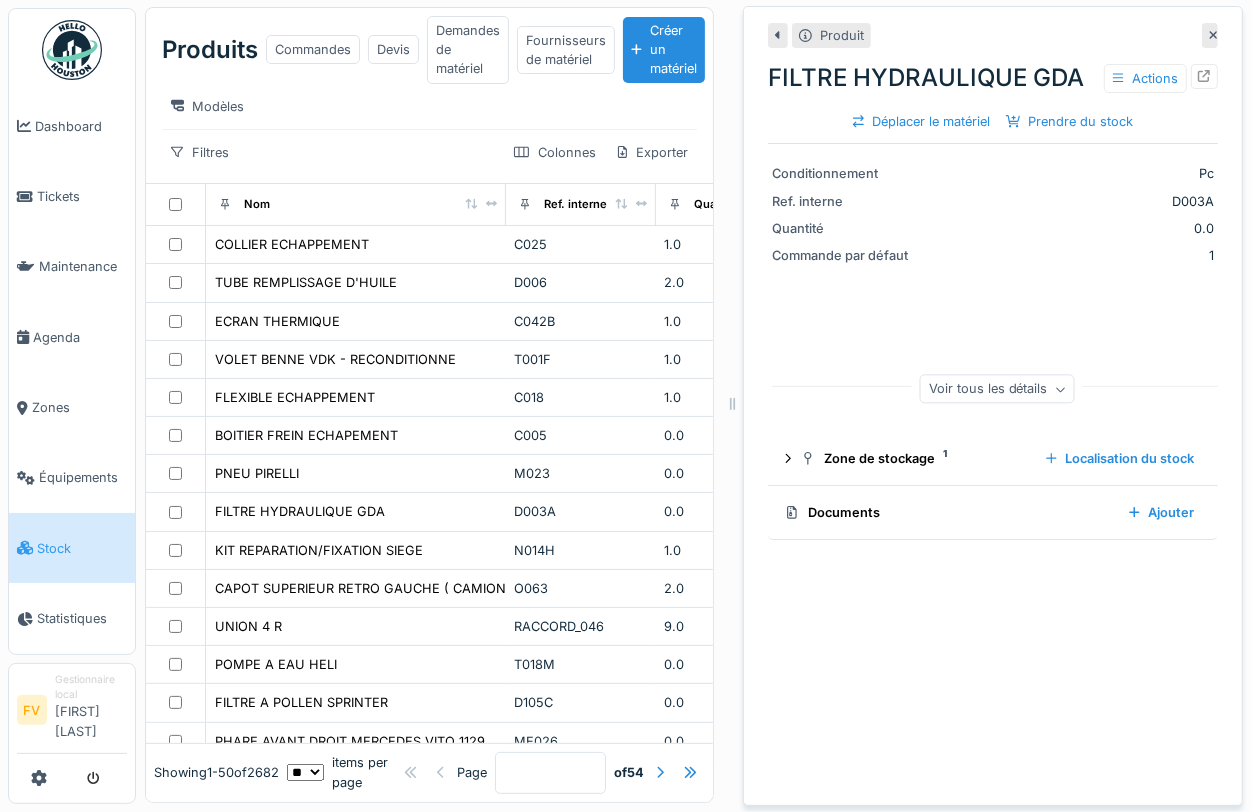 click at bounding box center [1210, 35] 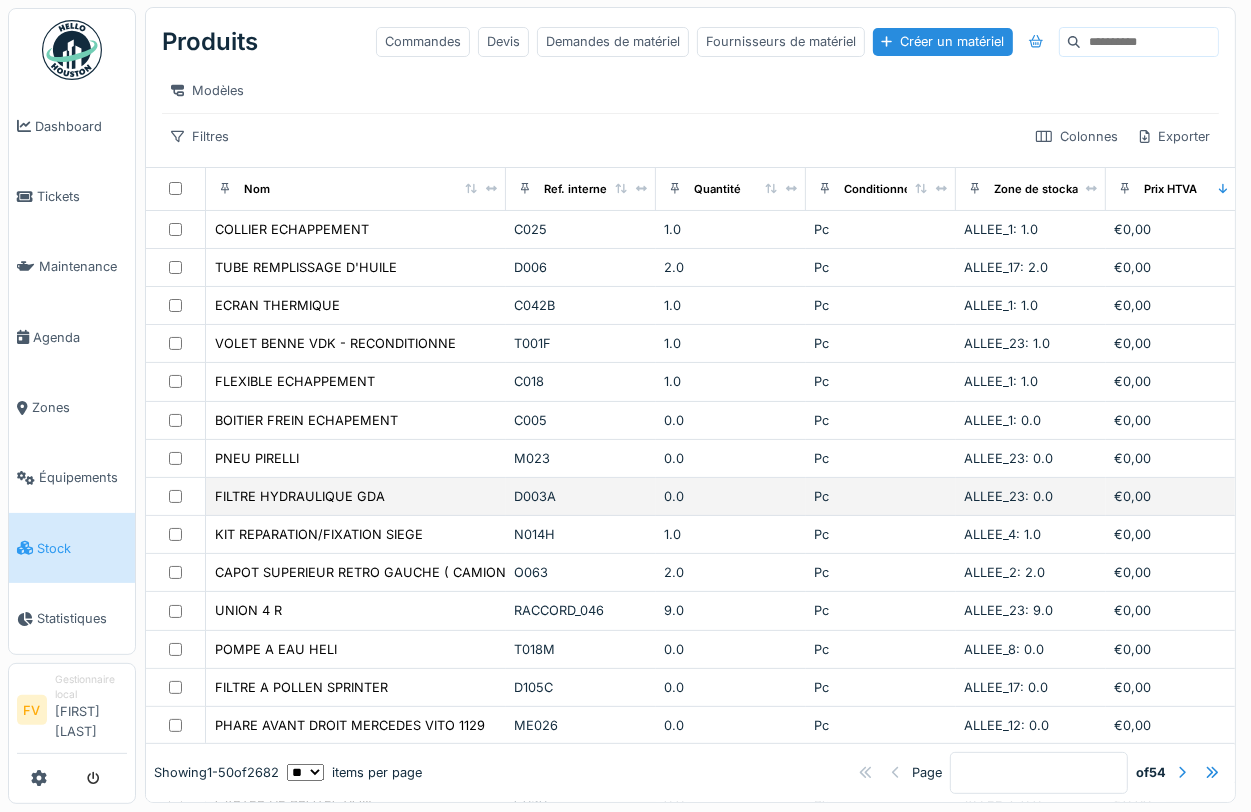 click on "FILTRE HYDRAULIQUE GDA" at bounding box center [356, 496] 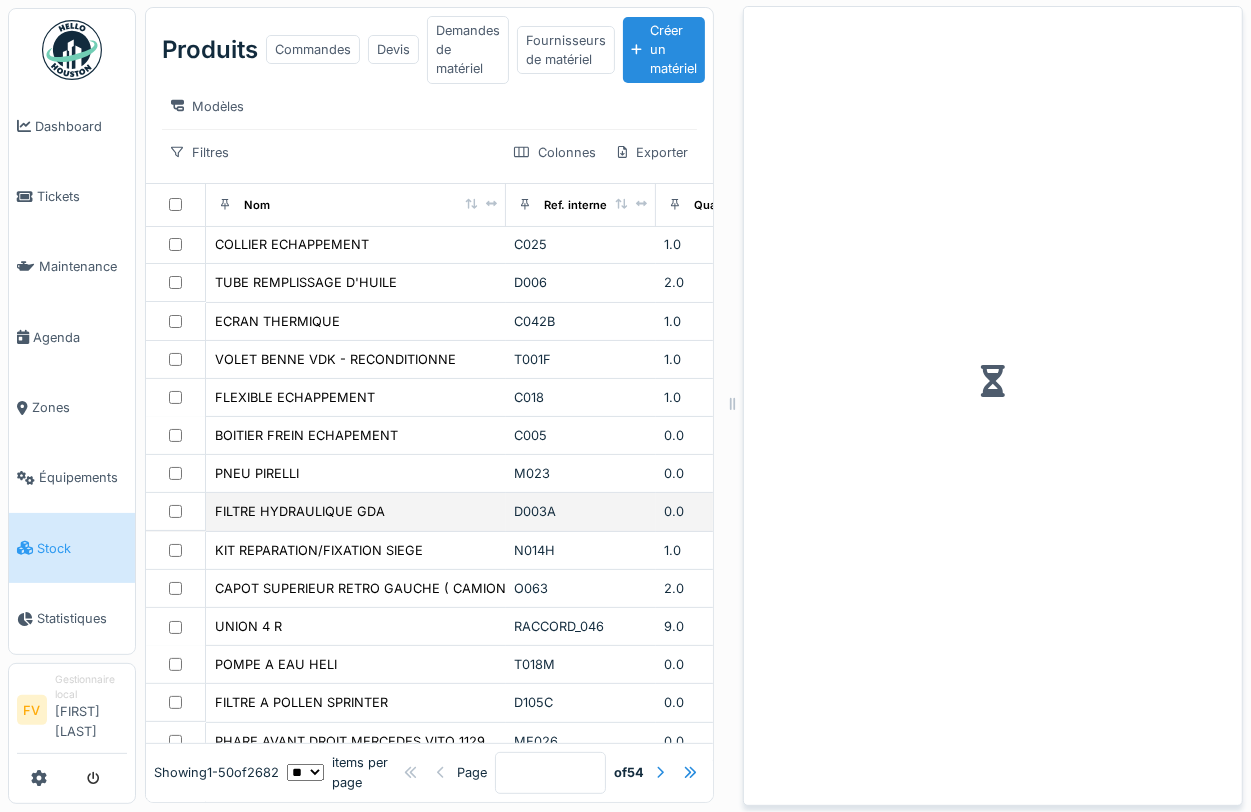 scroll, scrollTop: 20, scrollLeft: 0, axis: vertical 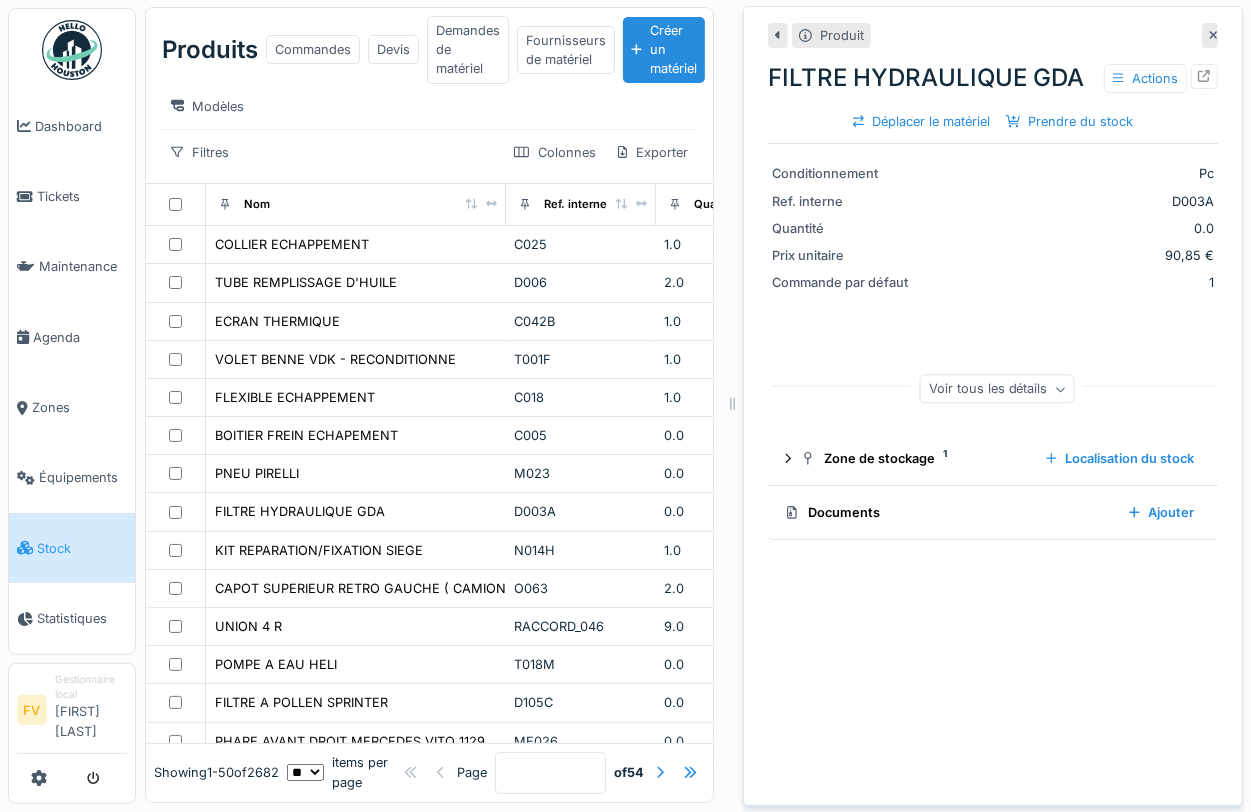 click 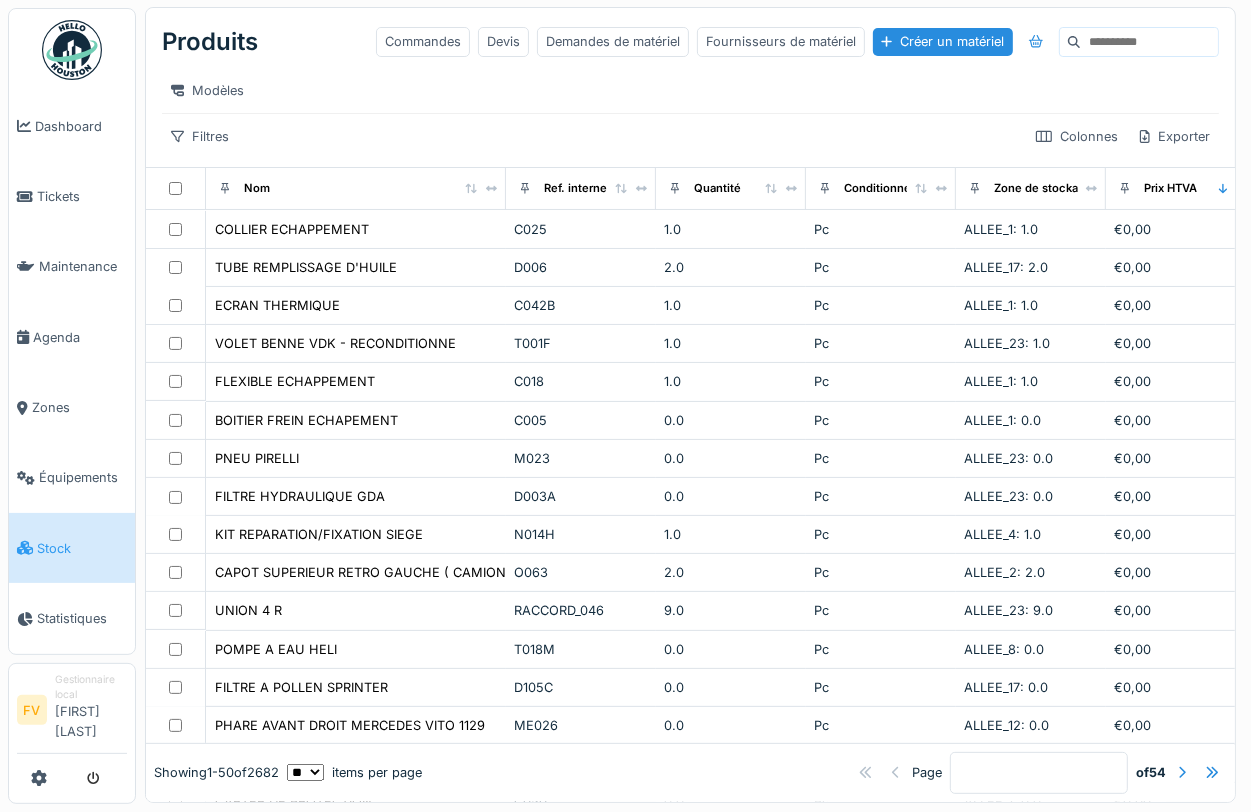 scroll, scrollTop: 3, scrollLeft: 0, axis: vertical 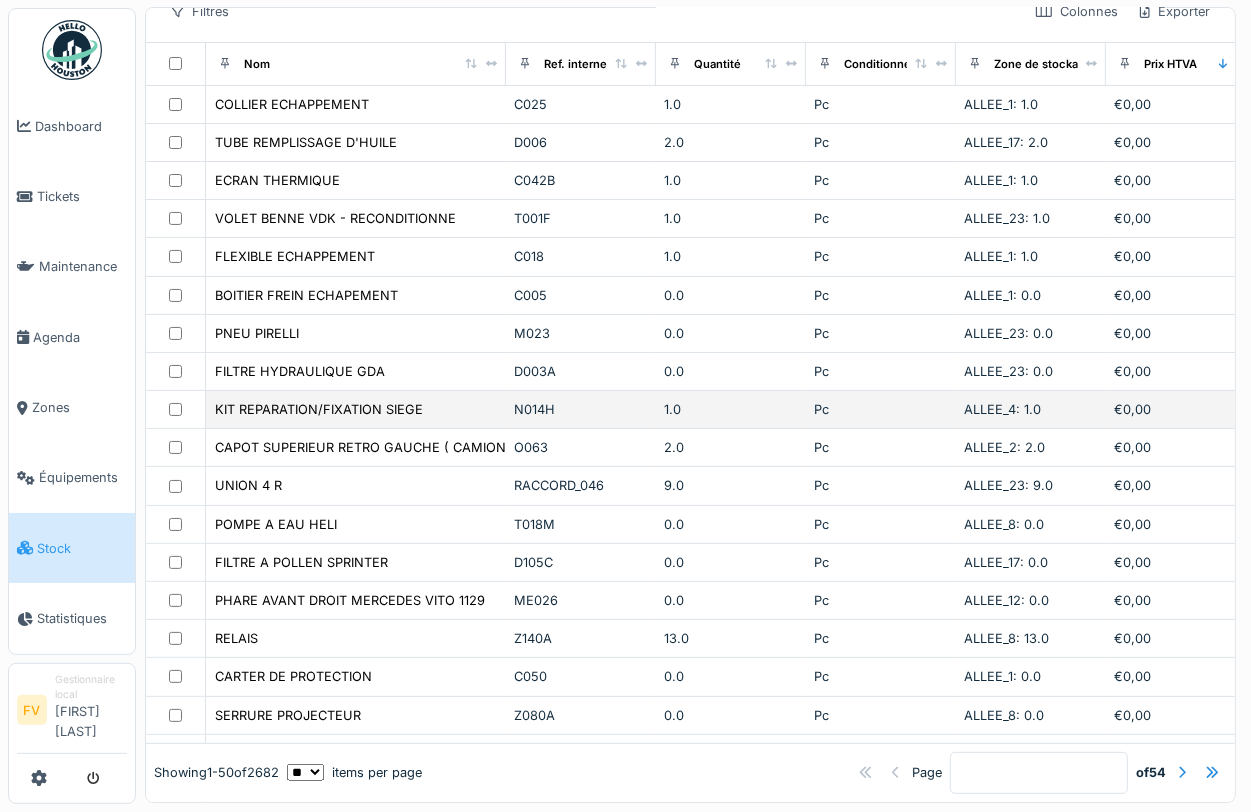 click on "KIT REPARATION/FIXATION SIEGE" at bounding box center [356, 410] 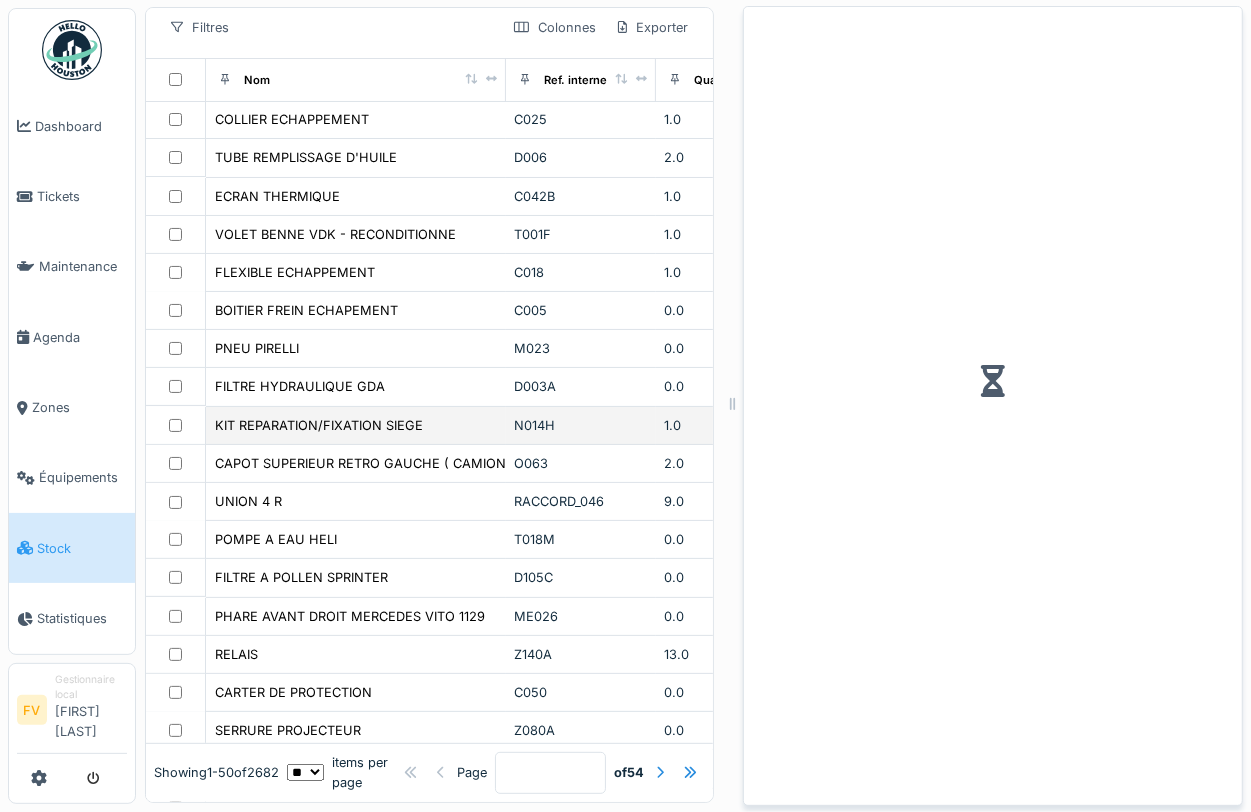 scroll, scrollTop: 141, scrollLeft: 0, axis: vertical 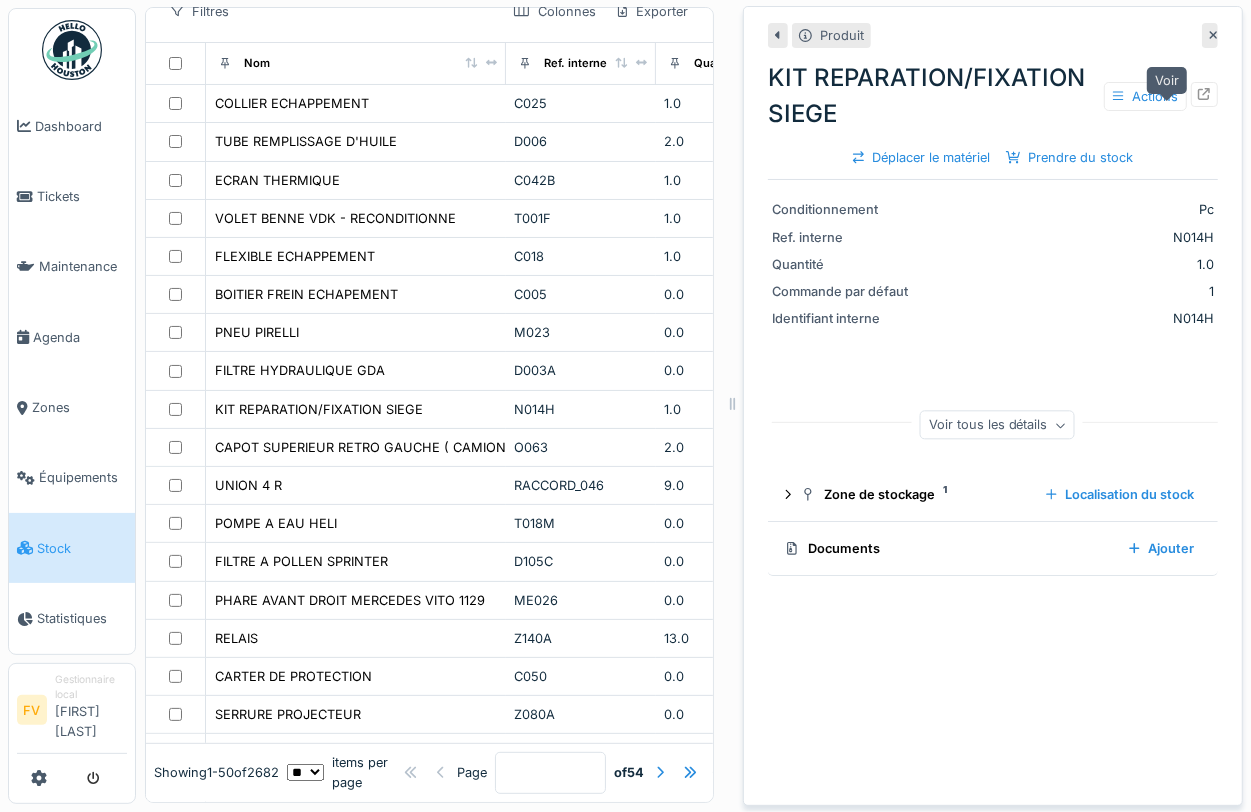click 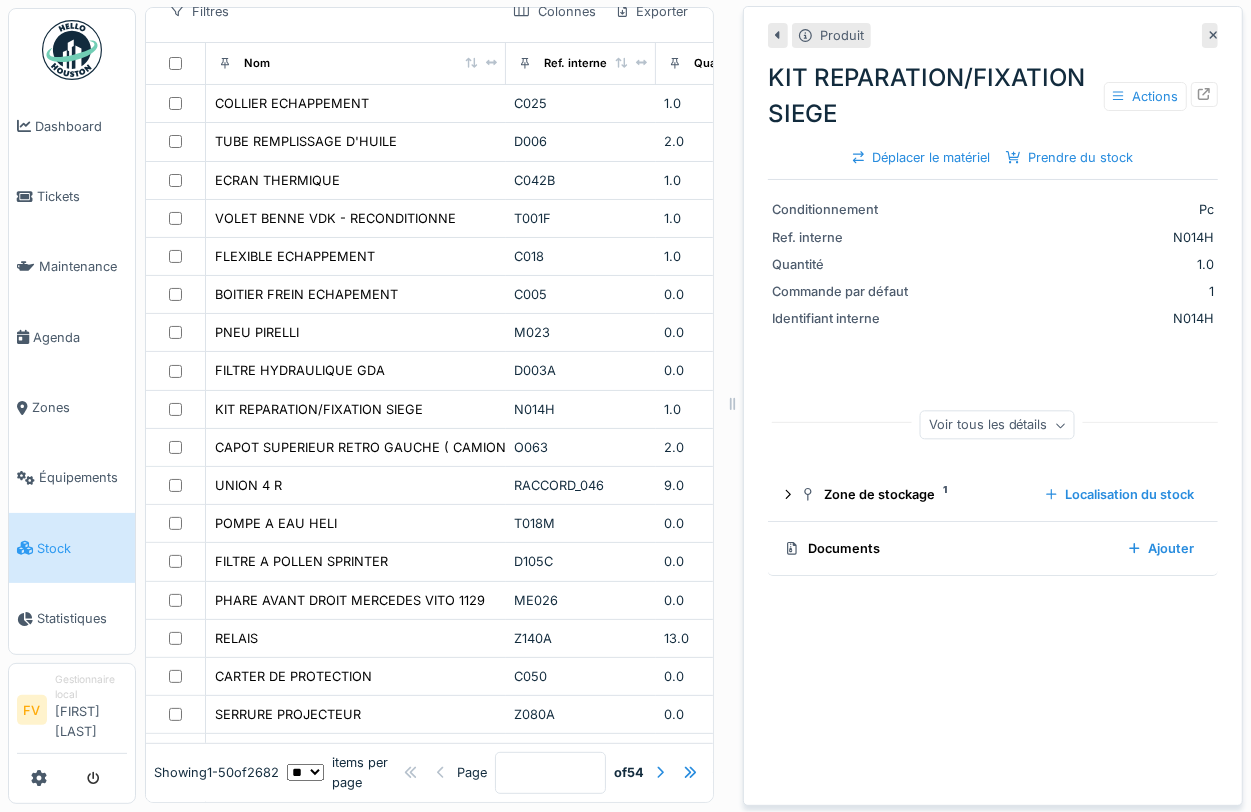 click 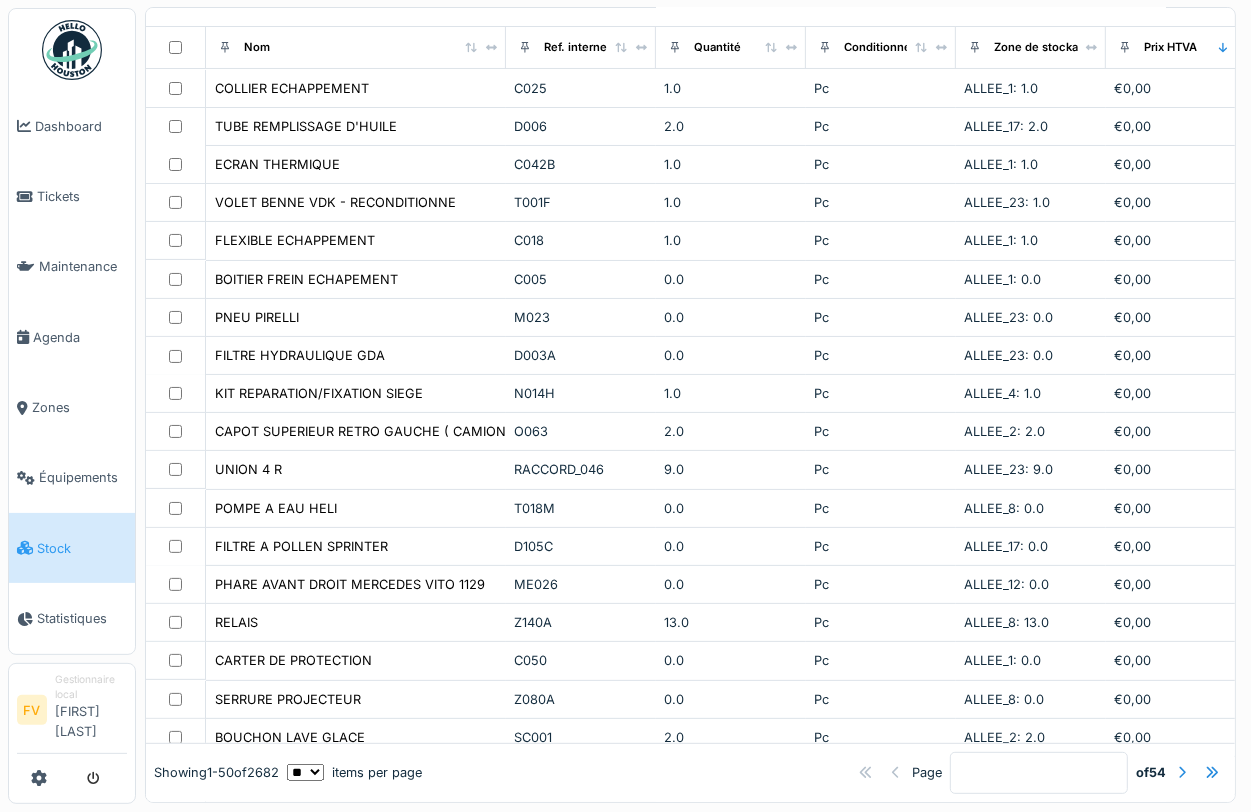 scroll, scrollTop: 125, scrollLeft: 0, axis: vertical 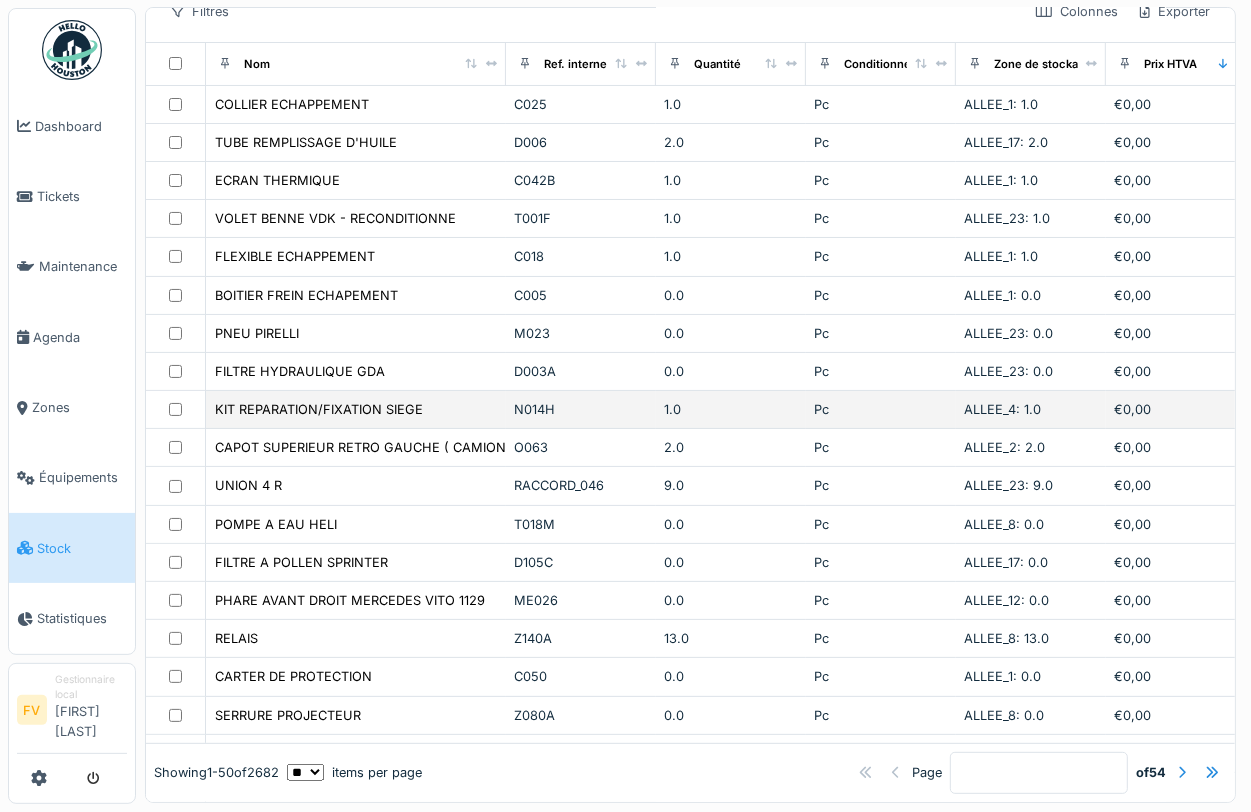 click on "N014H" at bounding box center [581, 409] 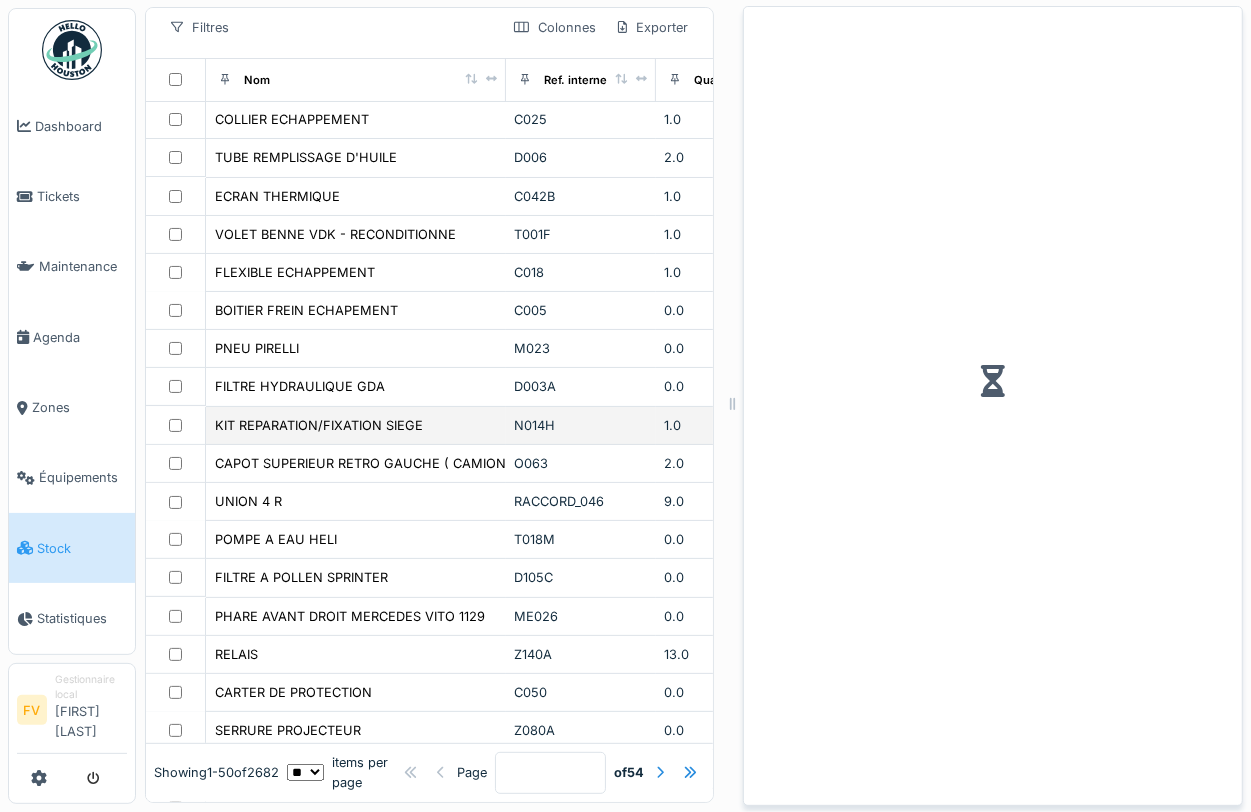 scroll, scrollTop: 141, scrollLeft: 0, axis: vertical 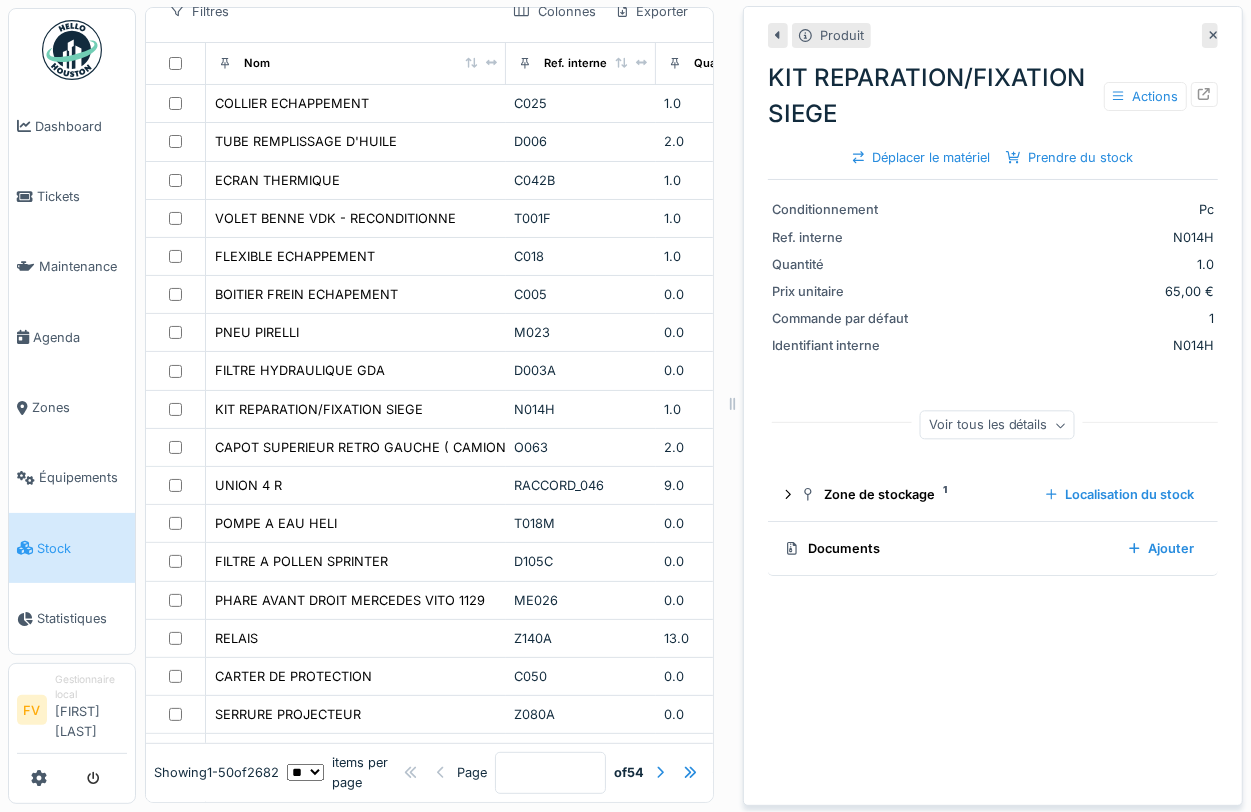 click 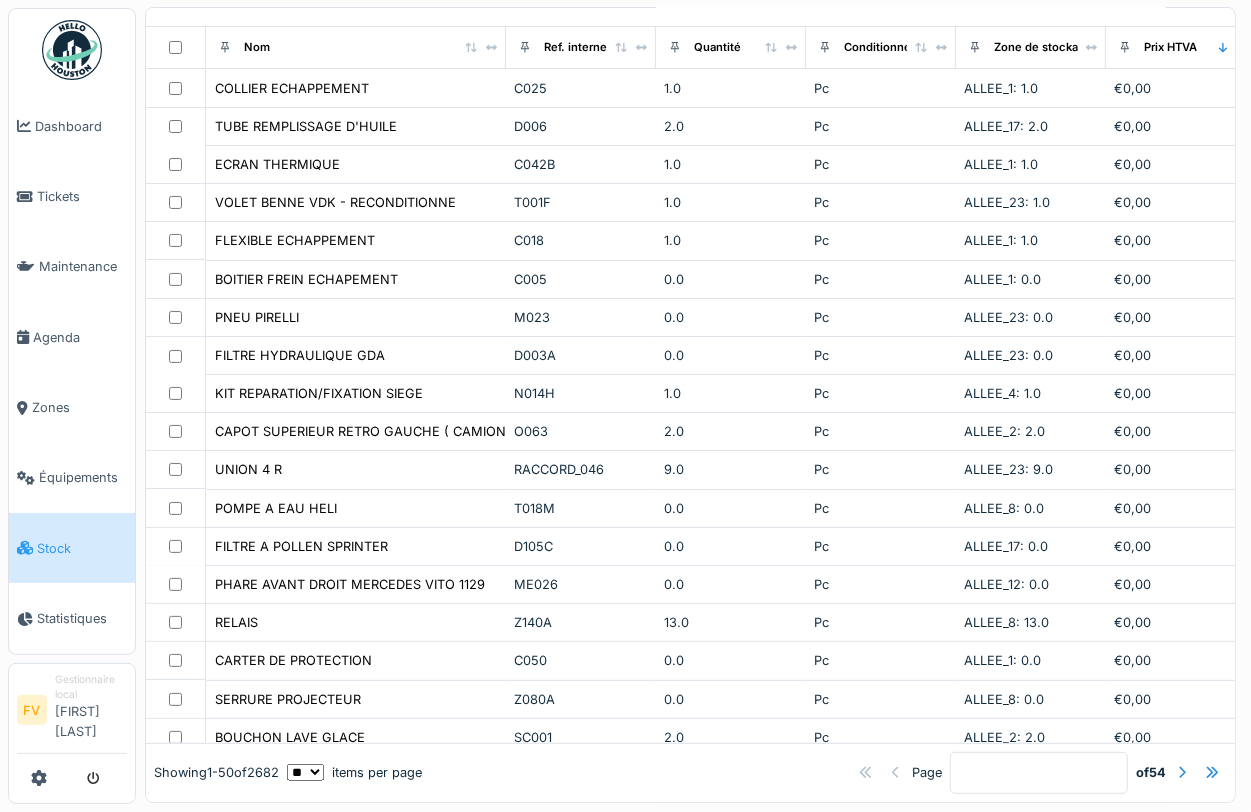 scroll, scrollTop: 125, scrollLeft: 0, axis: vertical 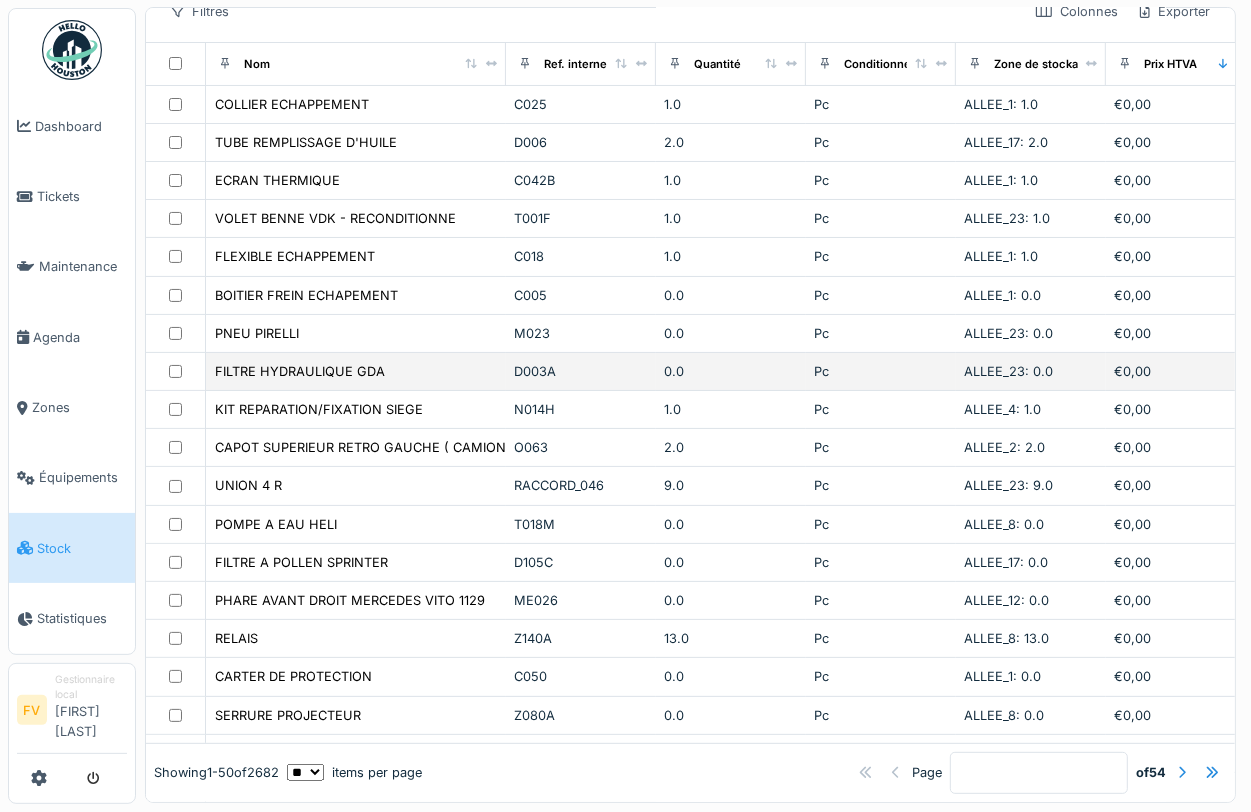 click on "FILTRE HYDRAULIQUE GDA" at bounding box center (356, 371) 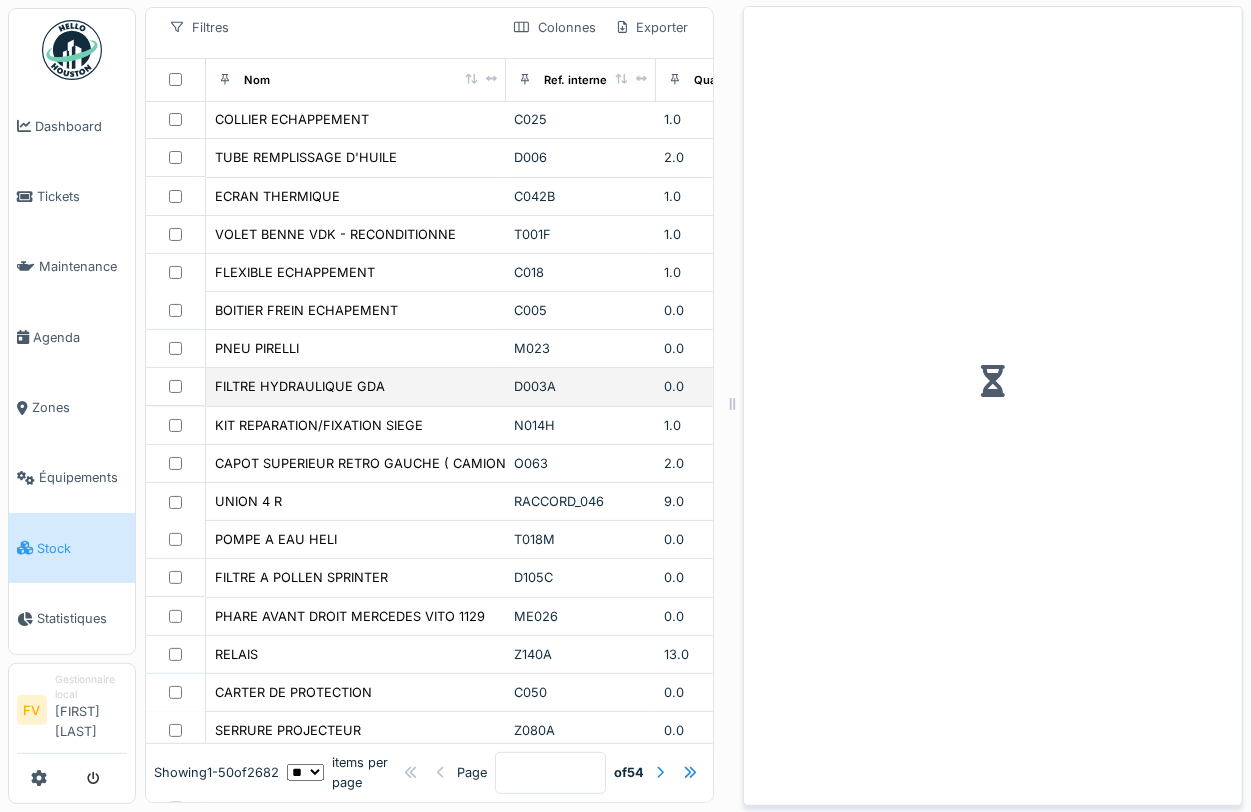 scroll, scrollTop: 141, scrollLeft: 0, axis: vertical 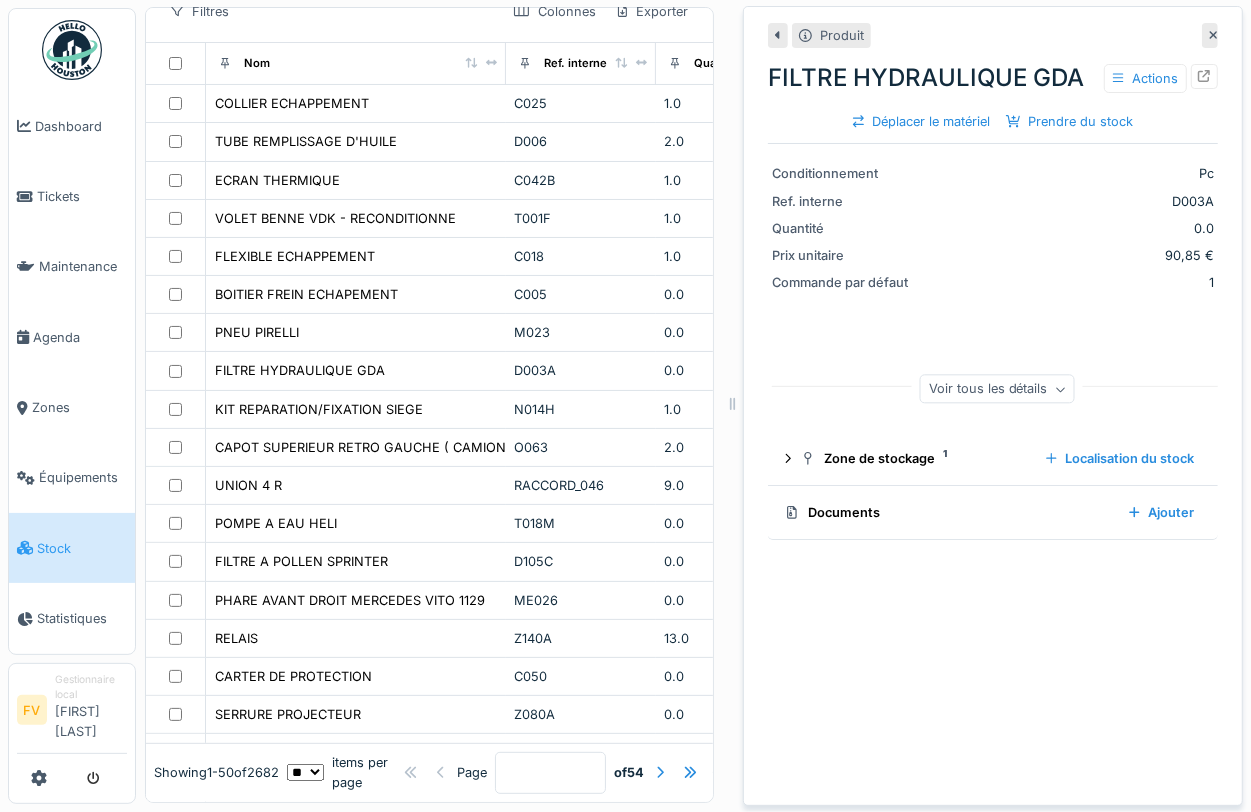 click 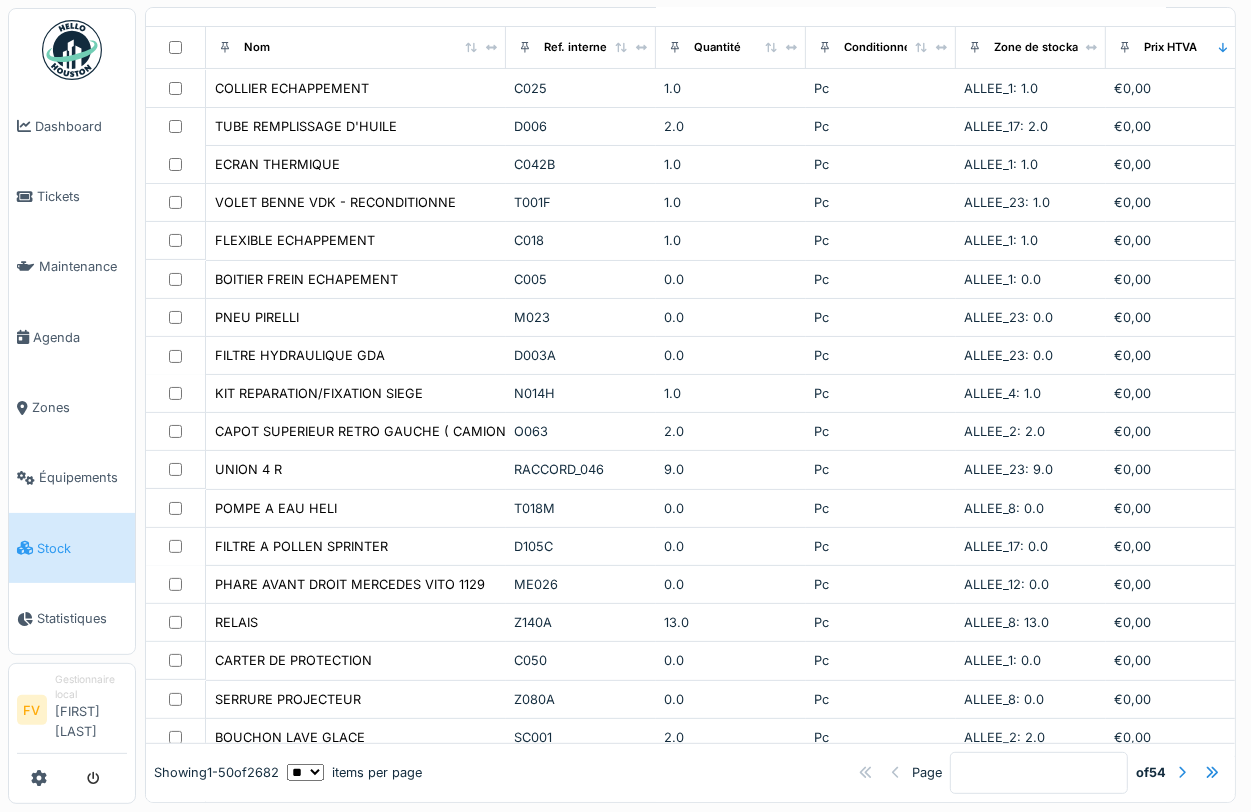 scroll, scrollTop: 125, scrollLeft: 0, axis: vertical 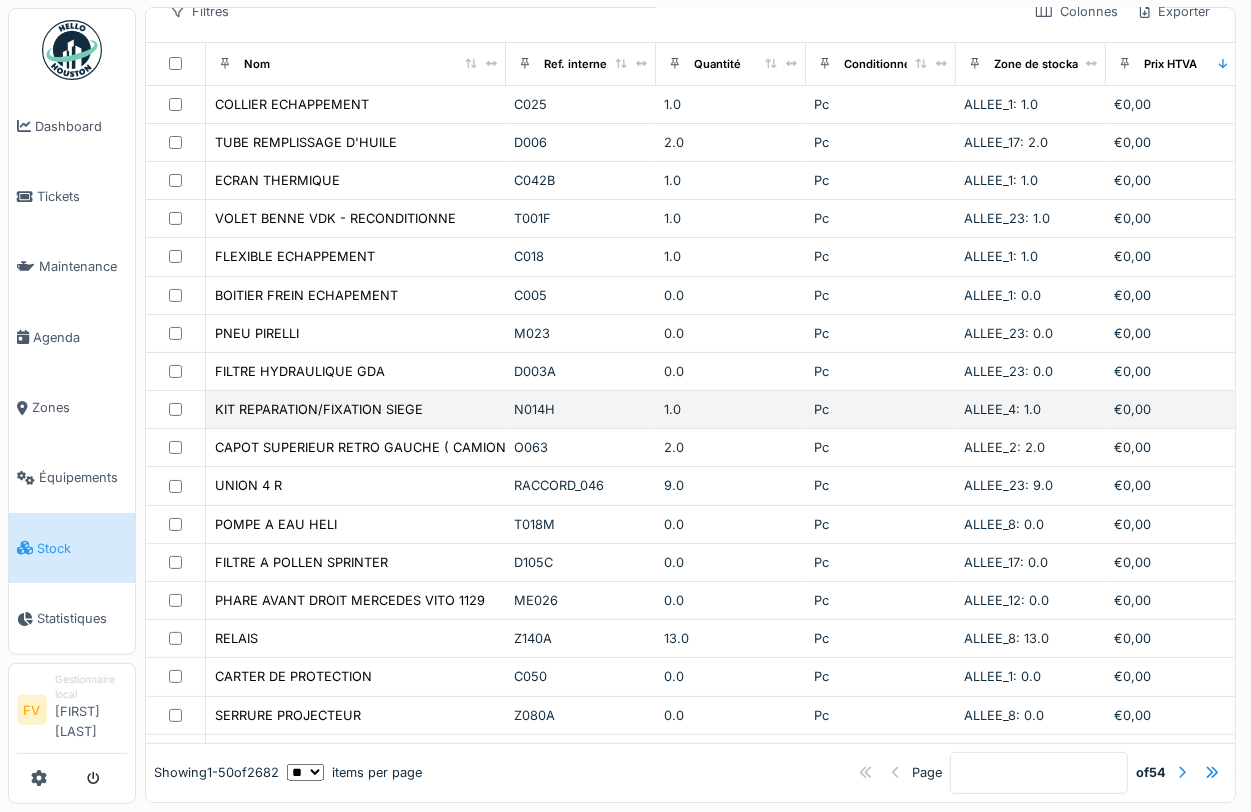 click on "N014H" at bounding box center [581, 409] 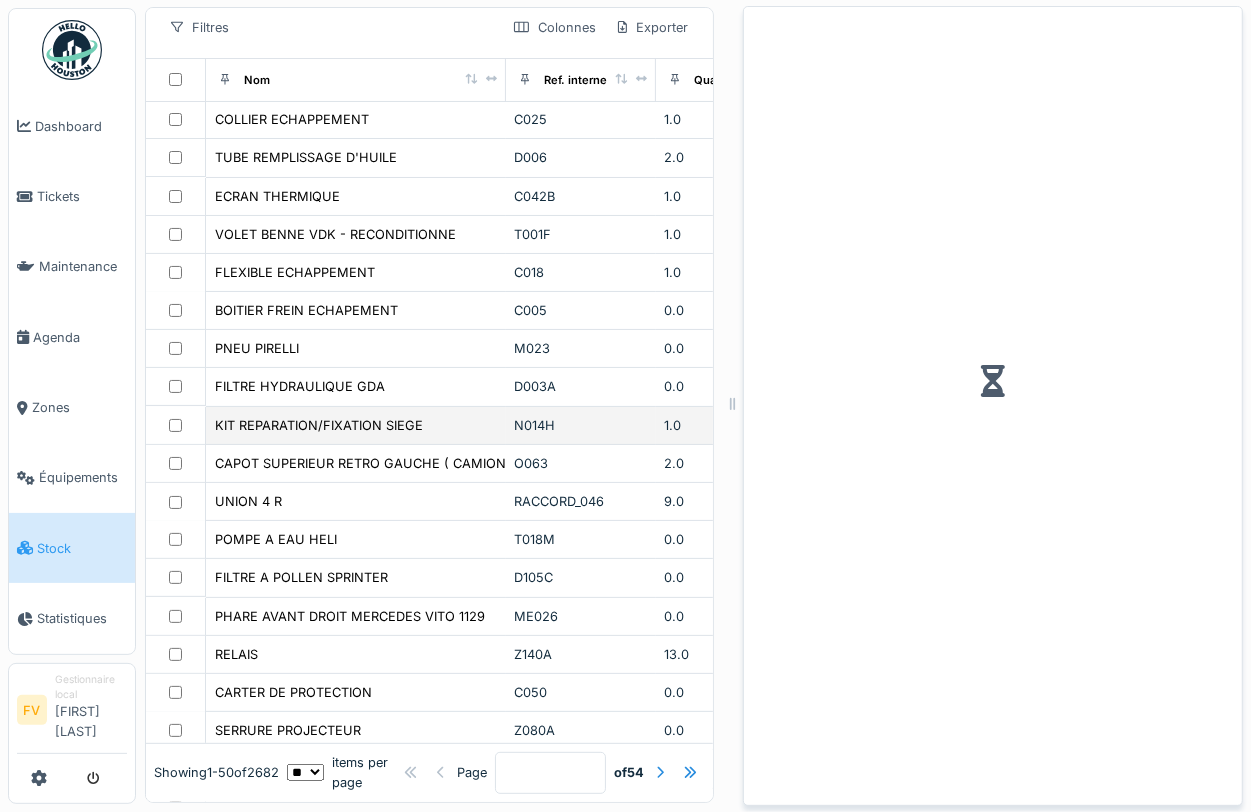scroll, scrollTop: 141, scrollLeft: 0, axis: vertical 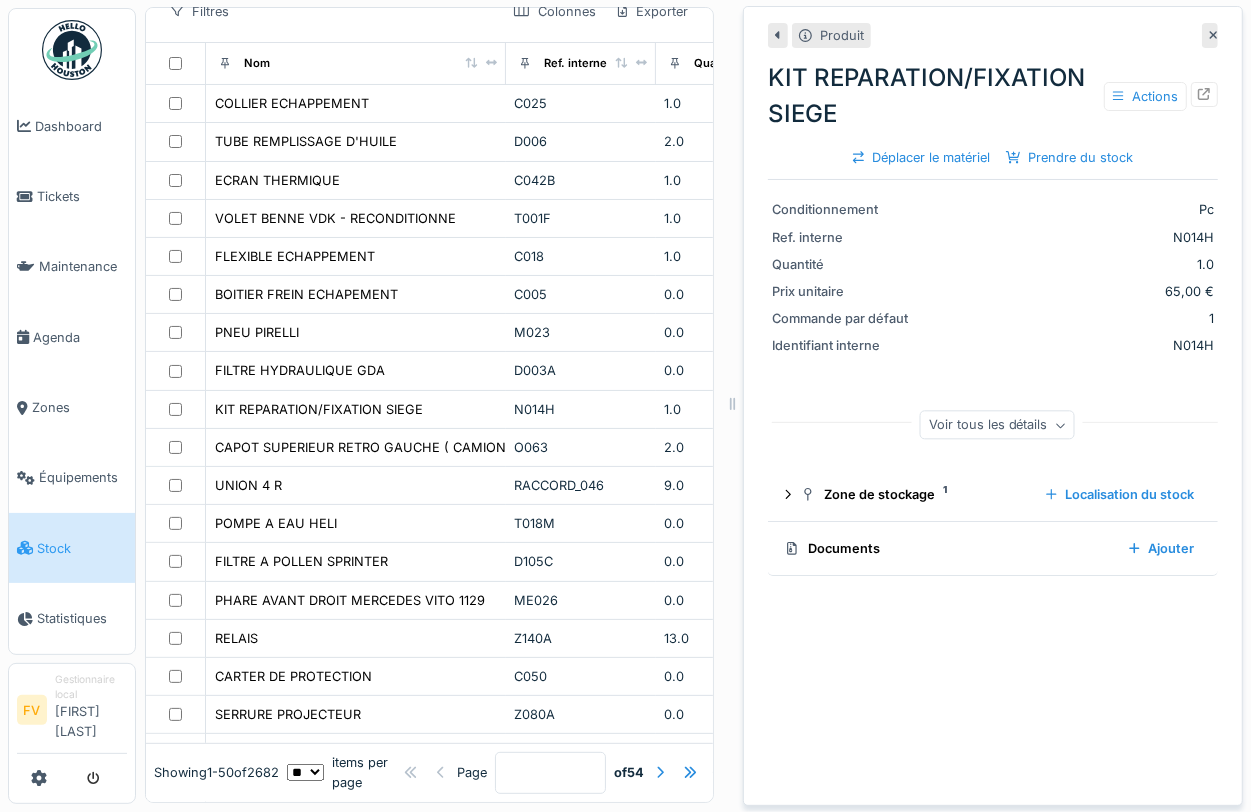 click on "Produit KIT REPARATION/FIXATION SIEGE Actions Déplacer le matériel Prendre du stock Conditionnement Pc Ref. interne N014H Quantité 1.0 Prix unitaire 65,00 € Commande par défaut 1 Identifiant interne N014H Voir tous les détails Zone de stockage 1 Localisation du stock Documents Ajouter" at bounding box center [993, 406] 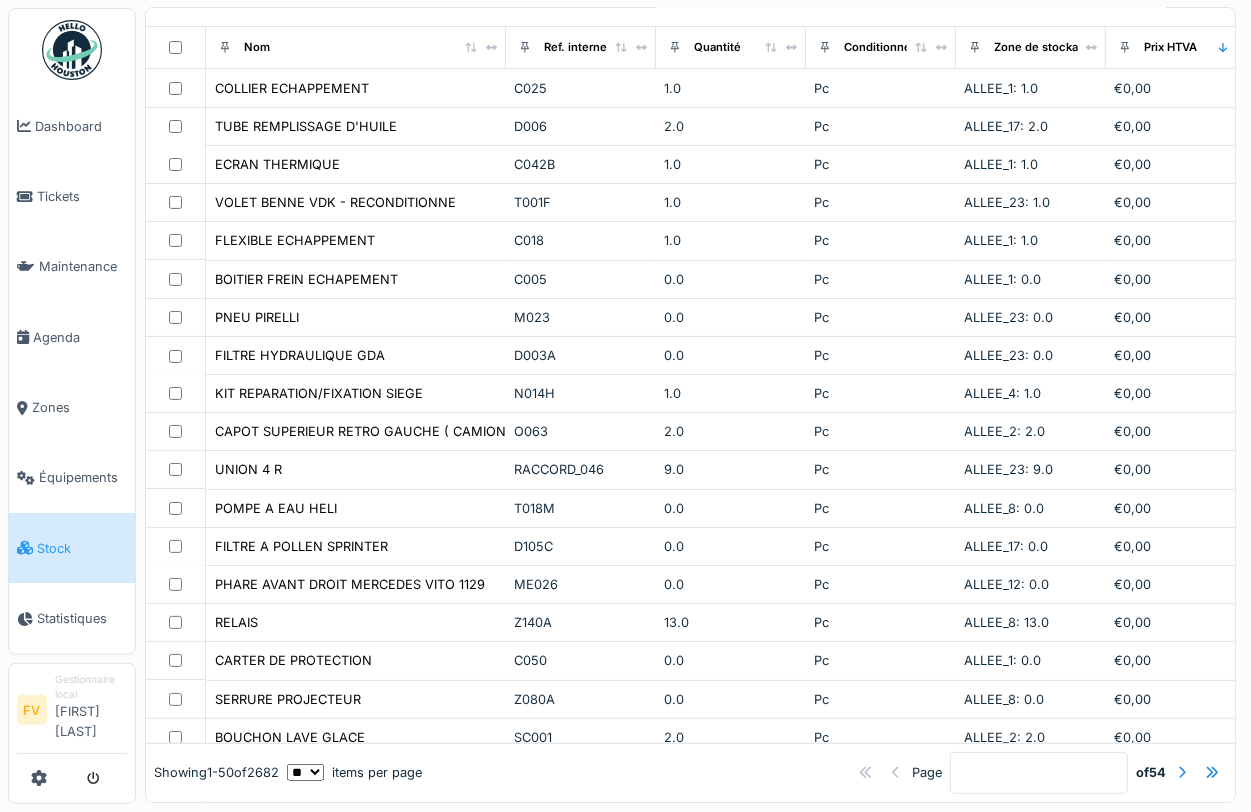 scroll, scrollTop: 125, scrollLeft: 0, axis: vertical 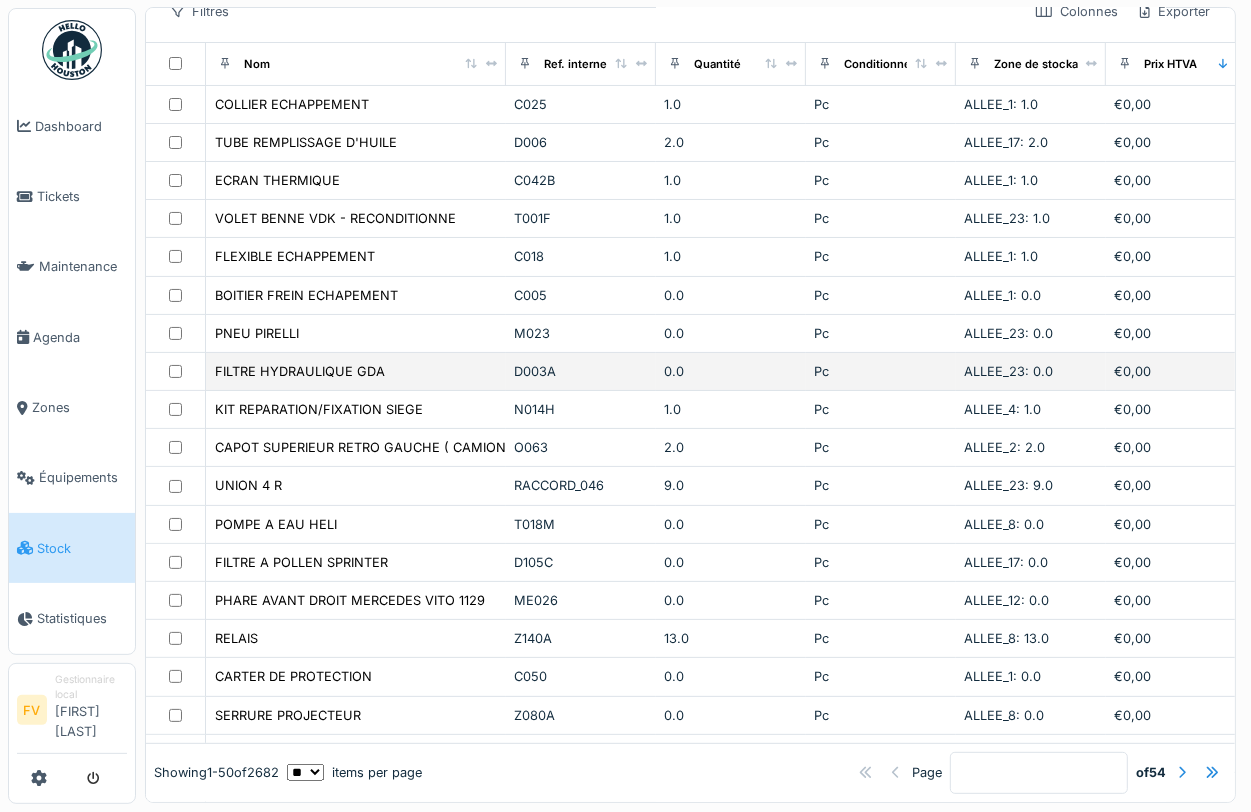 click on "D003A" at bounding box center [581, 371] 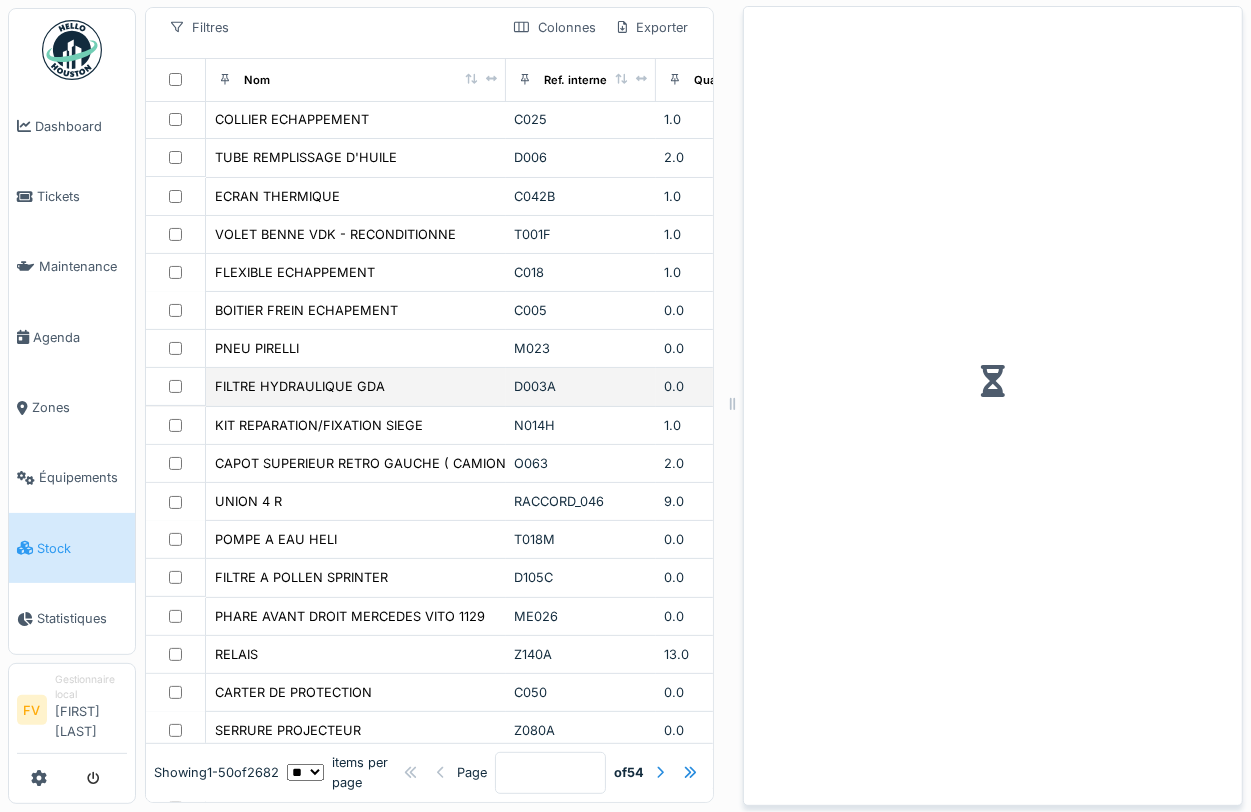 scroll, scrollTop: 141, scrollLeft: 0, axis: vertical 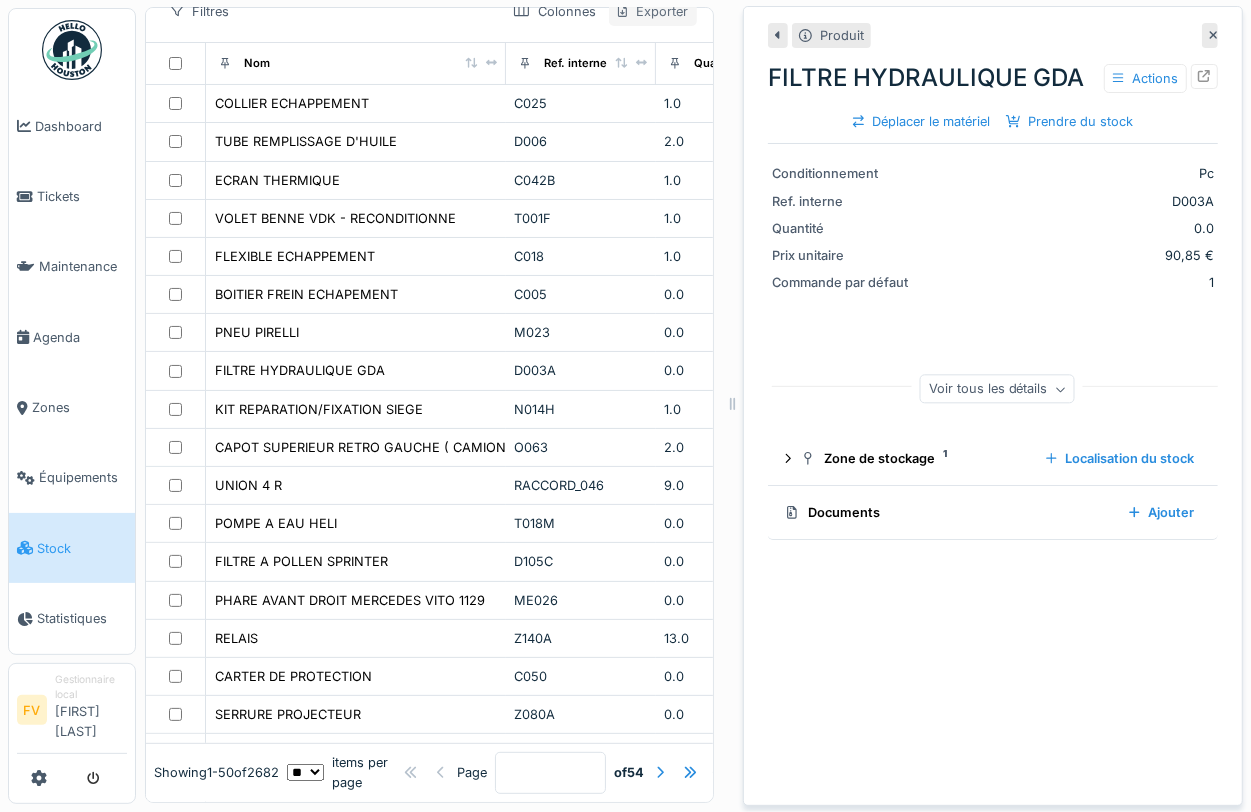 click at bounding box center (1214, 35) 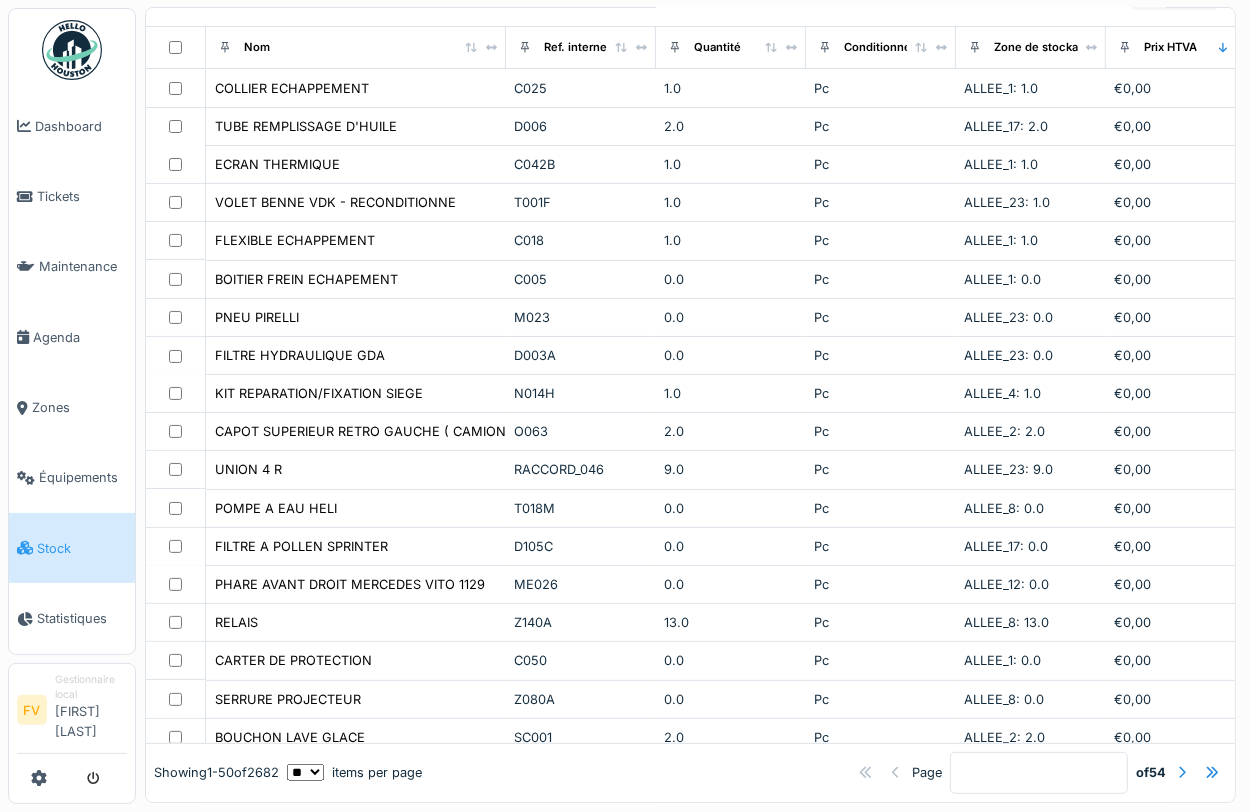 scroll, scrollTop: 125, scrollLeft: 0, axis: vertical 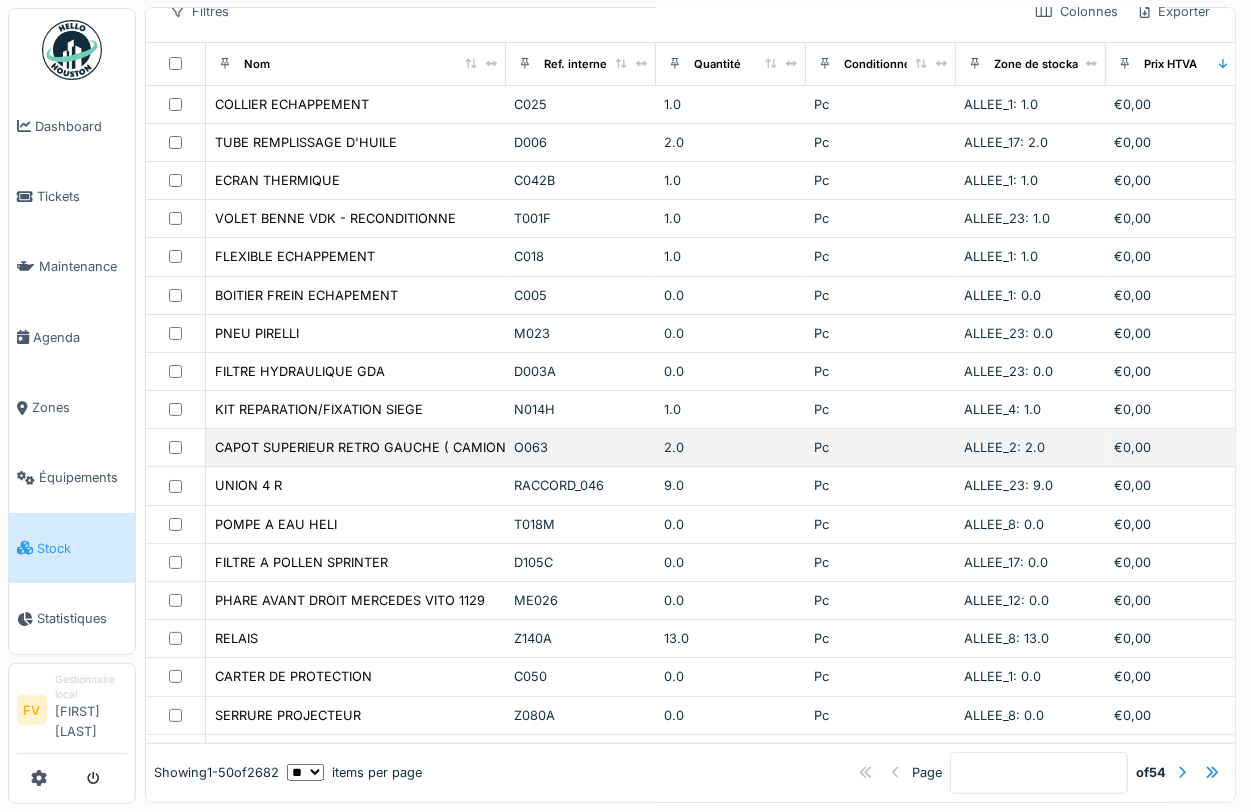 click on "O063" at bounding box center [581, 447] 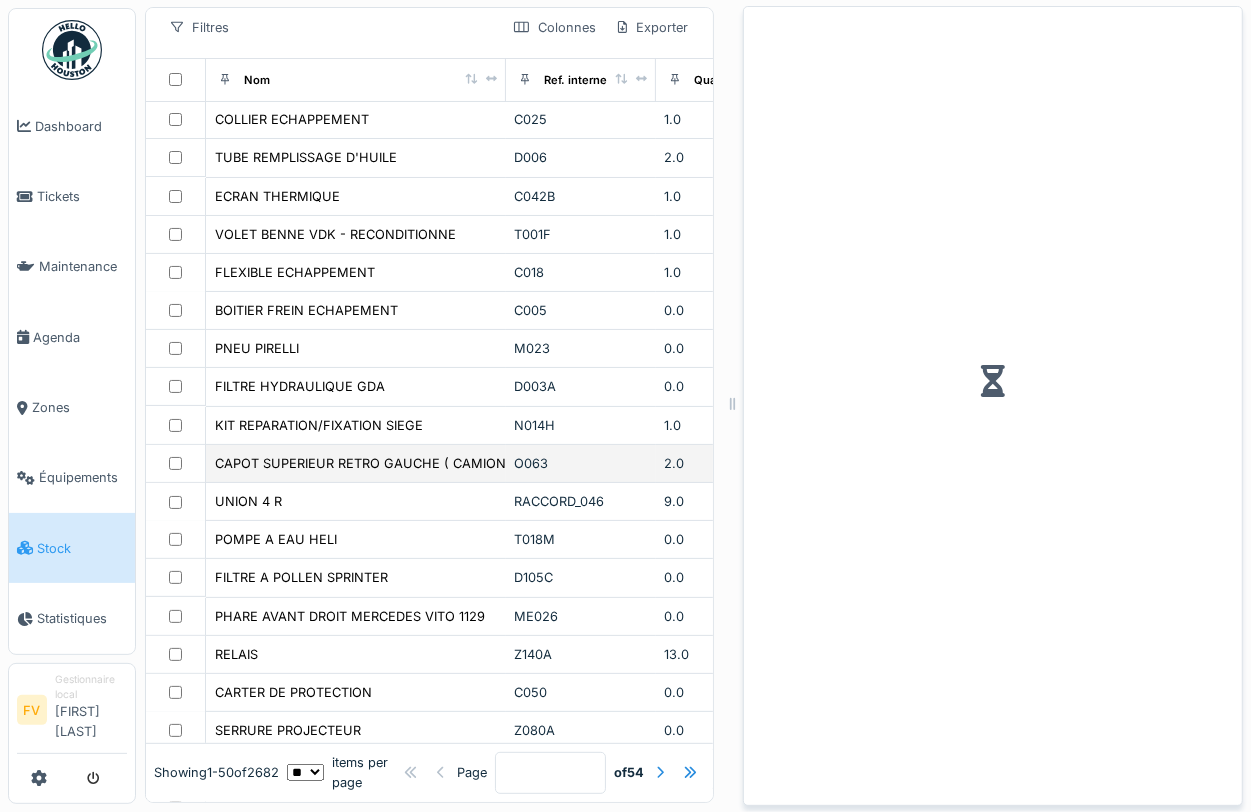 scroll, scrollTop: 141, scrollLeft: 0, axis: vertical 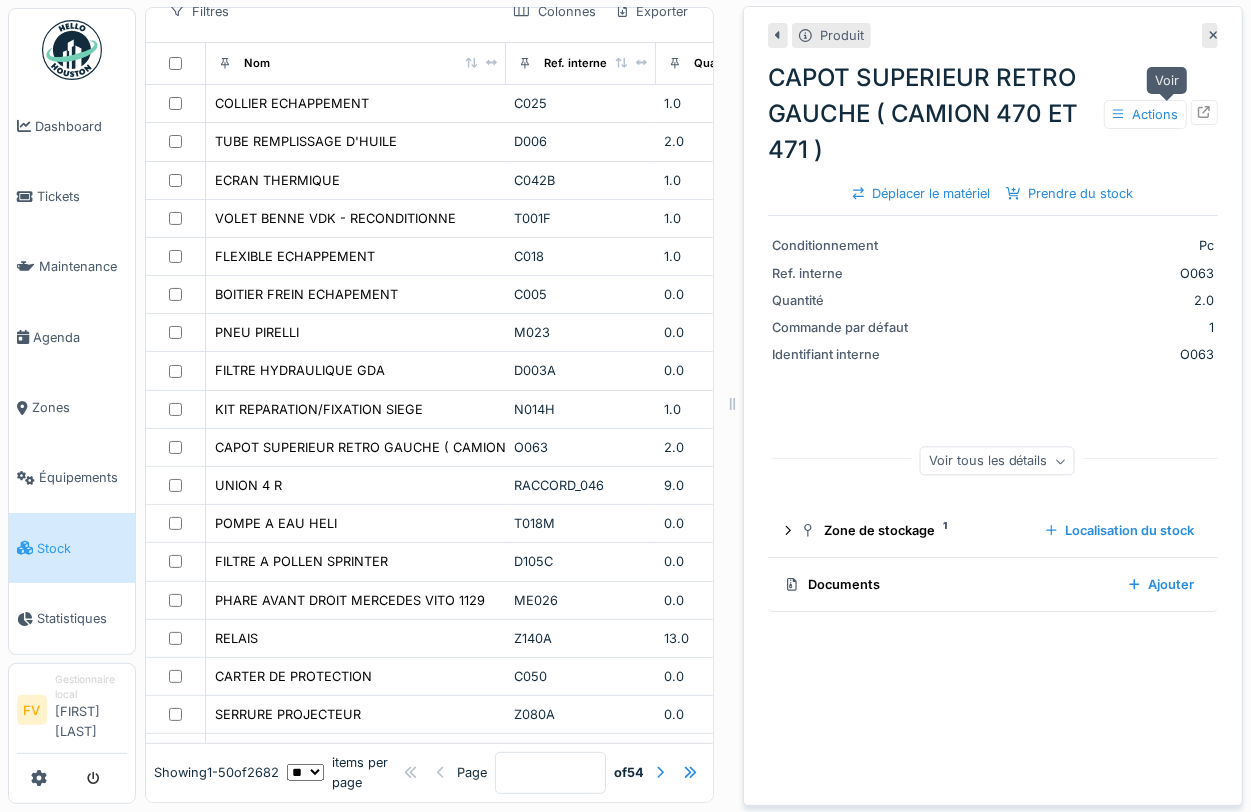 click at bounding box center [1204, 112] 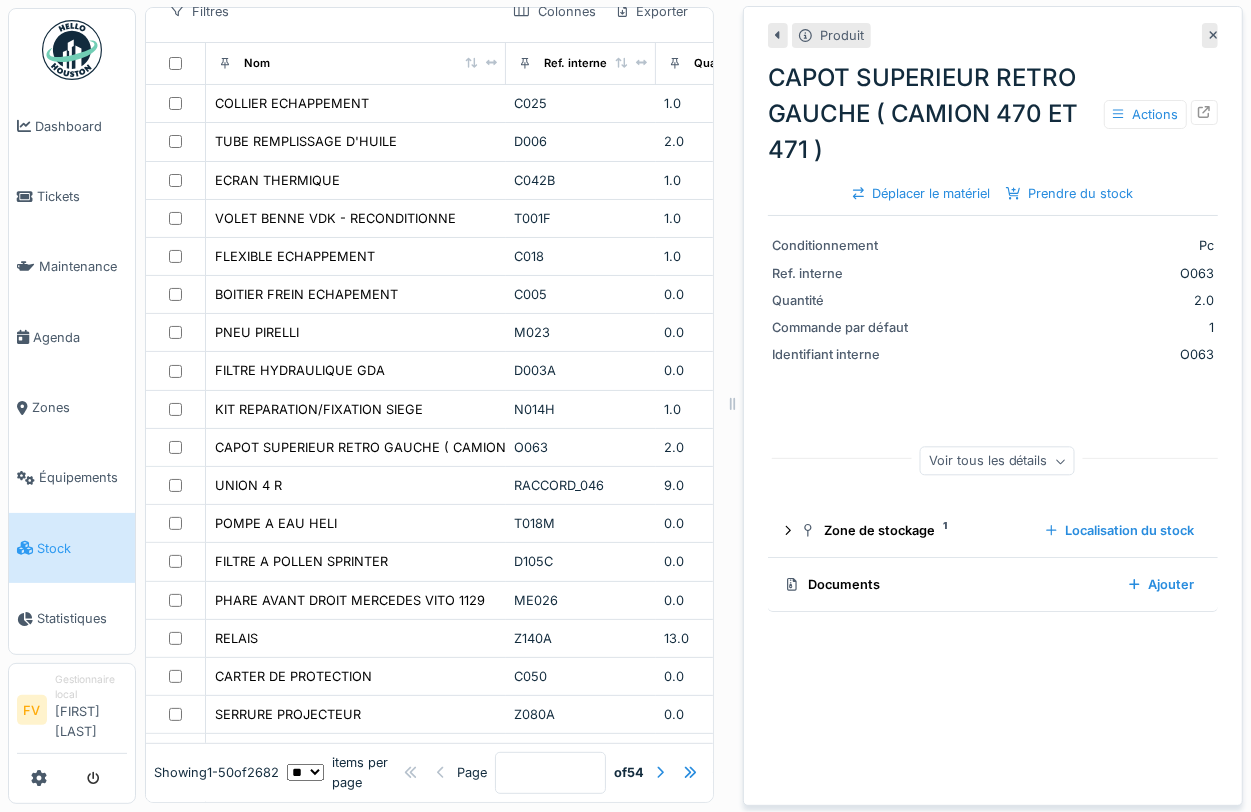 click 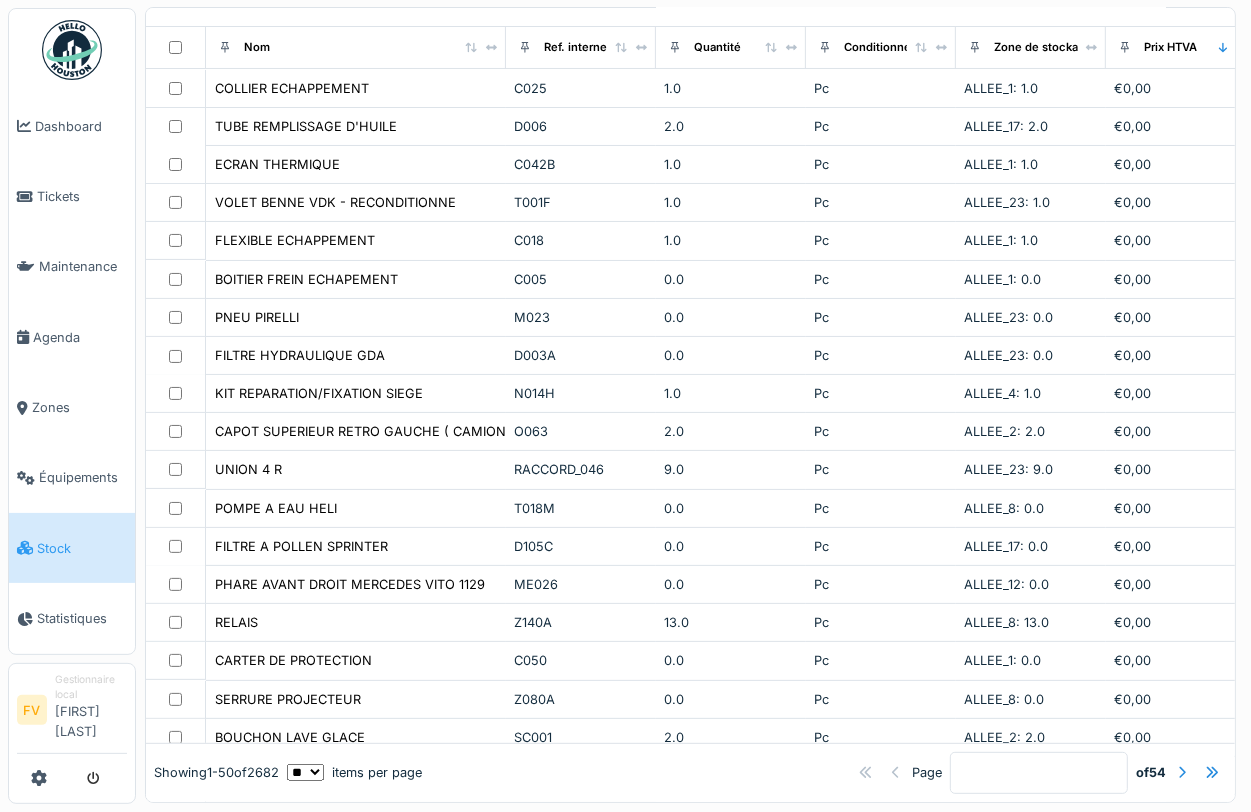 scroll, scrollTop: 125, scrollLeft: 0, axis: vertical 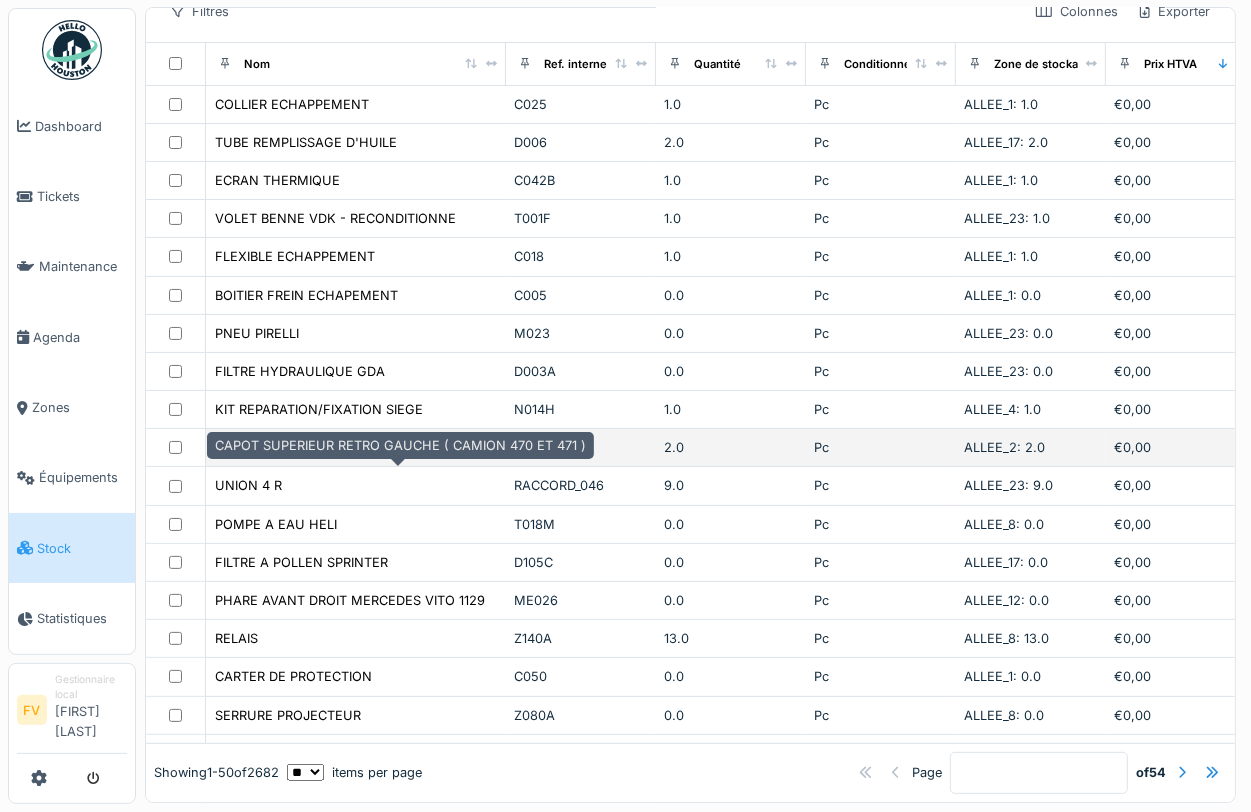 click on "CAPOT SUPERIEUR RETRO GAUCHE ( CAMION 470 ET 471 )" at bounding box center (400, 447) 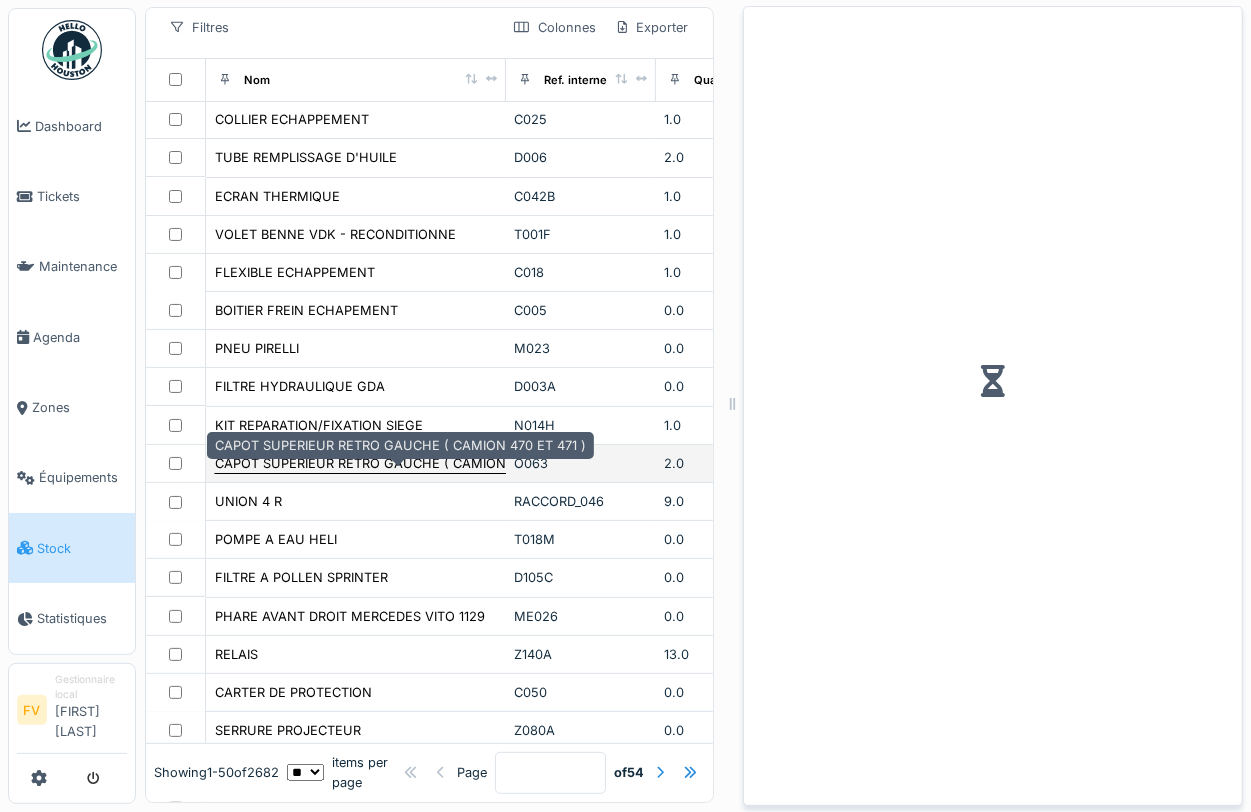 scroll, scrollTop: 141, scrollLeft: 0, axis: vertical 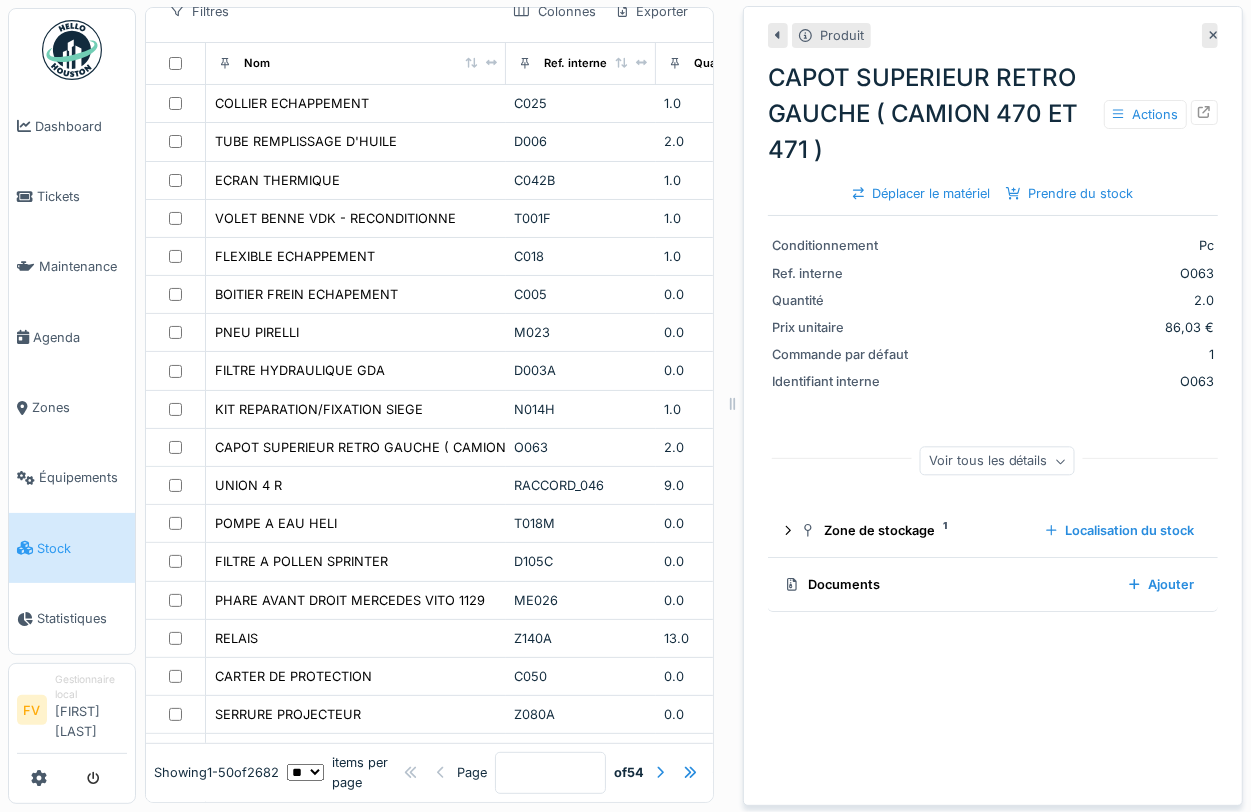 click 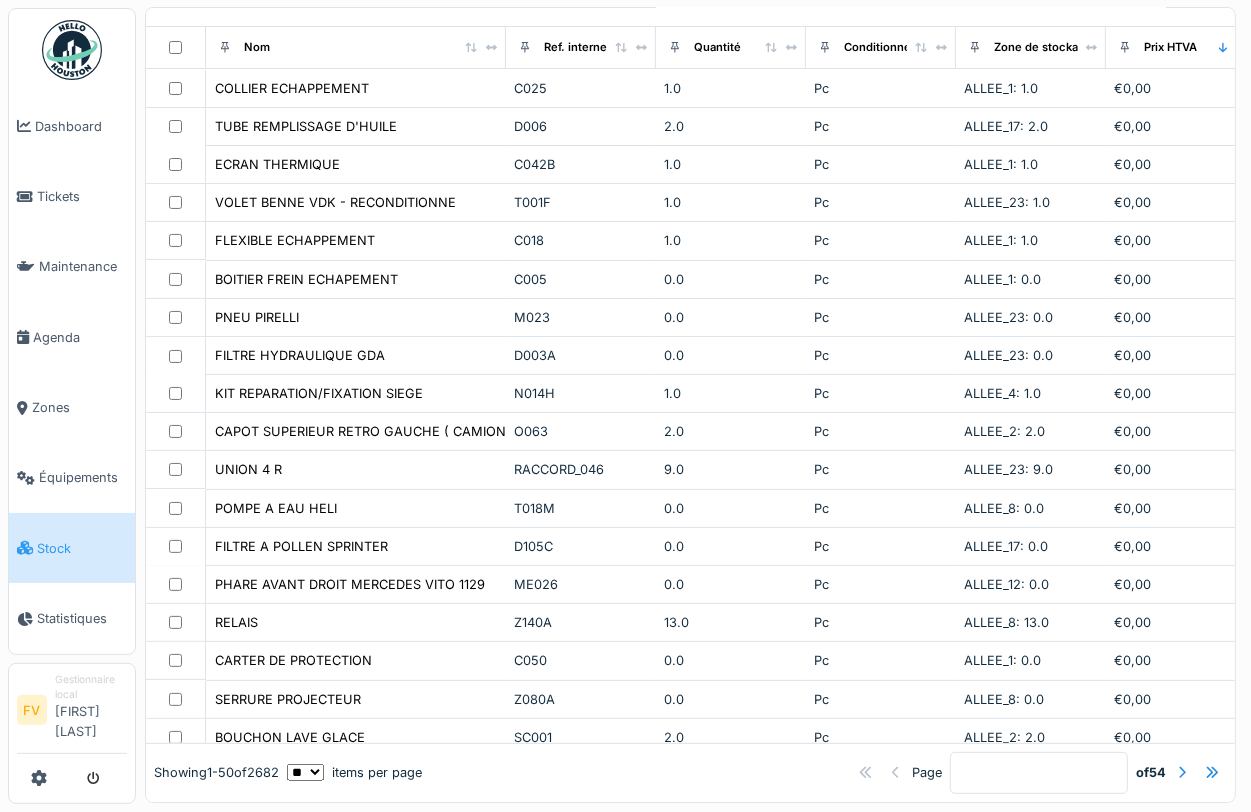 scroll, scrollTop: 125, scrollLeft: 0, axis: vertical 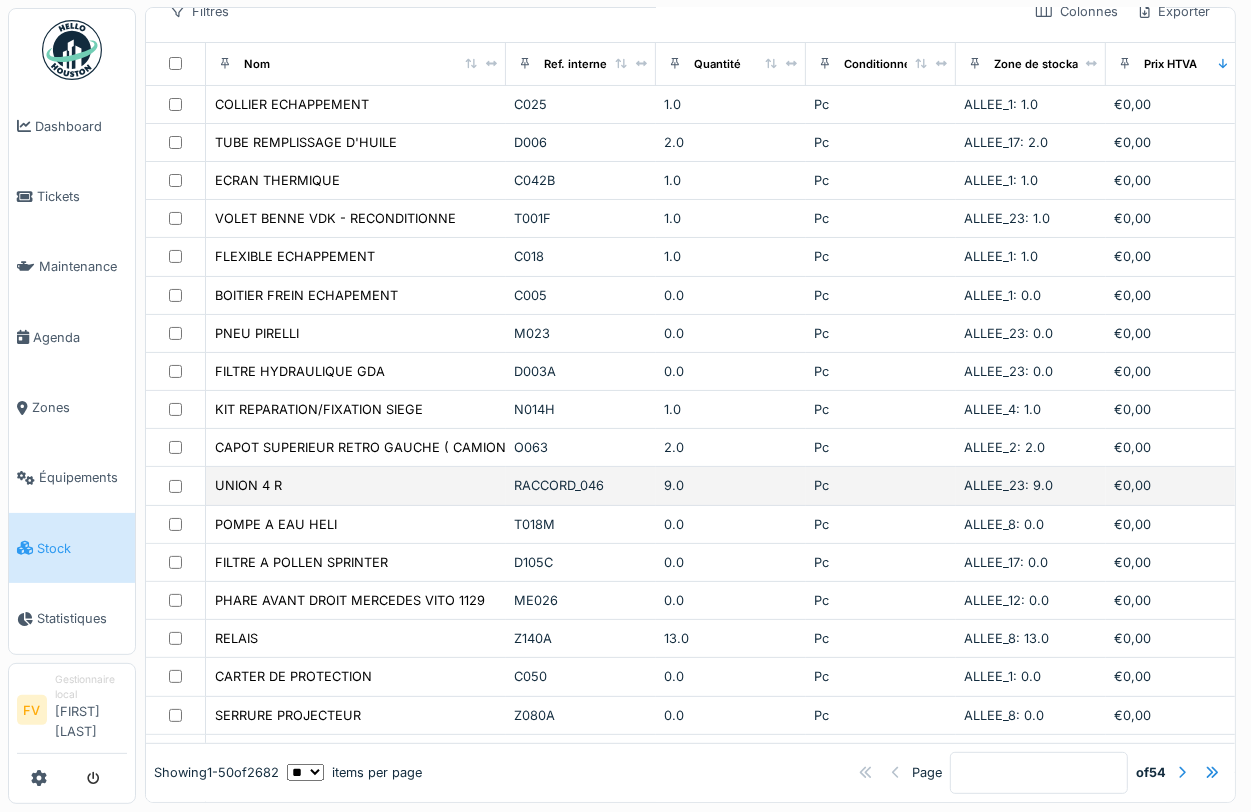 click on "RACCORD_046" at bounding box center (581, 485) 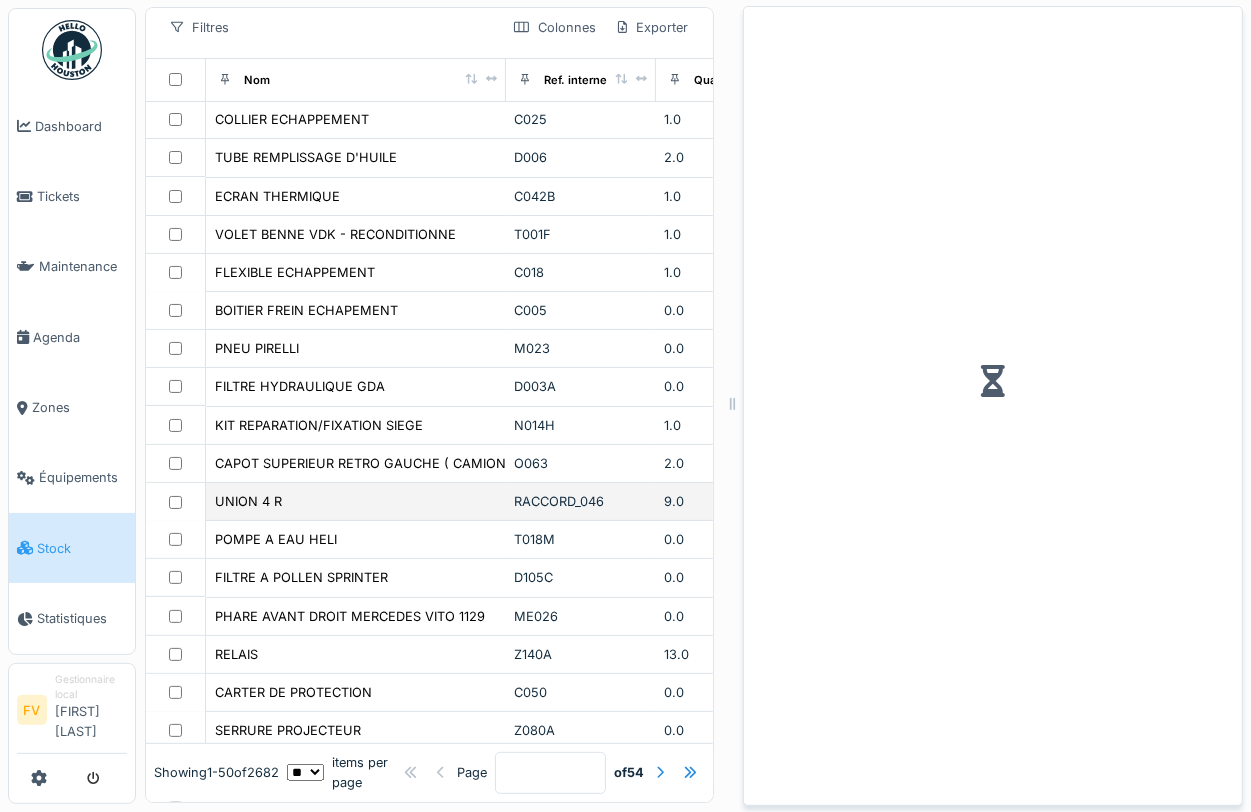 scroll, scrollTop: 141, scrollLeft: 0, axis: vertical 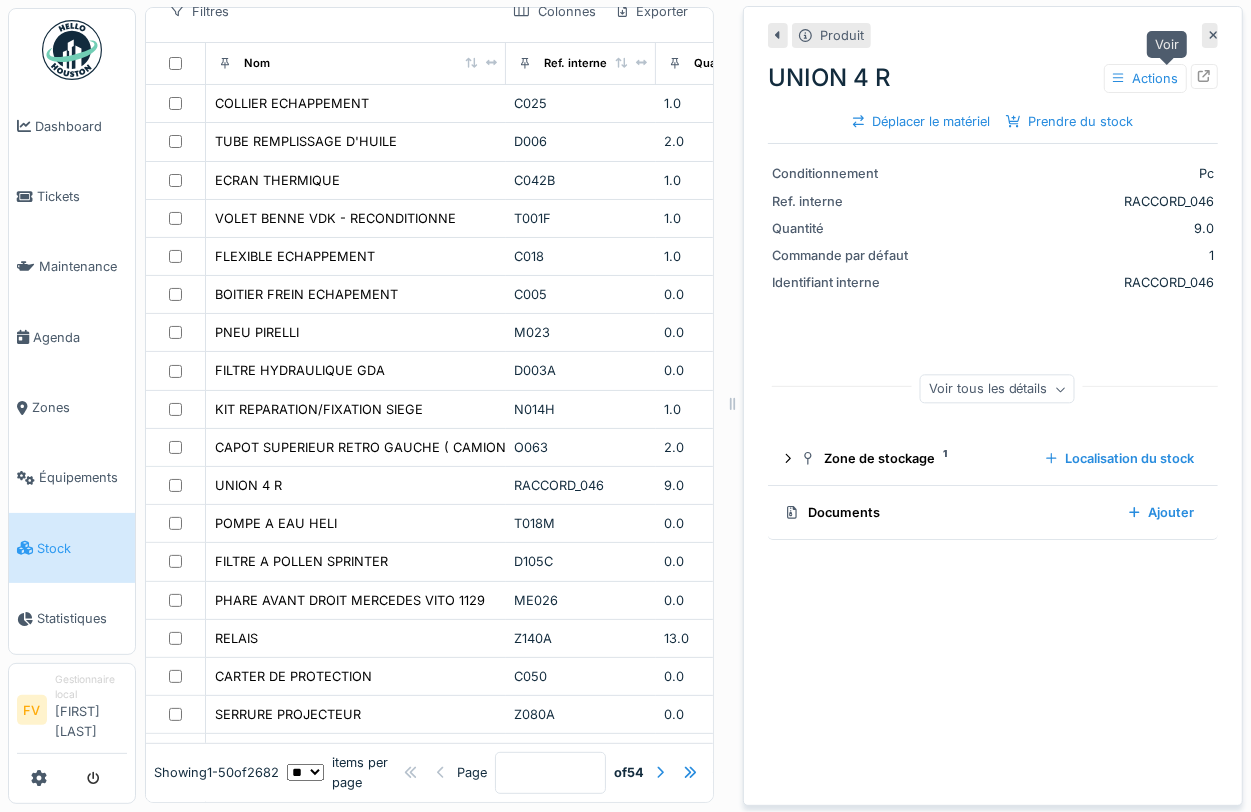click at bounding box center (1204, 76) 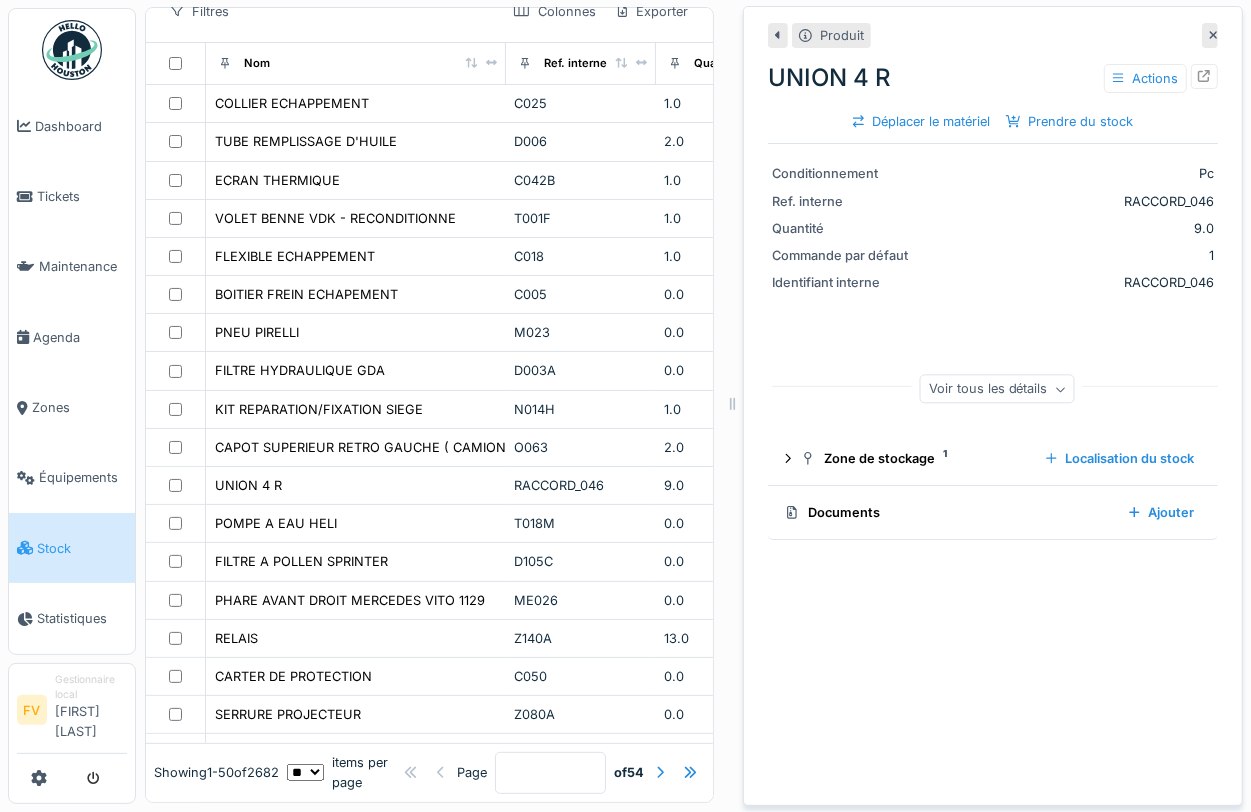 click at bounding box center (1210, 35) 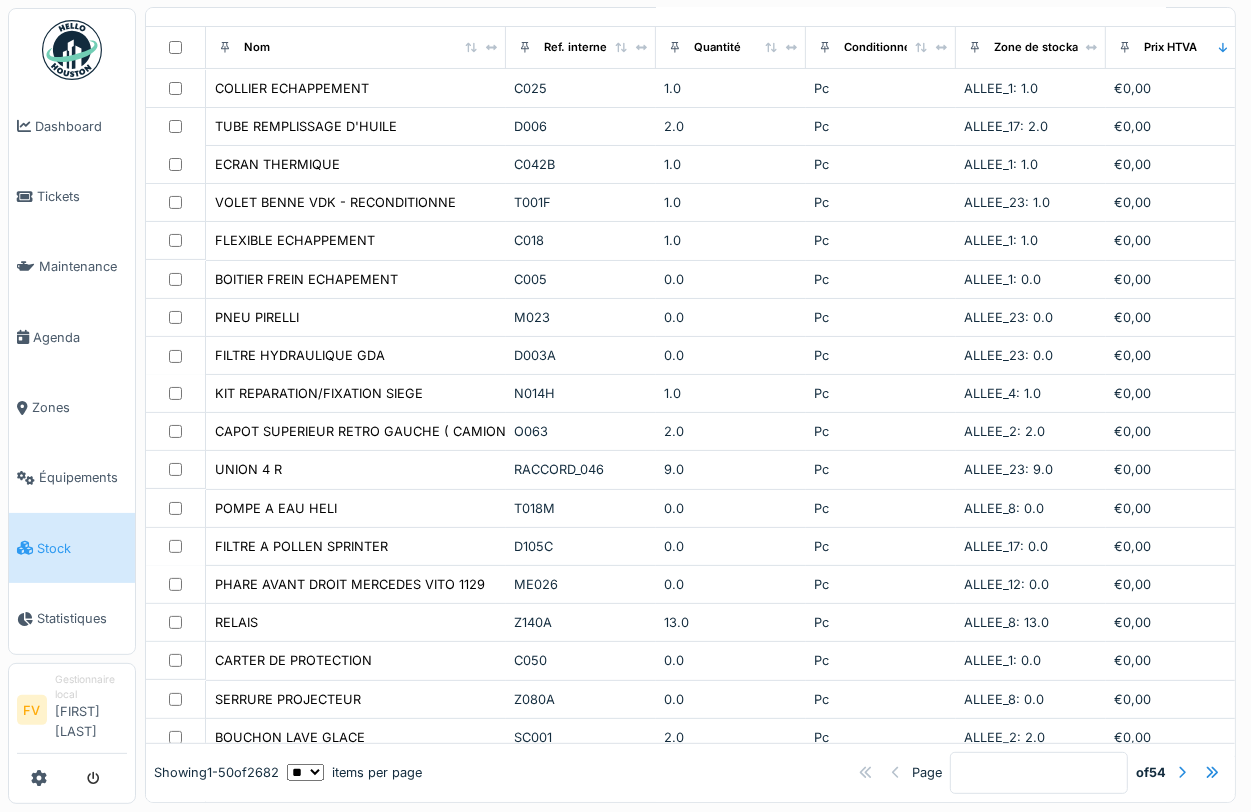 scroll, scrollTop: 125, scrollLeft: 0, axis: vertical 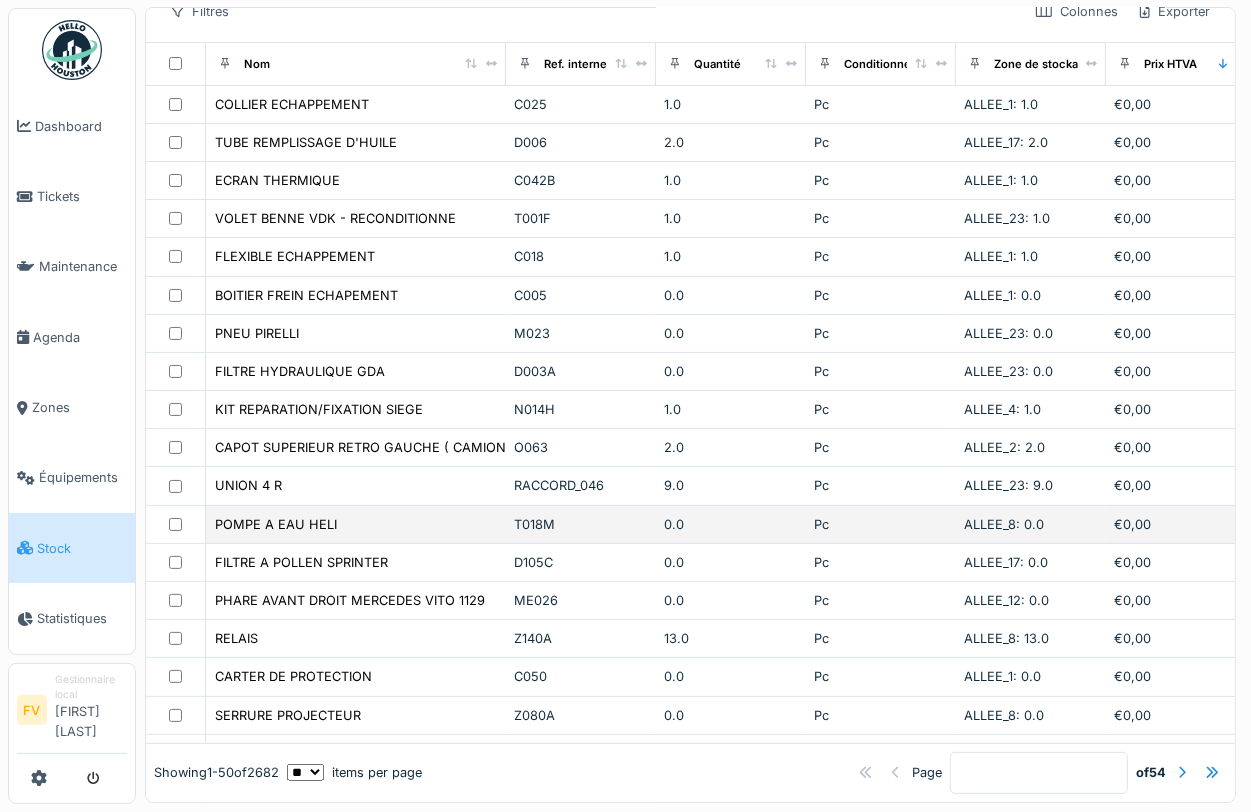 click on "T018M" at bounding box center (581, 524) 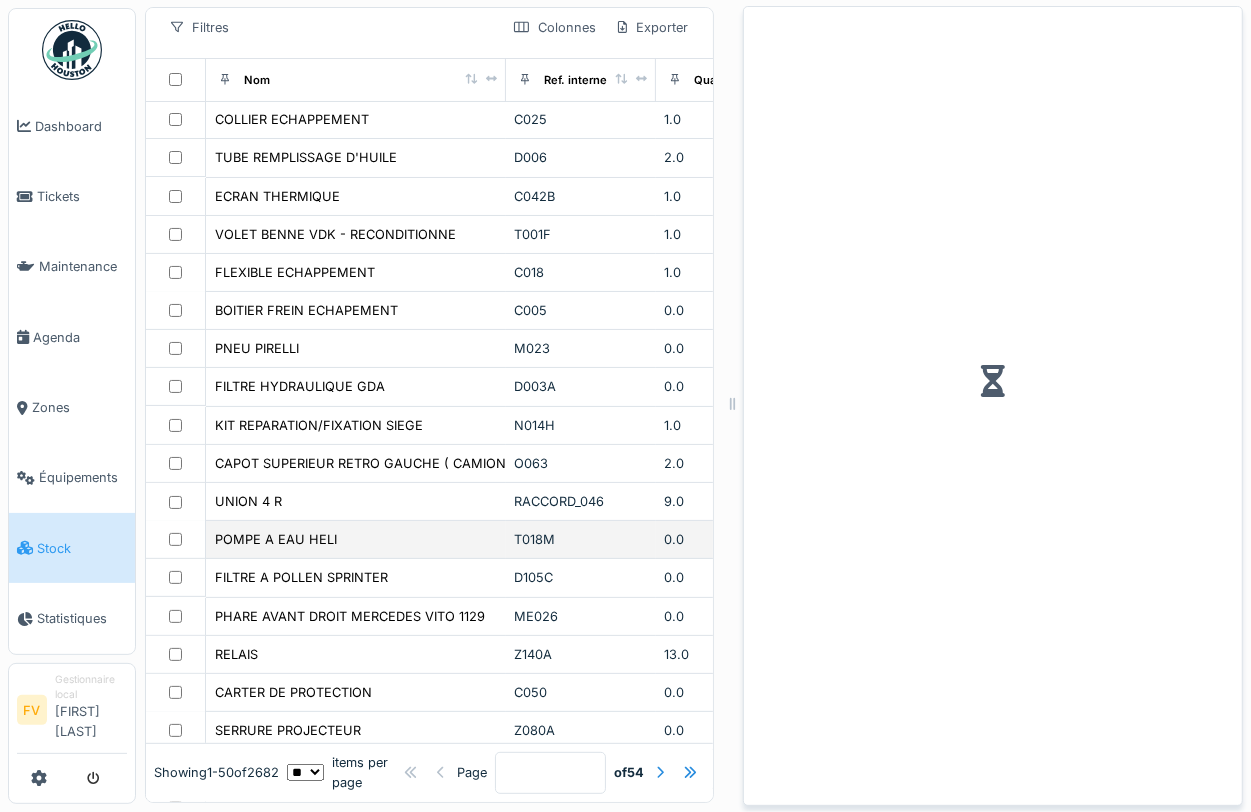scroll, scrollTop: 141, scrollLeft: 0, axis: vertical 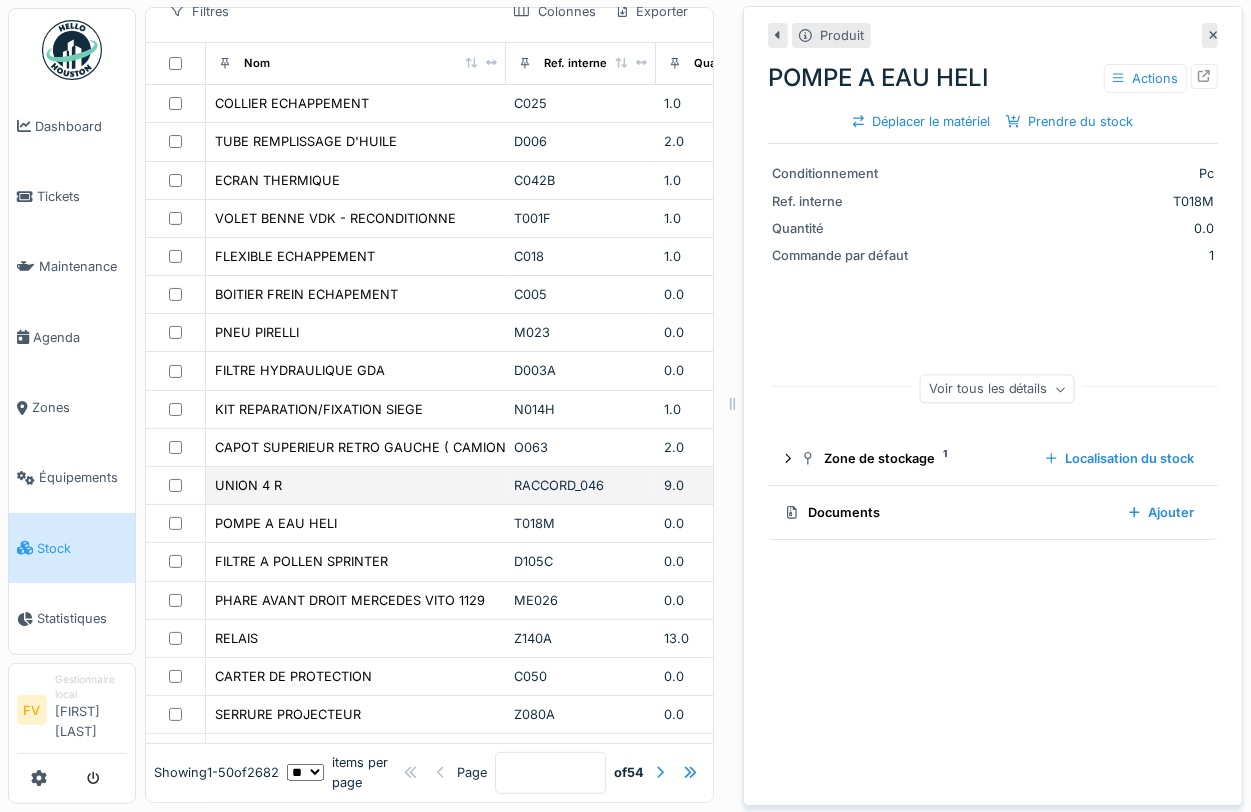 click on "RACCORD_046" at bounding box center (581, 485) 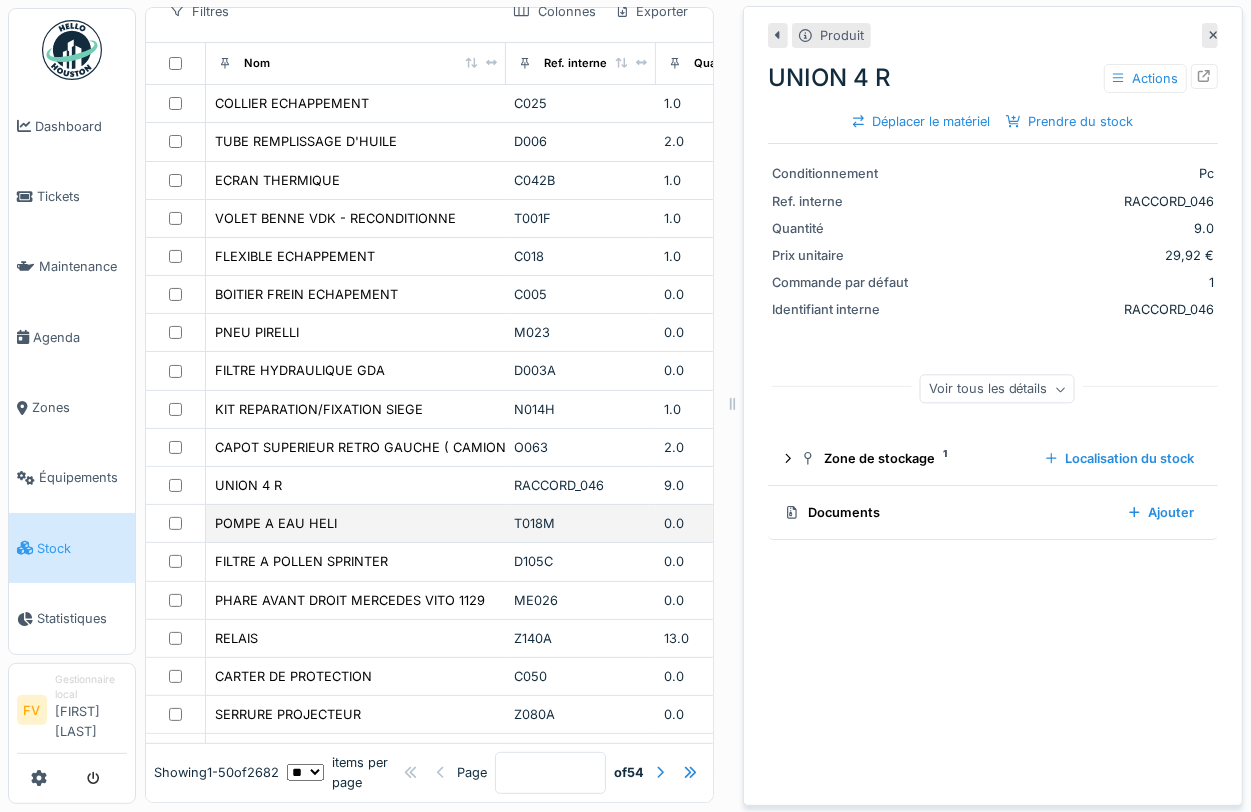 click on "T018M" at bounding box center (581, 523) 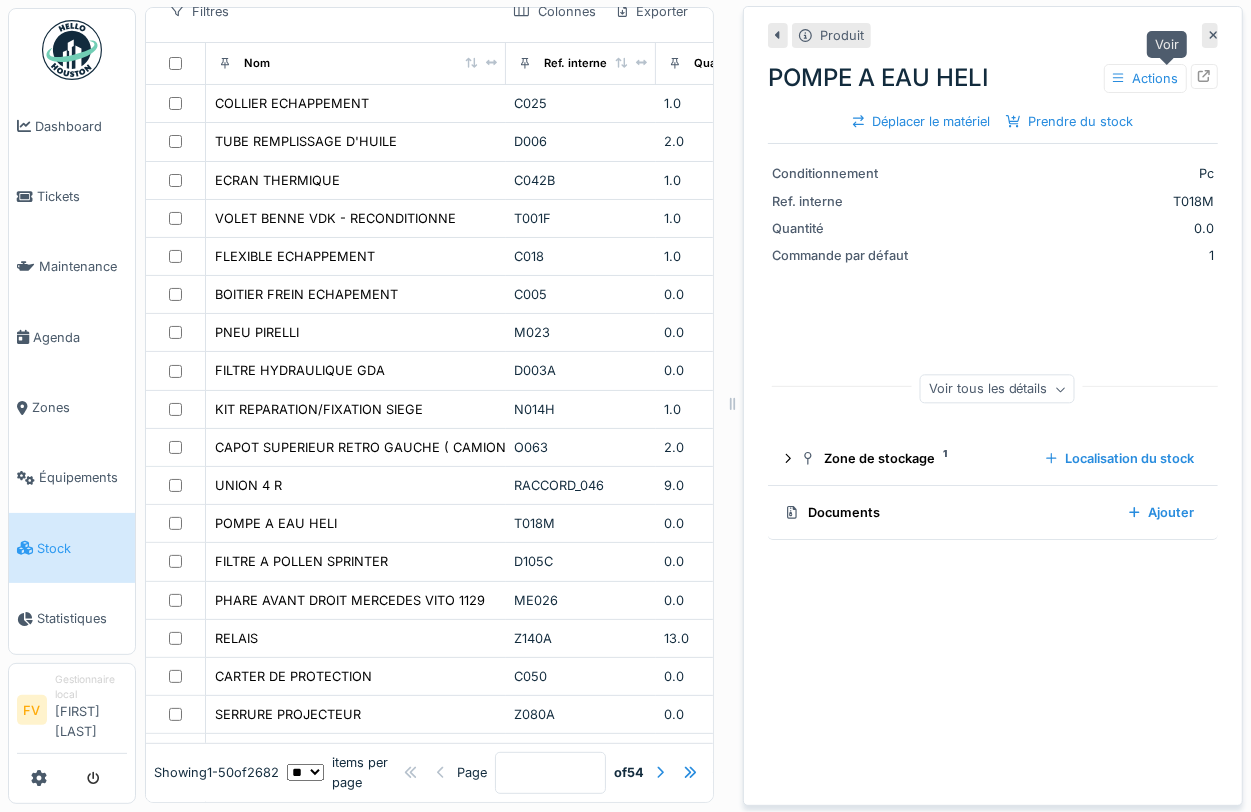 click at bounding box center (1204, 76) 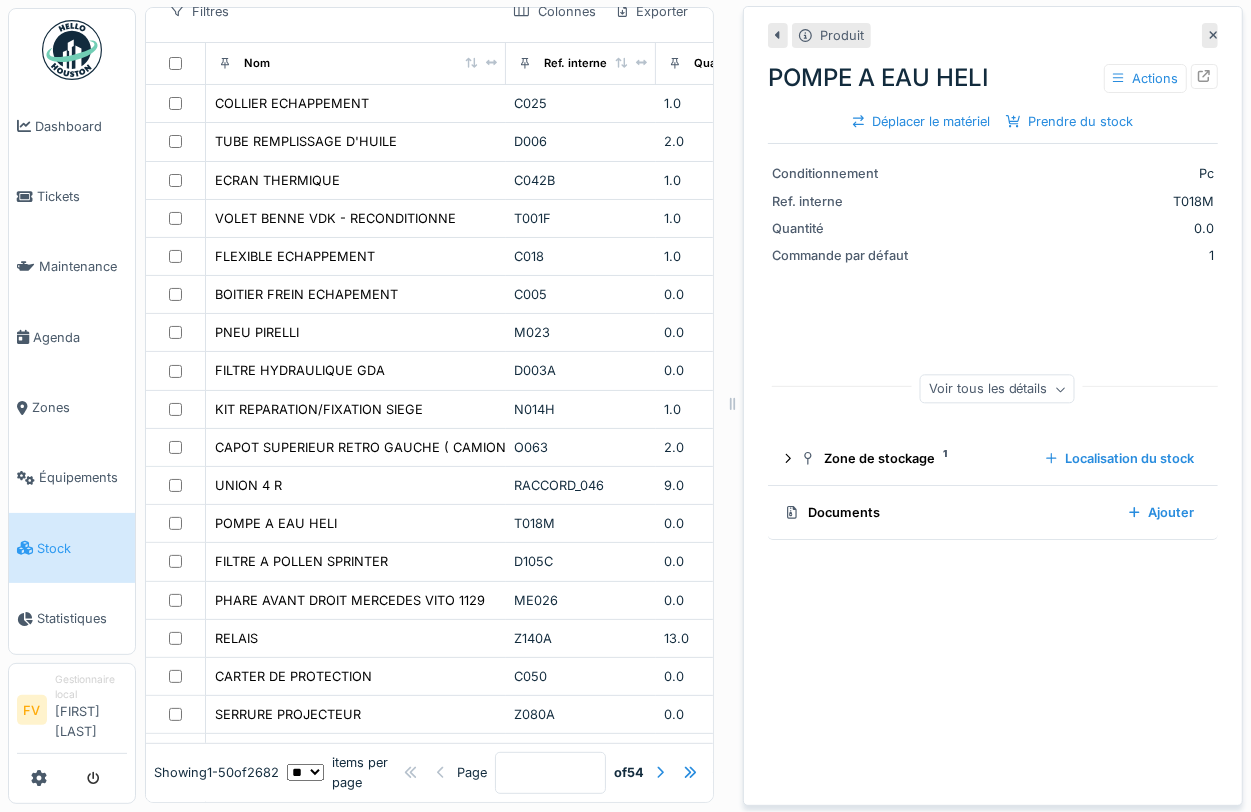 click 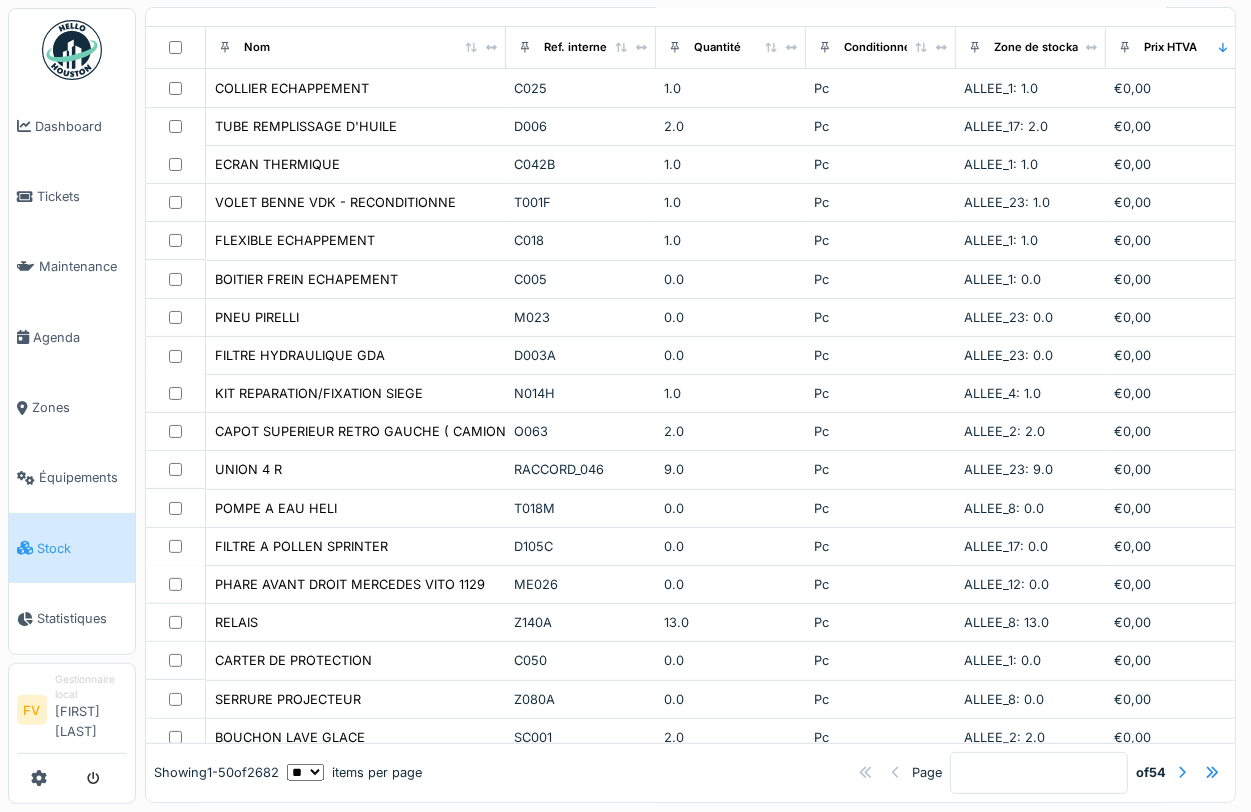 scroll, scrollTop: 125, scrollLeft: 0, axis: vertical 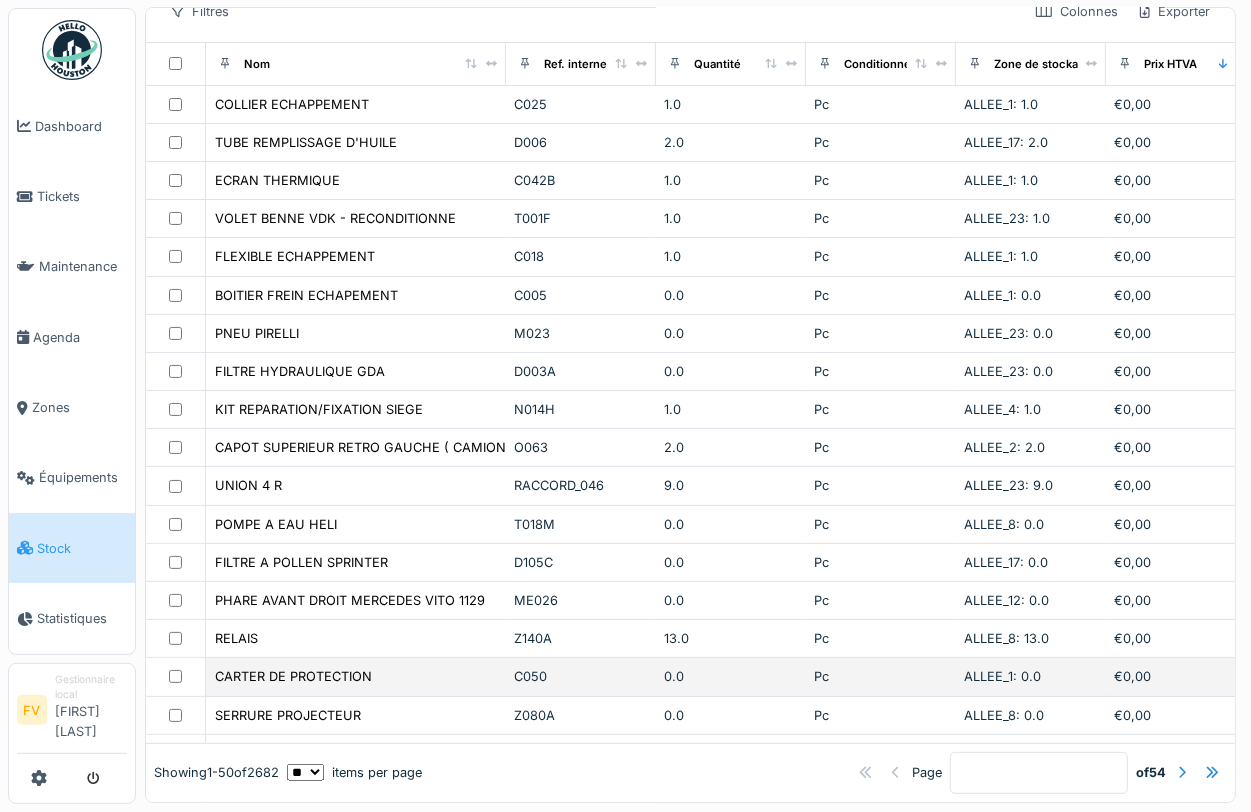 click on "C050" at bounding box center (581, 676) 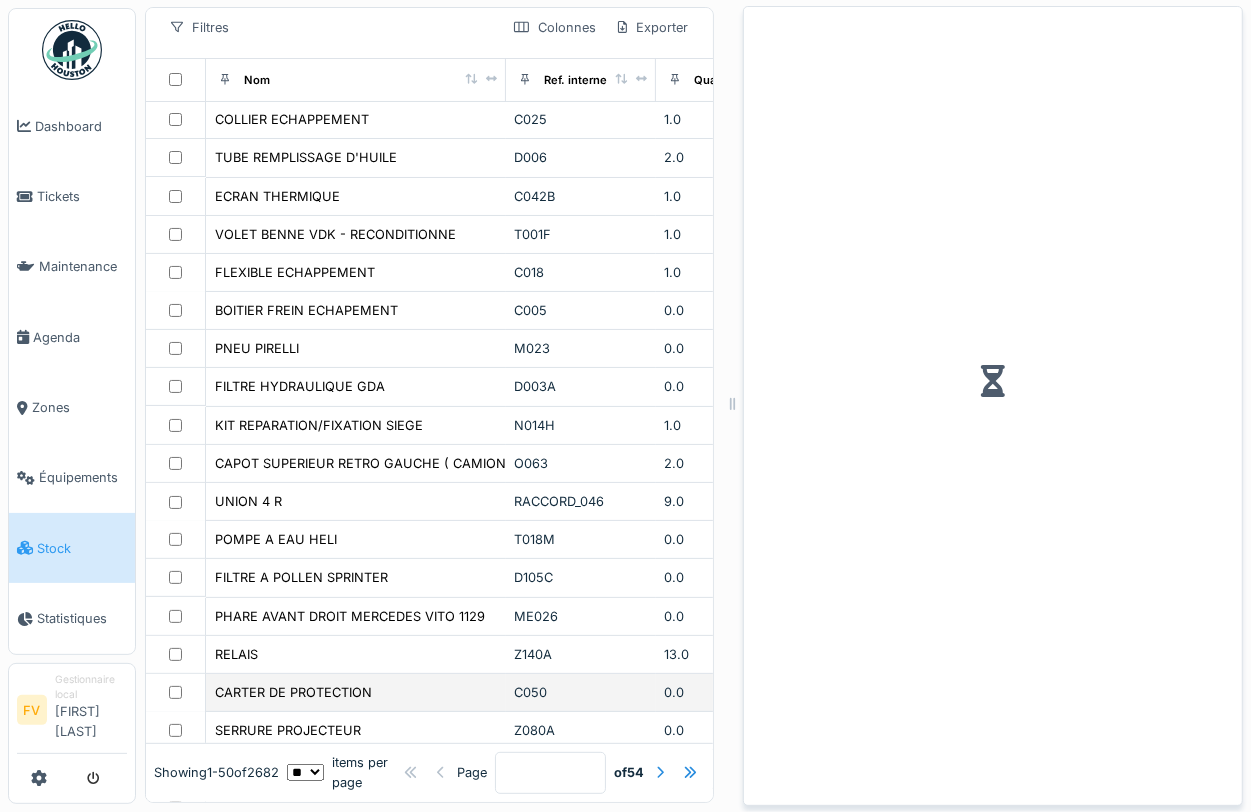scroll, scrollTop: 141, scrollLeft: 0, axis: vertical 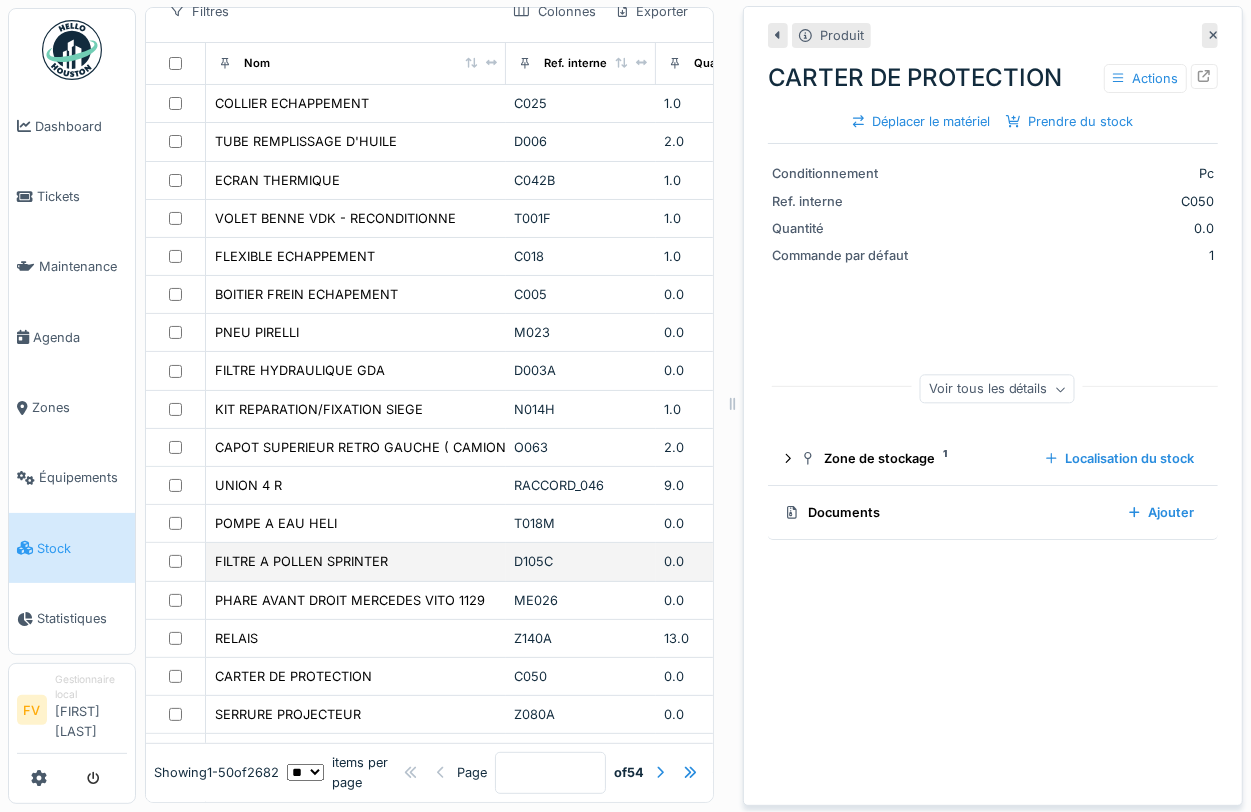 click on "D105C" at bounding box center [581, 561] 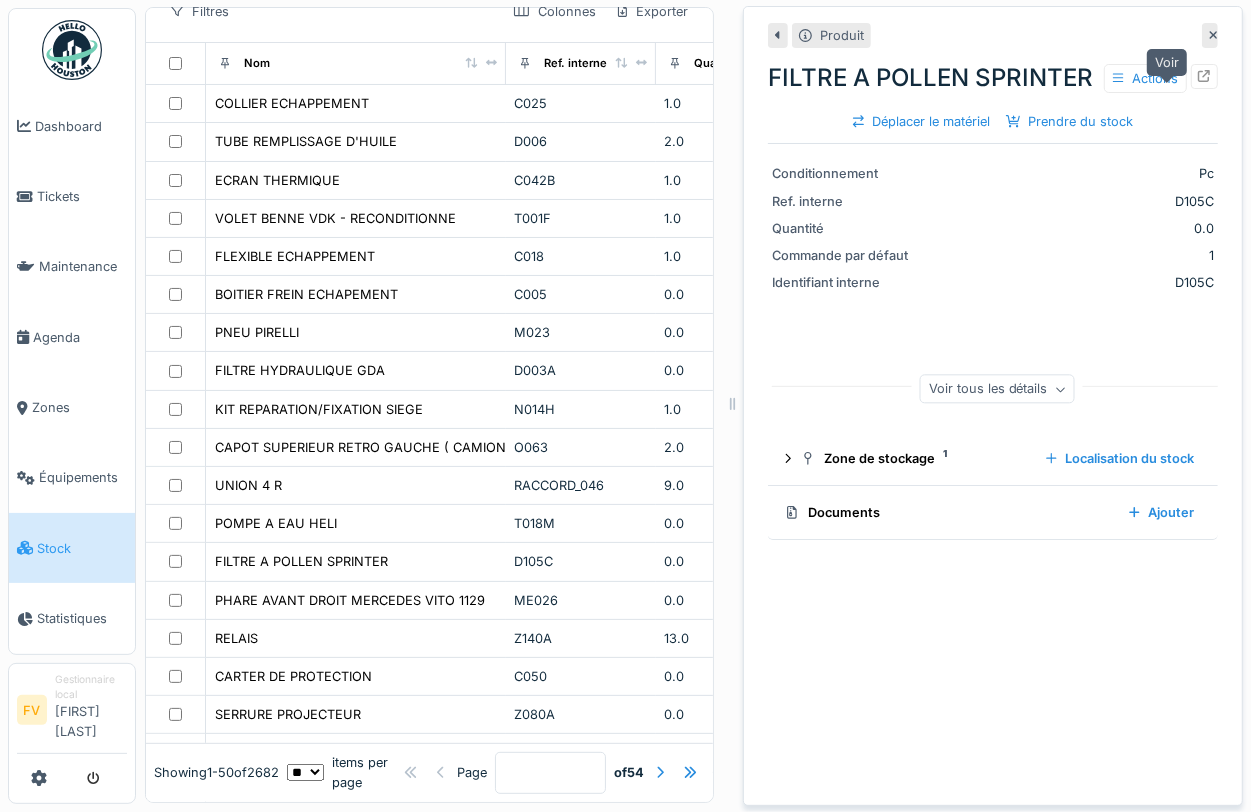 click 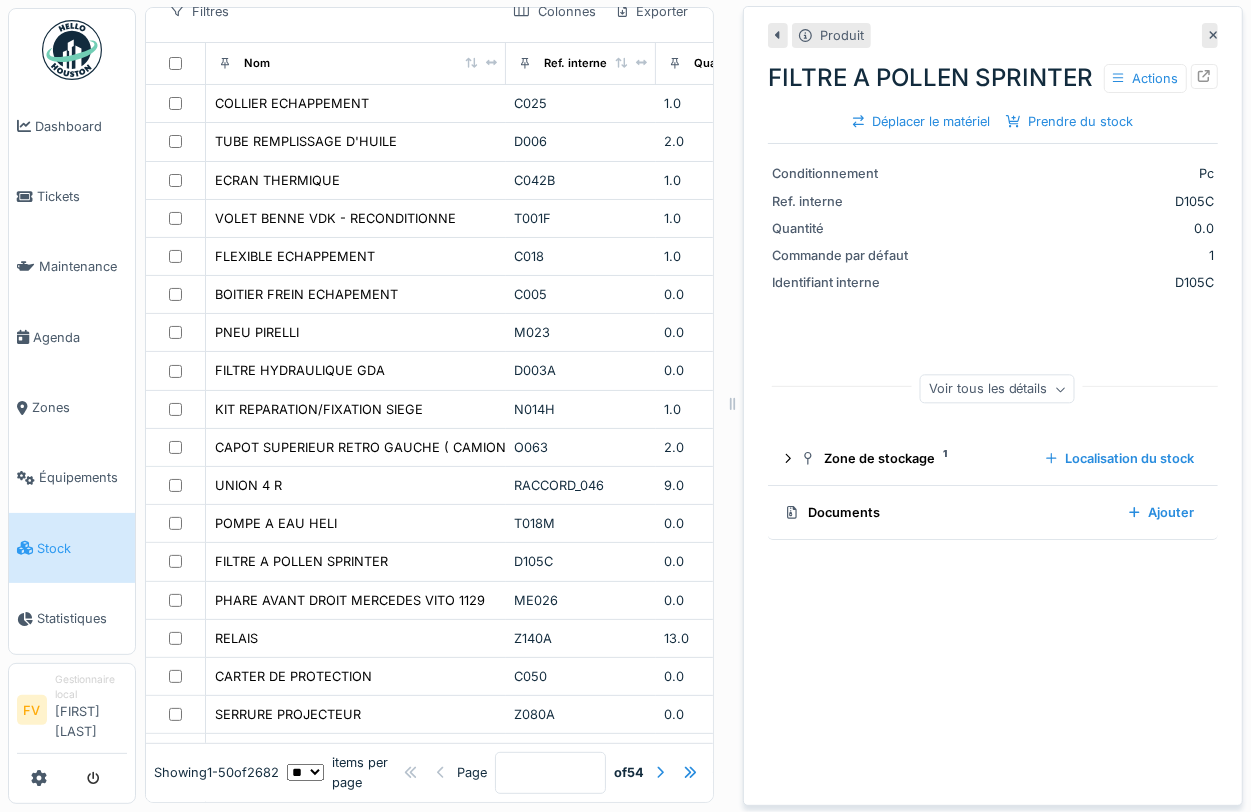 click at bounding box center (1210, 35) 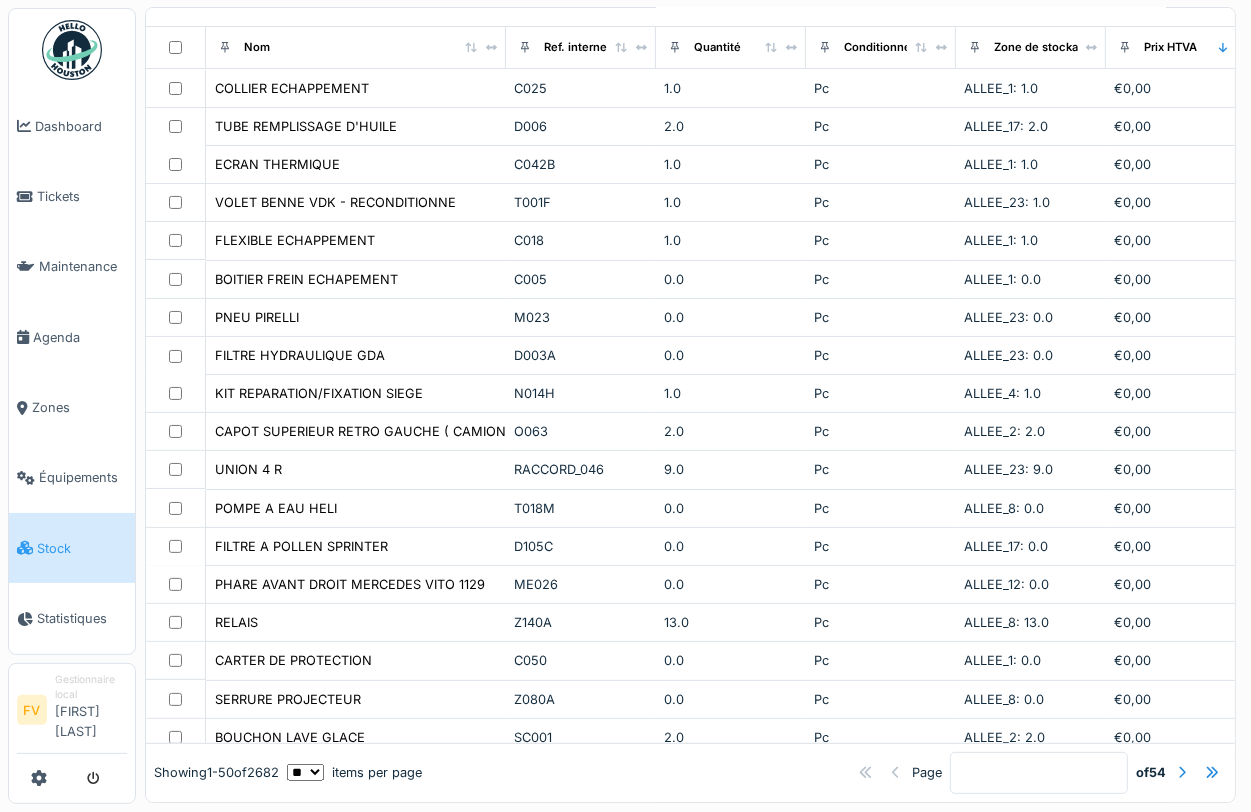 scroll, scrollTop: 125, scrollLeft: 0, axis: vertical 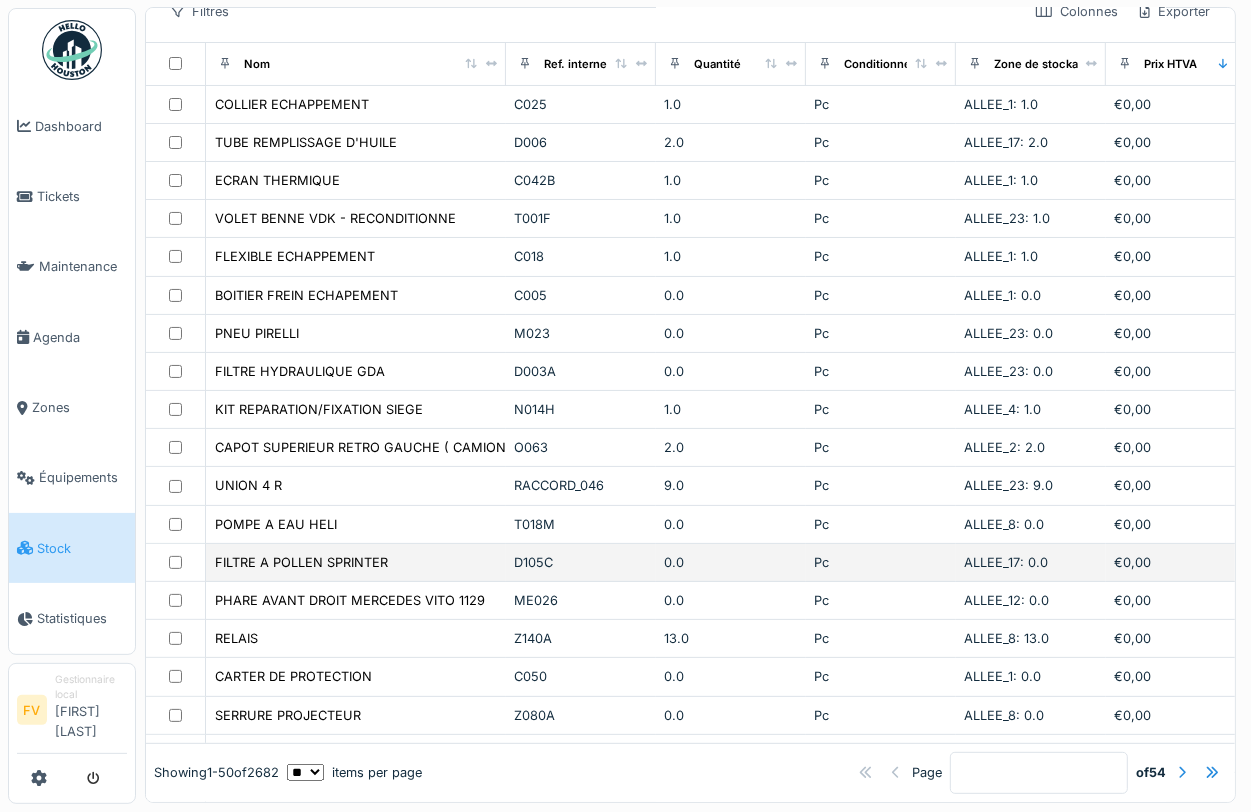 click on "D105C" at bounding box center (581, 562) 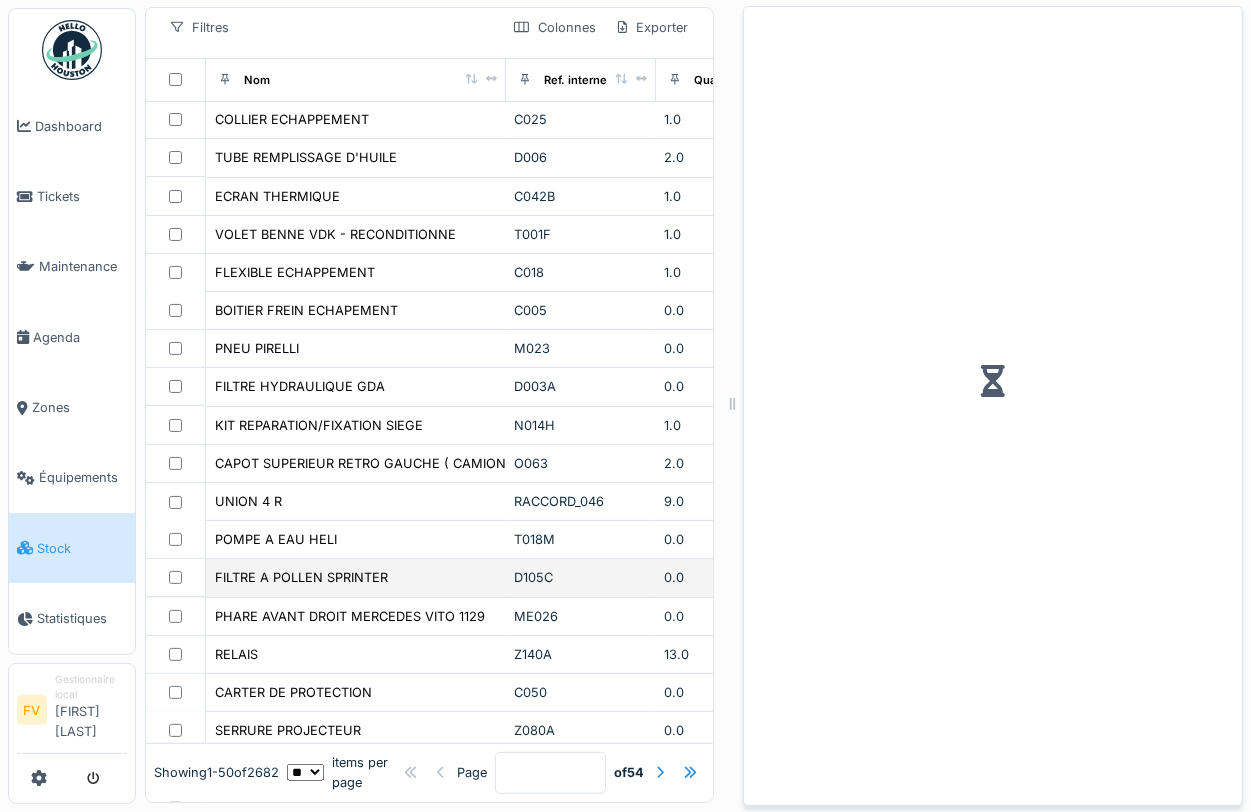 scroll, scrollTop: 141, scrollLeft: 0, axis: vertical 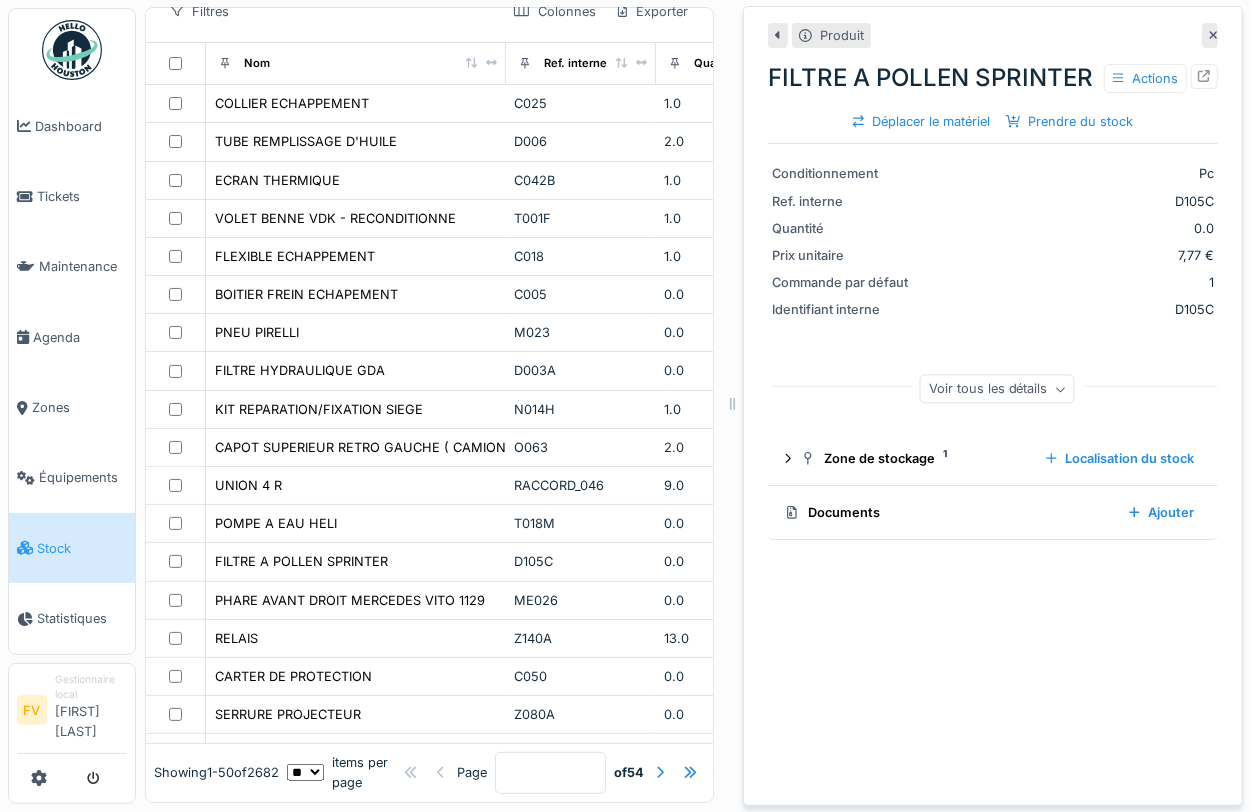 click at bounding box center (1210, 35) 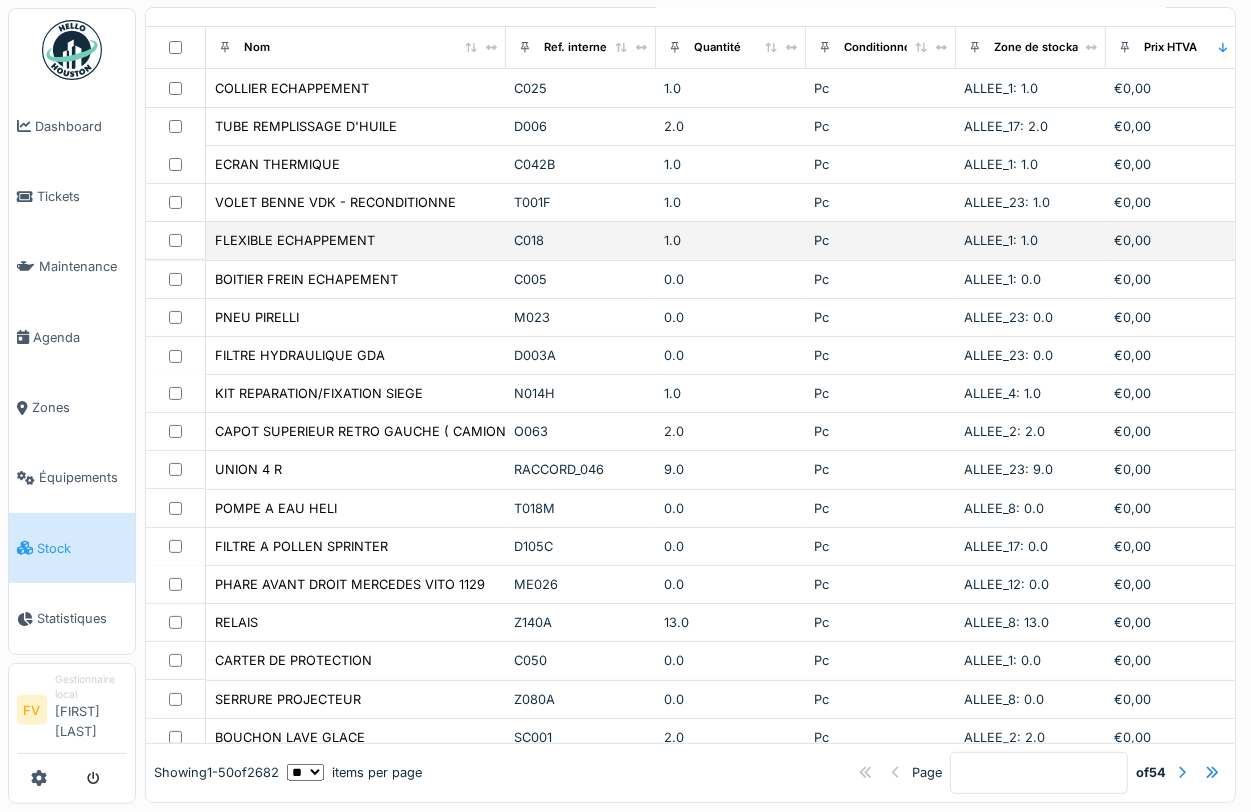 scroll, scrollTop: 125, scrollLeft: 0, axis: vertical 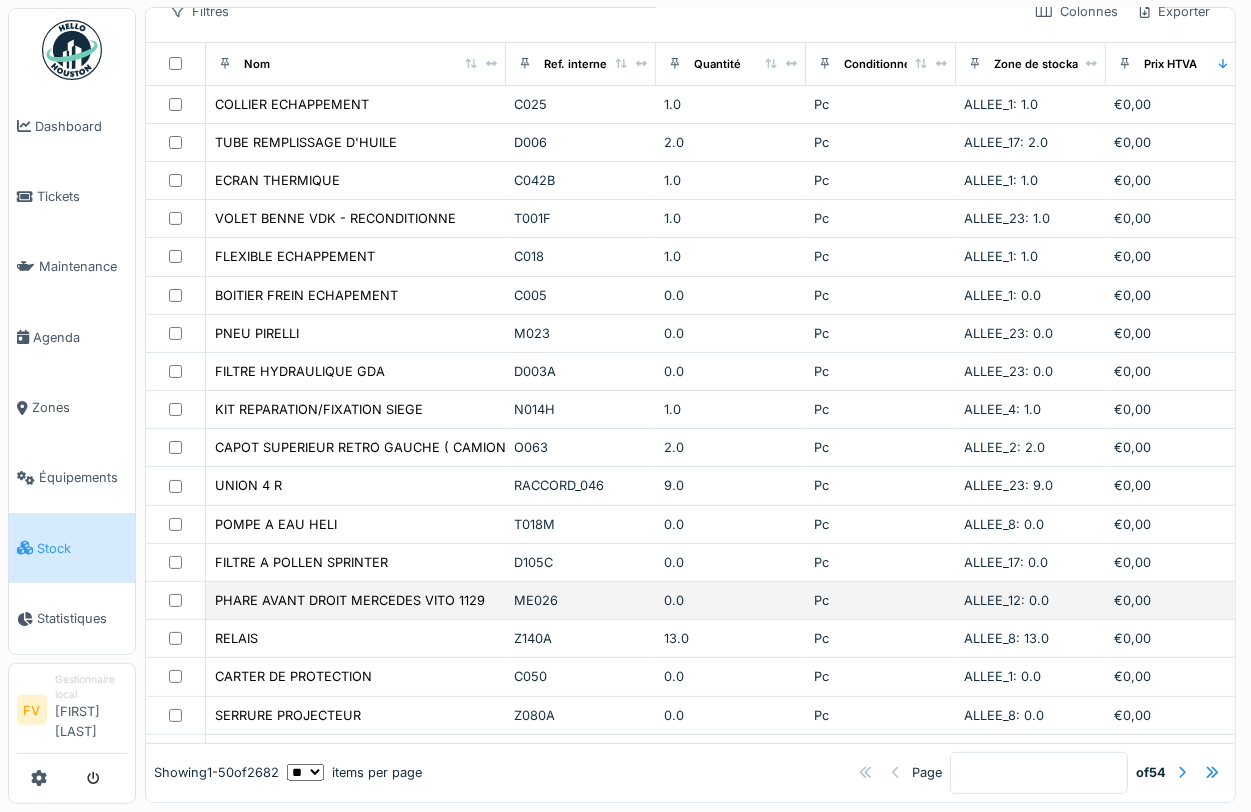 click on "ME026" at bounding box center [581, 600] 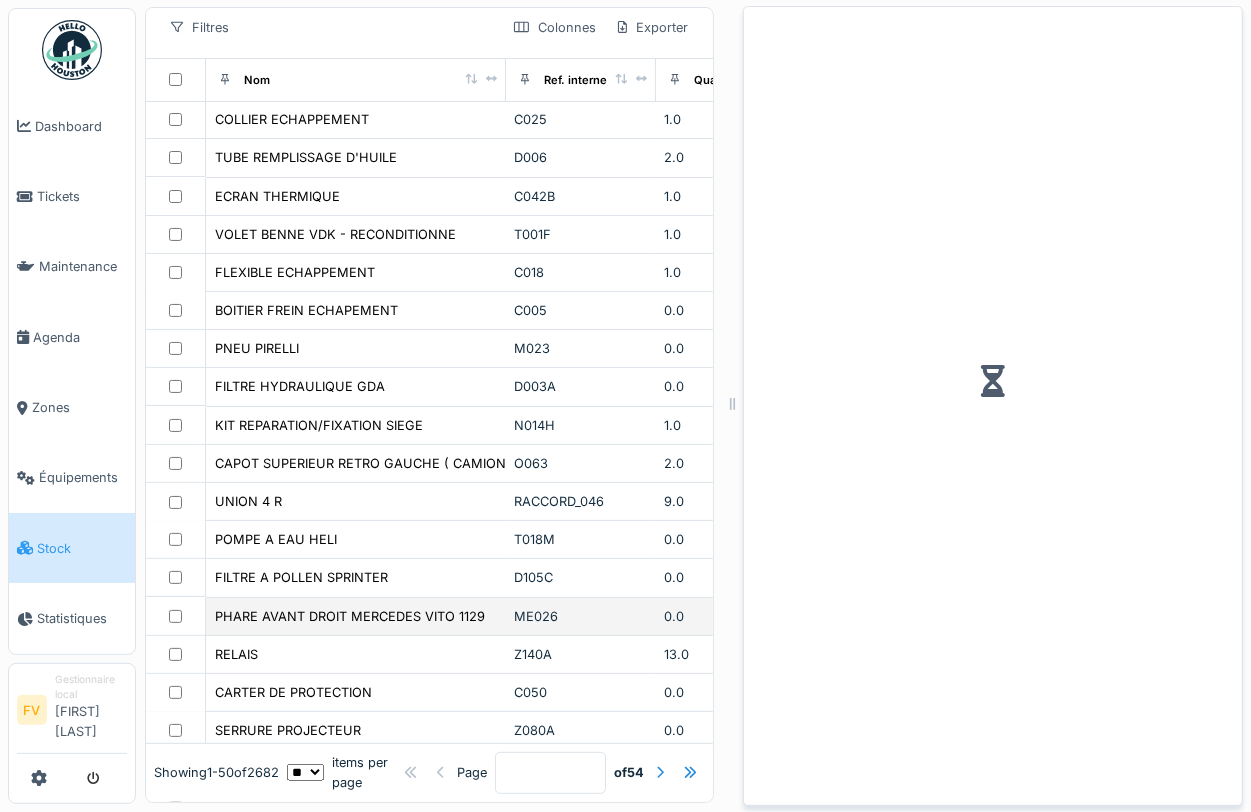 scroll, scrollTop: 141, scrollLeft: 0, axis: vertical 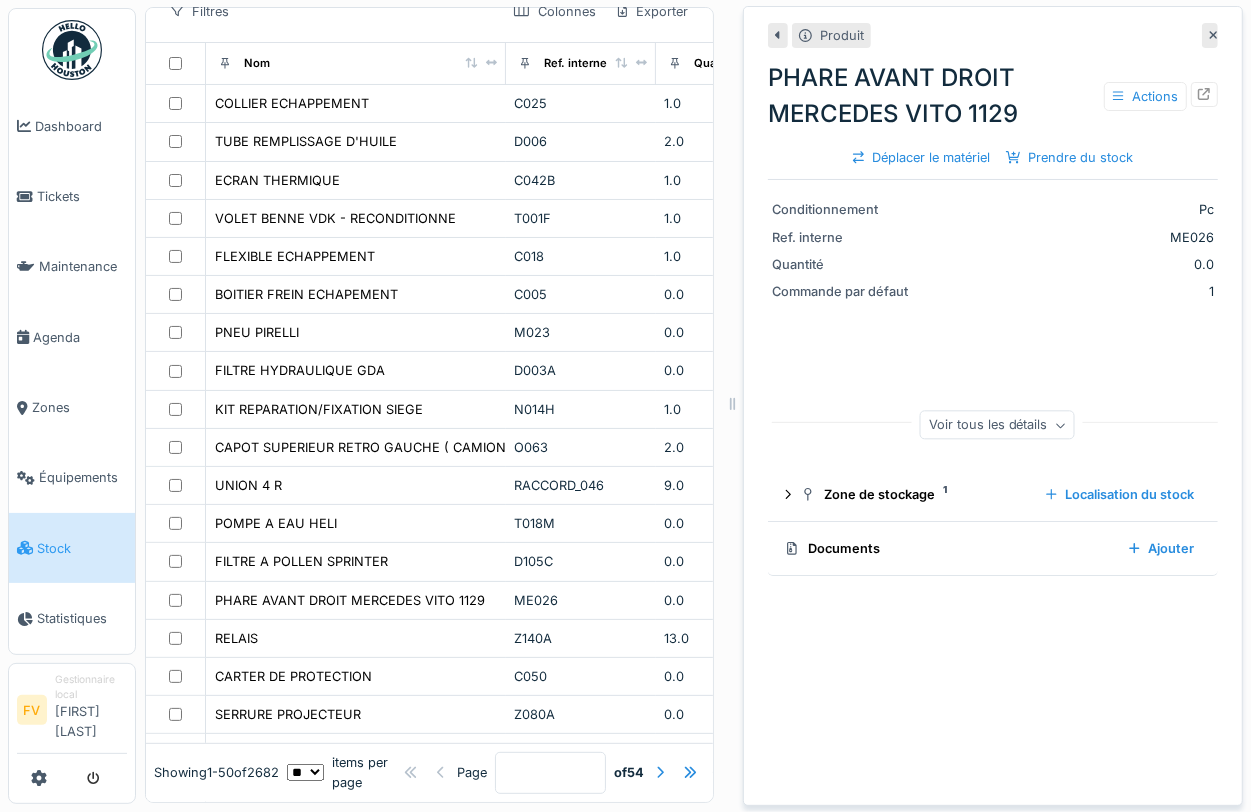 click 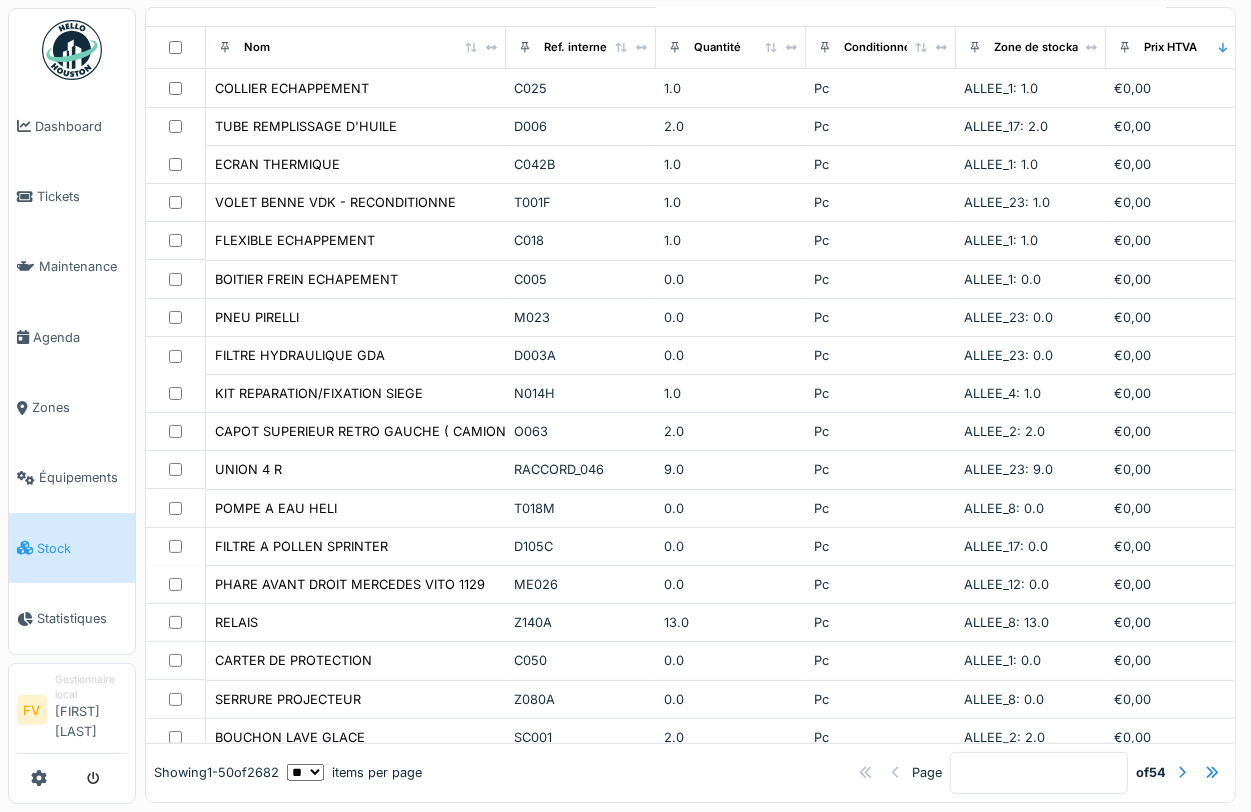 scroll, scrollTop: 125, scrollLeft: 0, axis: vertical 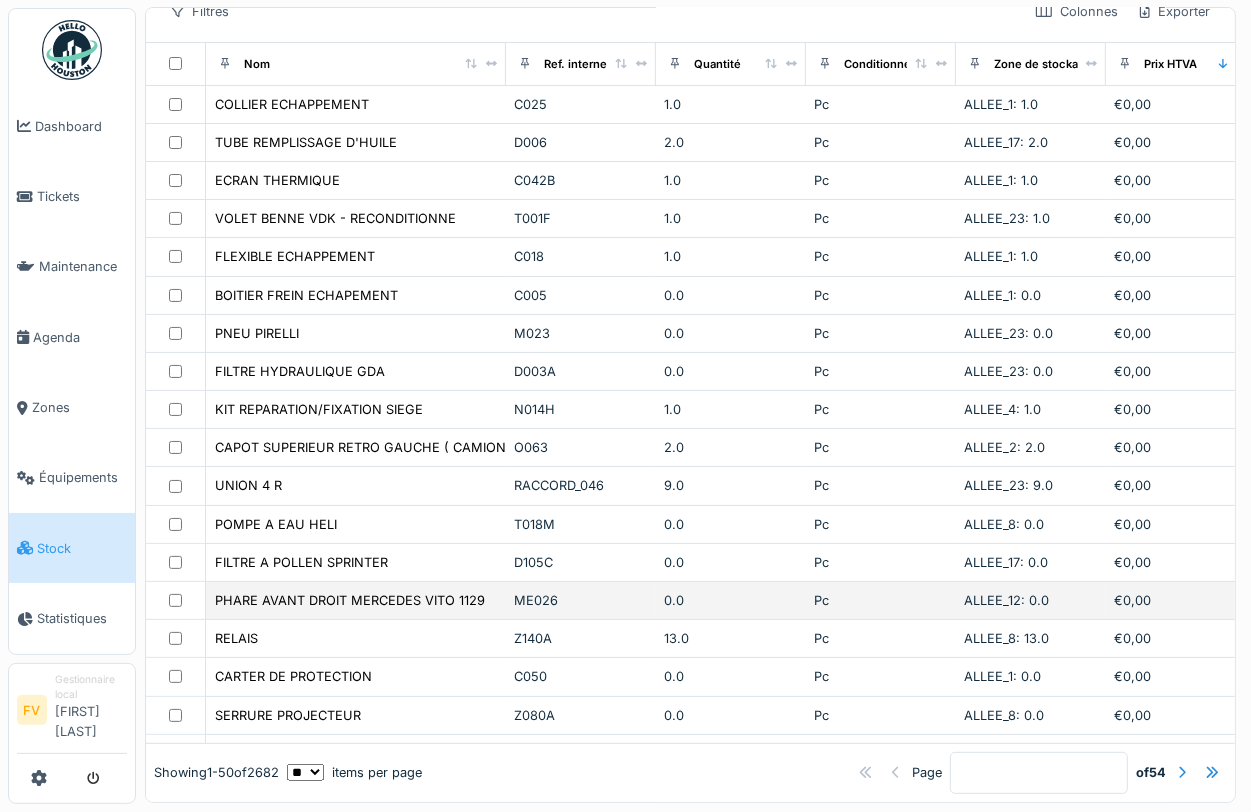 click on "ME026" at bounding box center (581, 600) 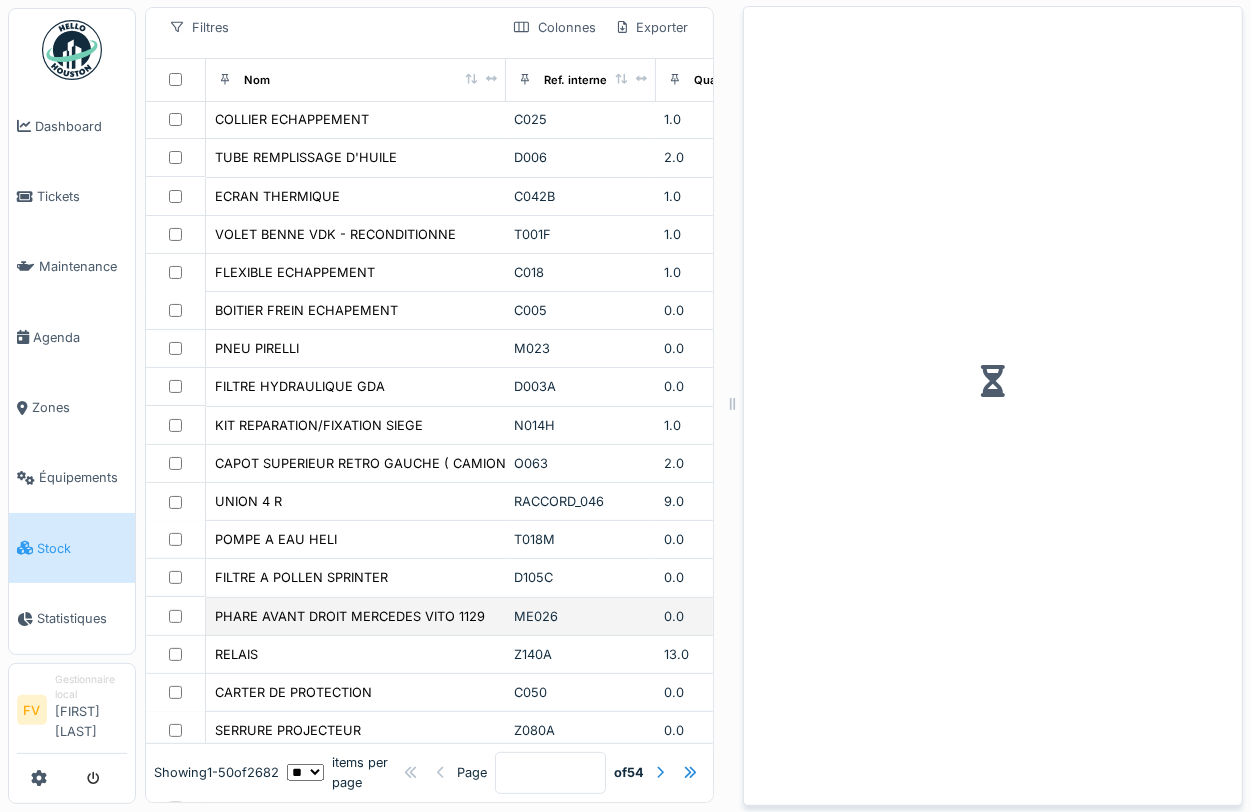 scroll, scrollTop: 141, scrollLeft: 0, axis: vertical 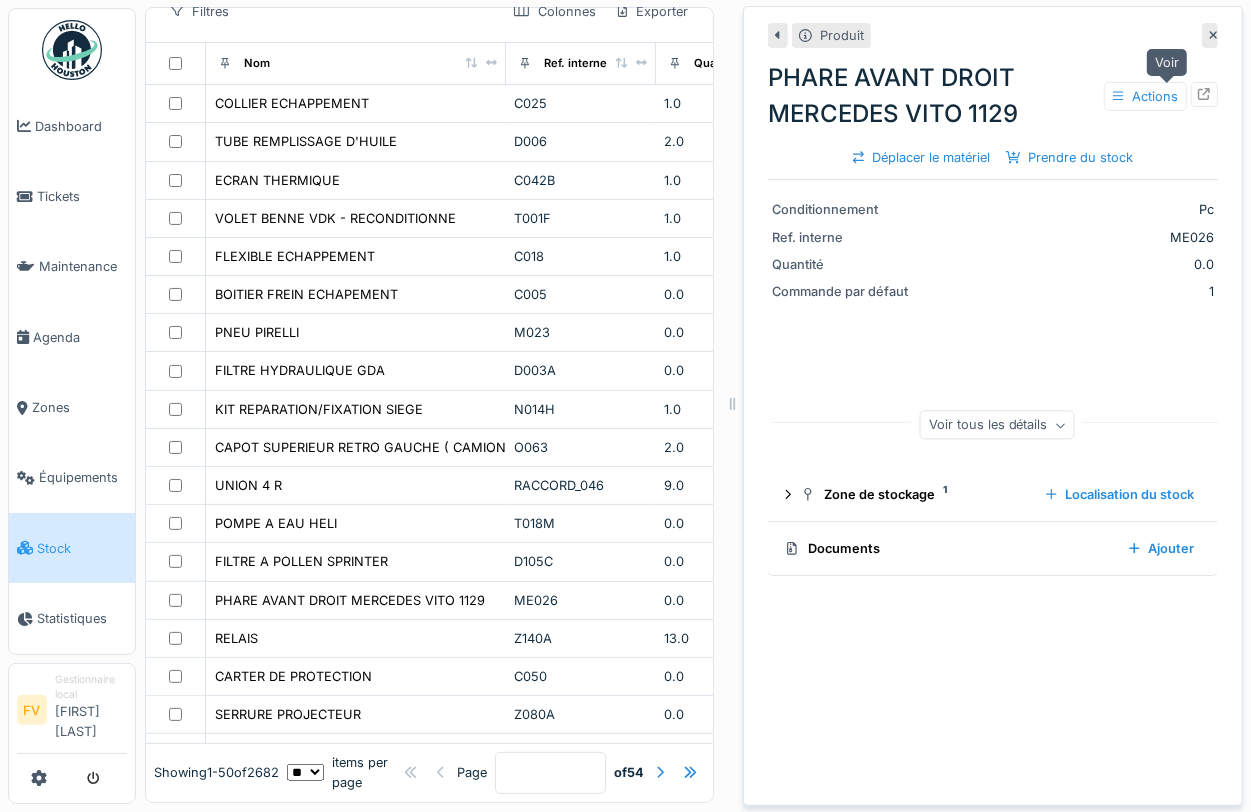 click at bounding box center (1204, 94) 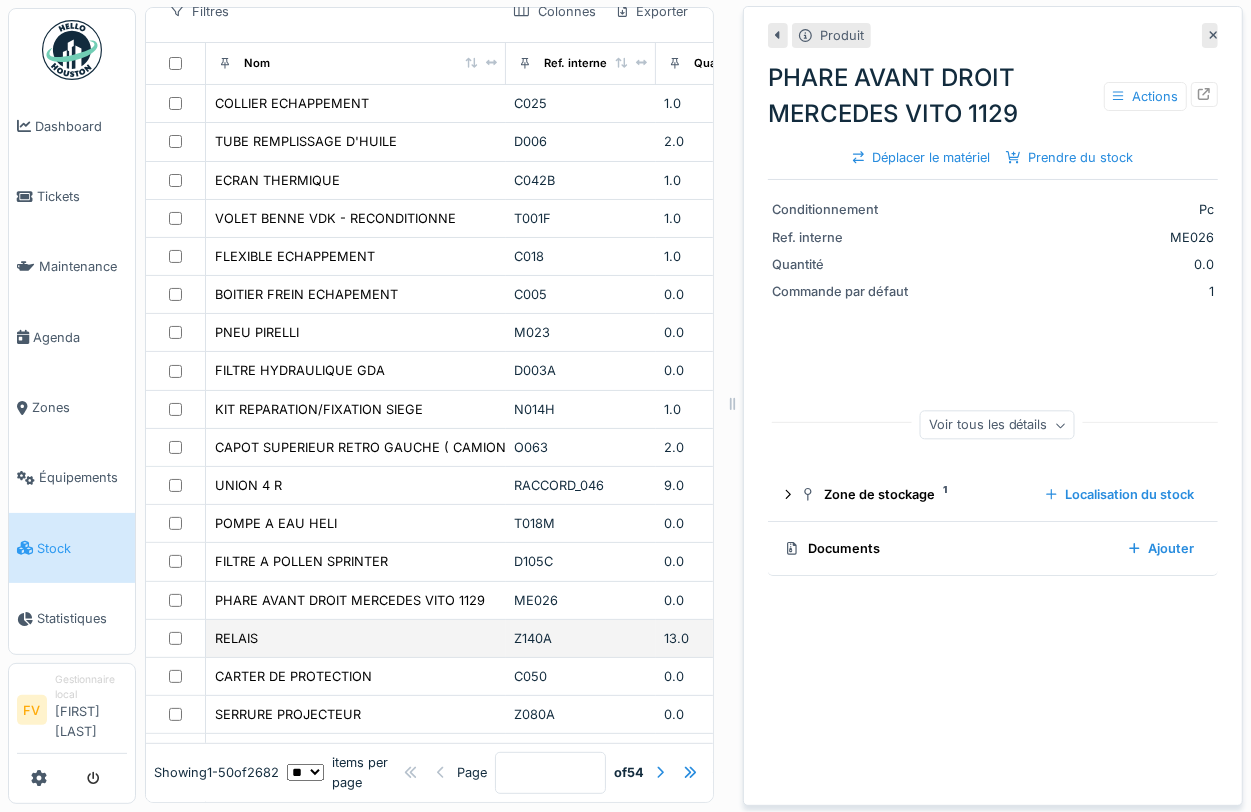 click on "Z140A" at bounding box center (581, 638) 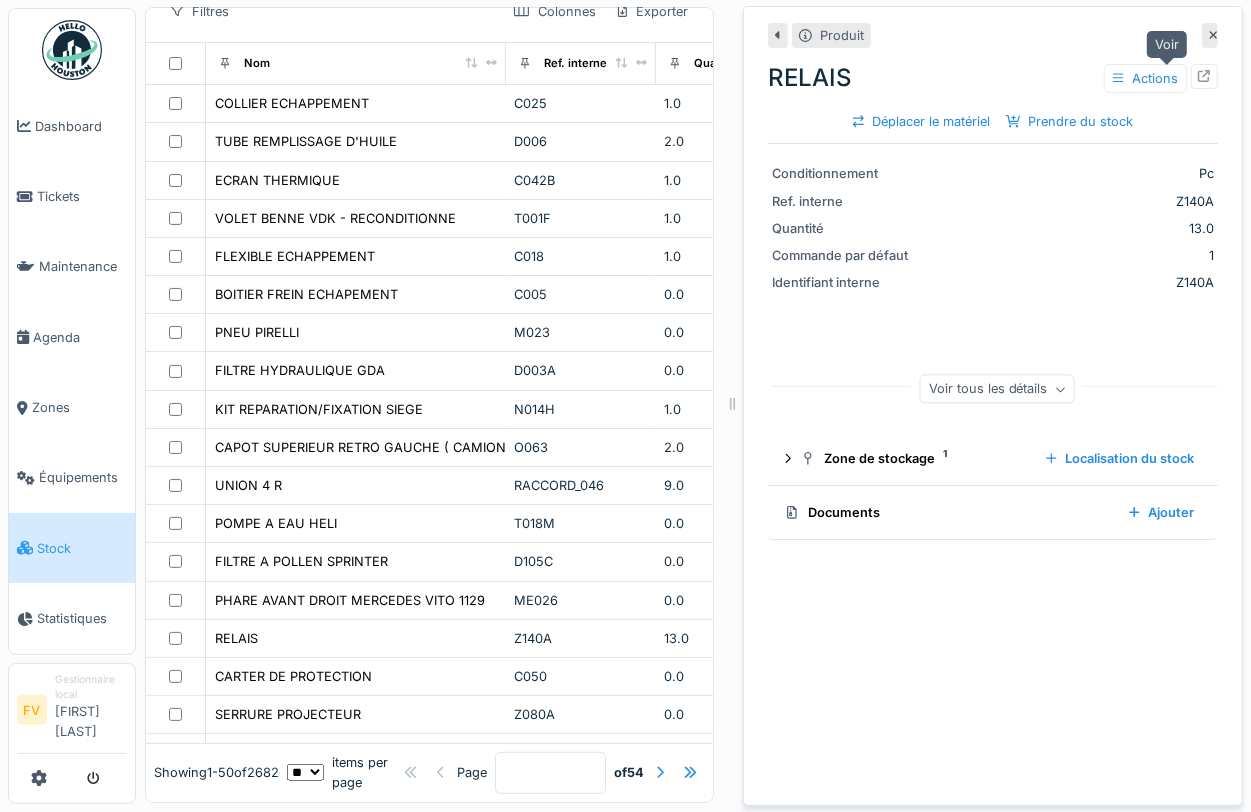 click 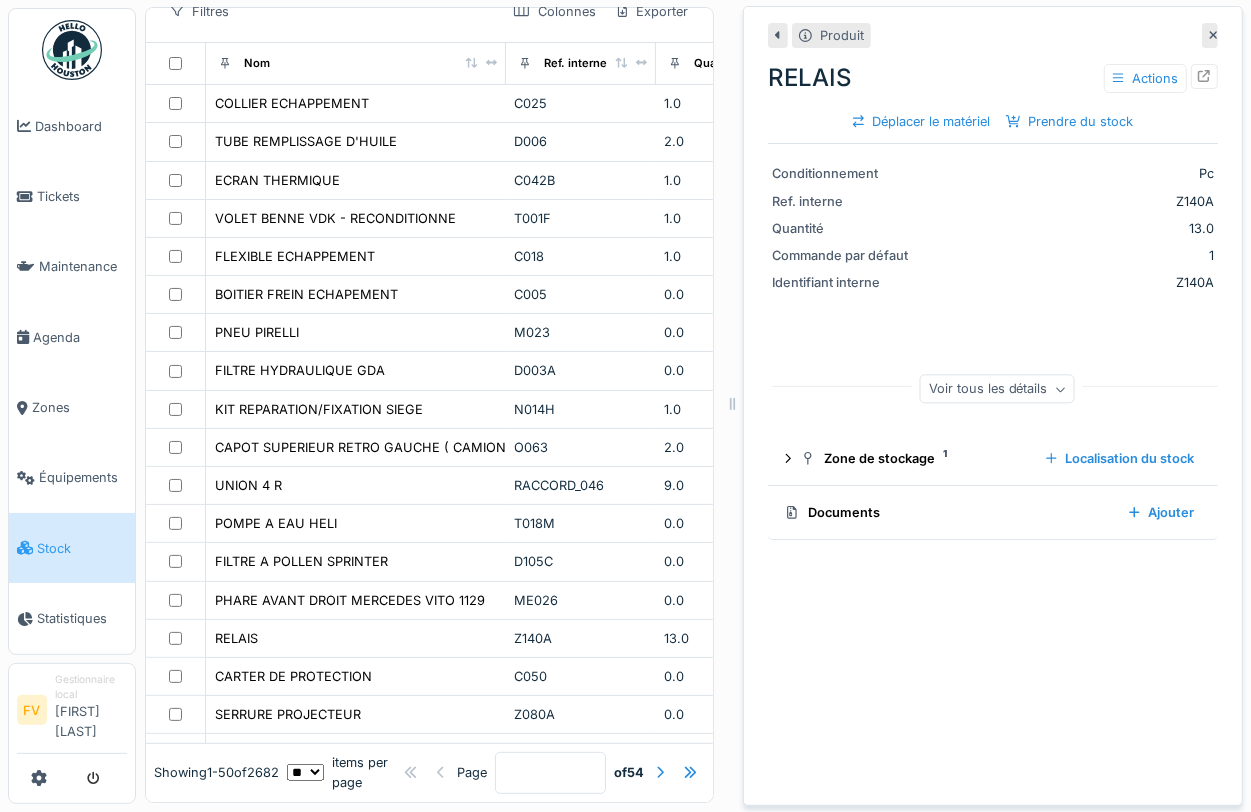 click at bounding box center (1210, 35) 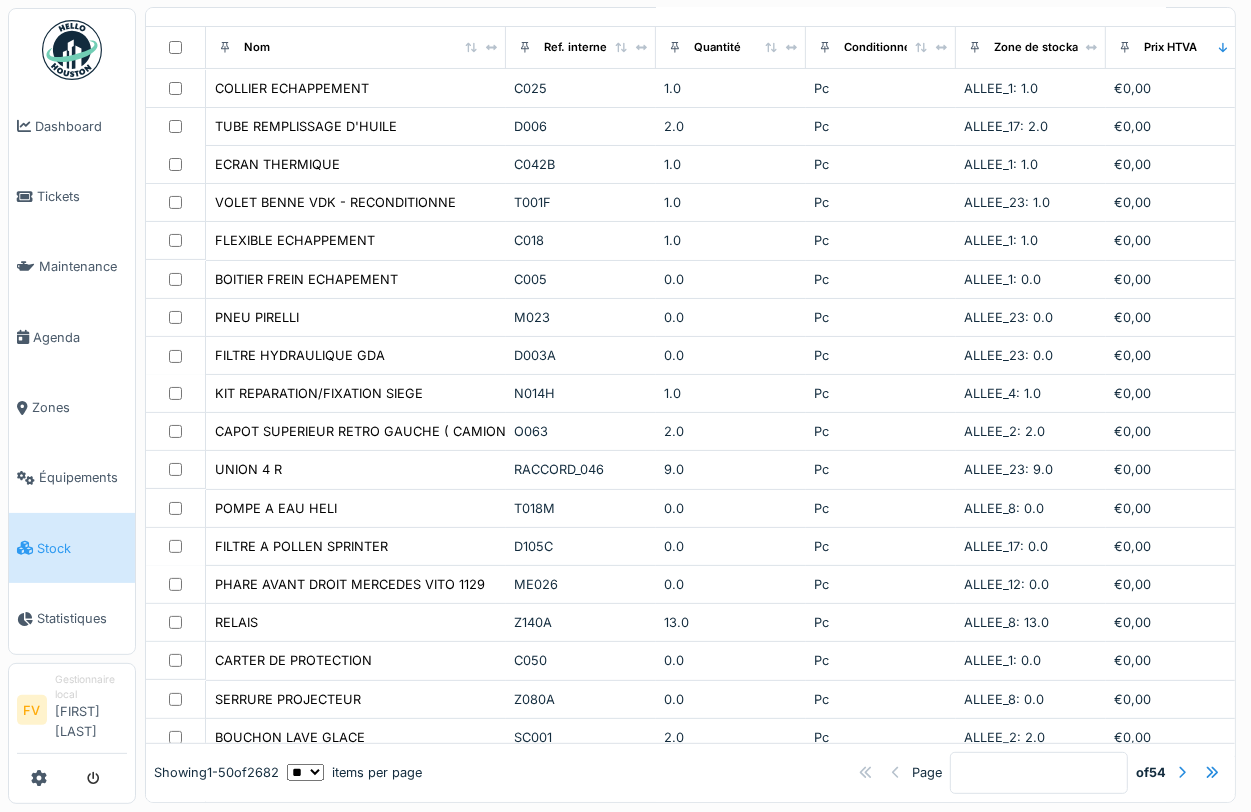 scroll, scrollTop: 125, scrollLeft: 0, axis: vertical 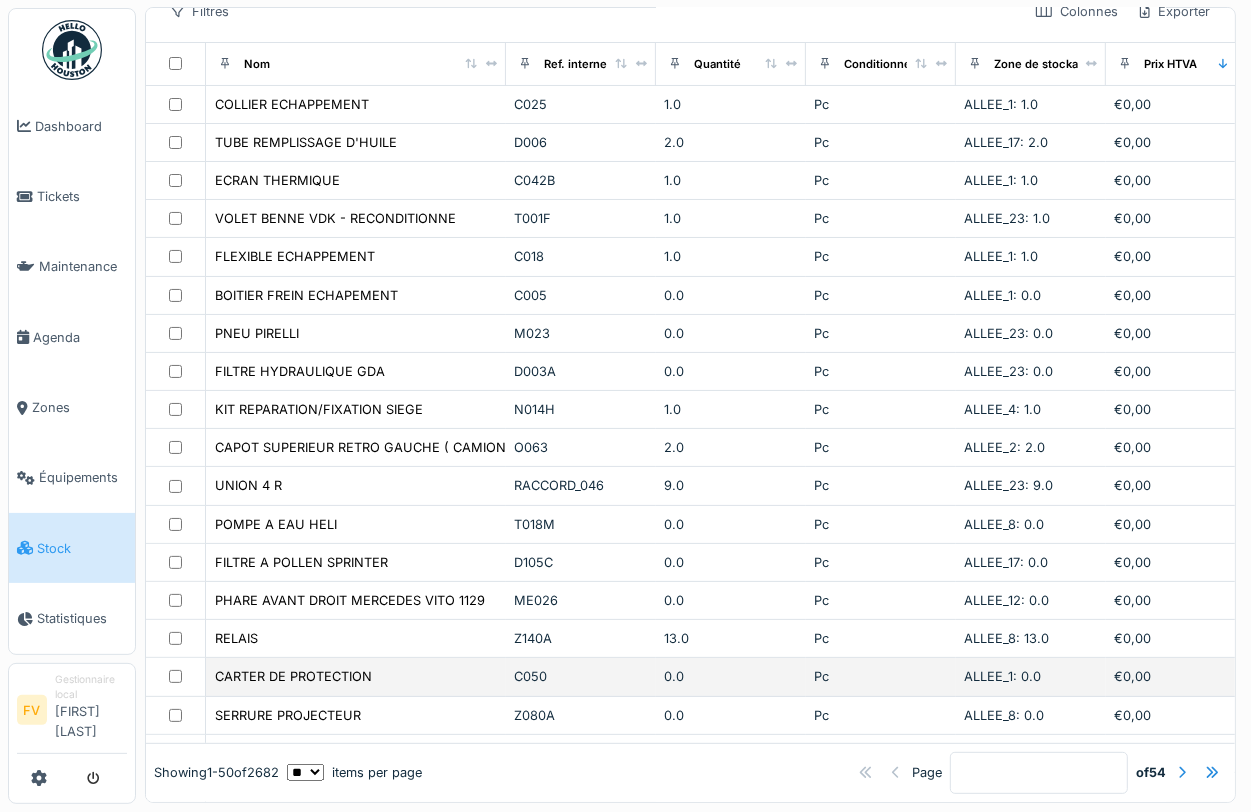 click on "C050" at bounding box center (581, 676) 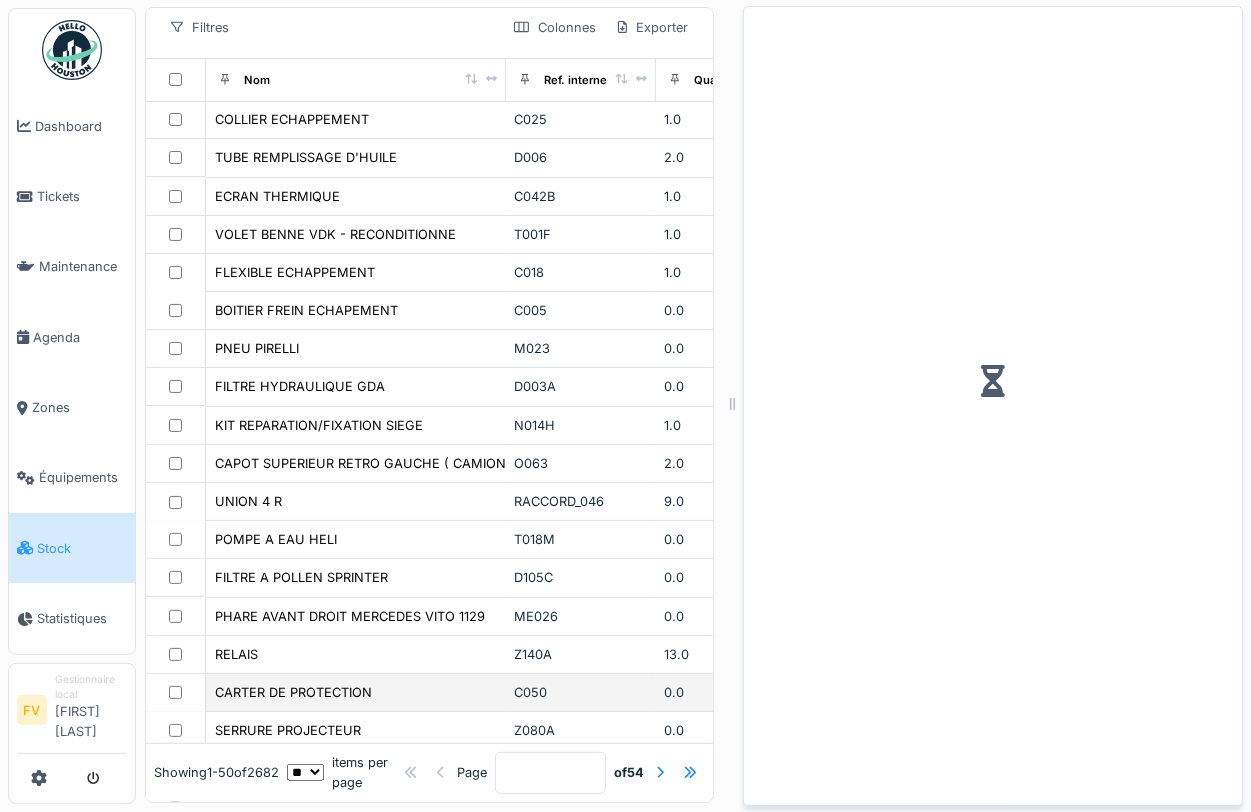 scroll, scrollTop: 141, scrollLeft: 0, axis: vertical 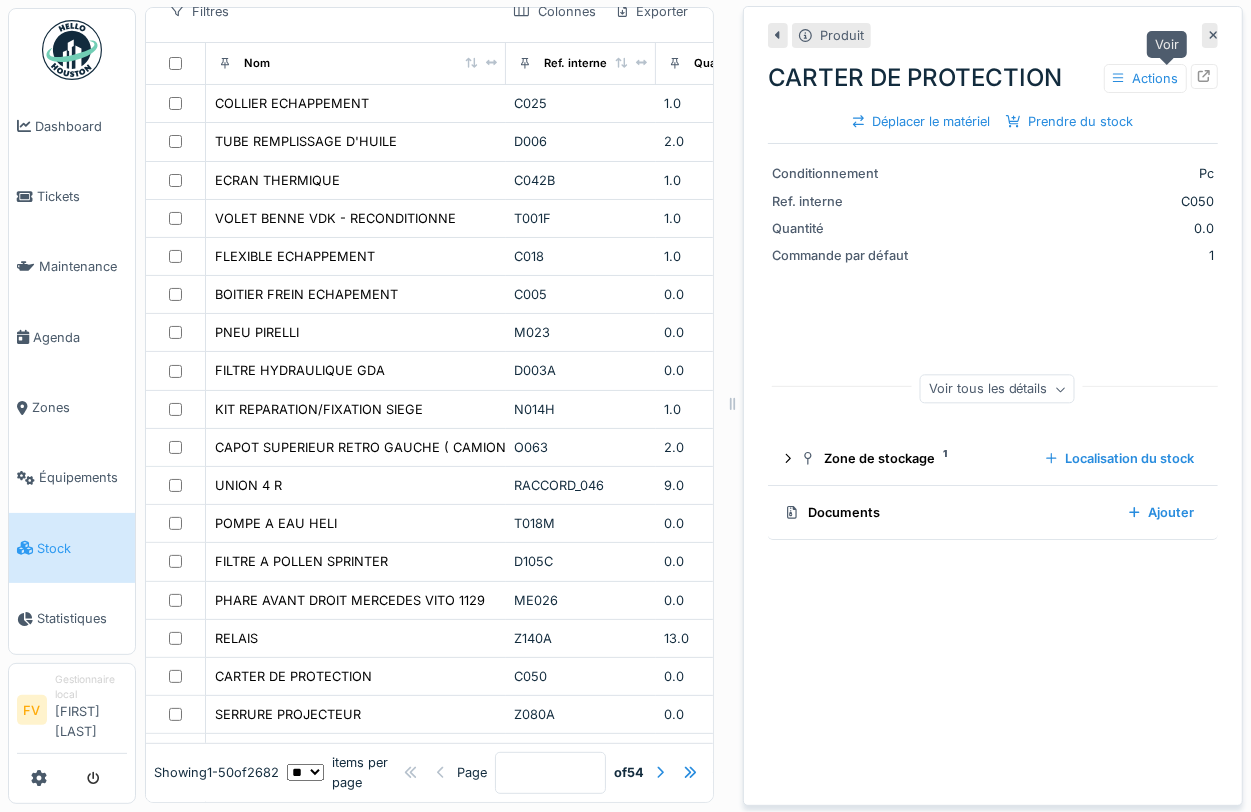 click 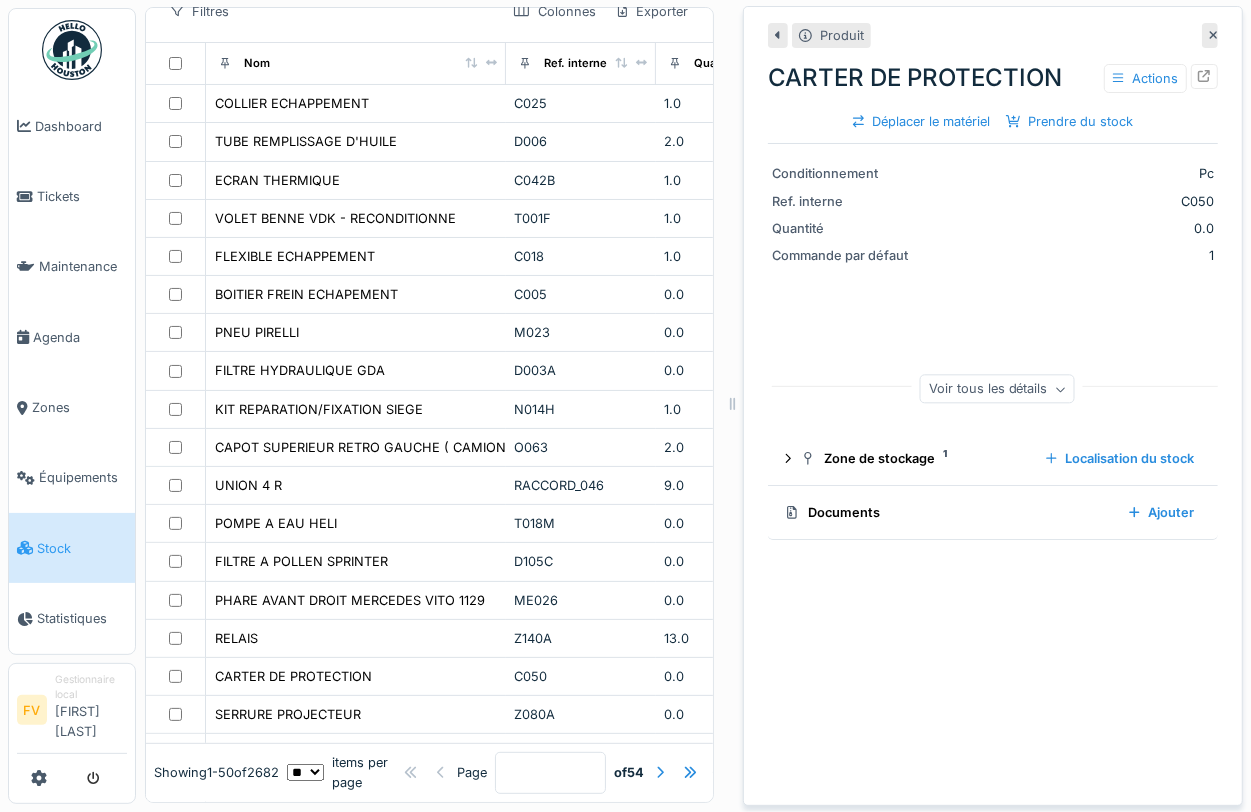 click 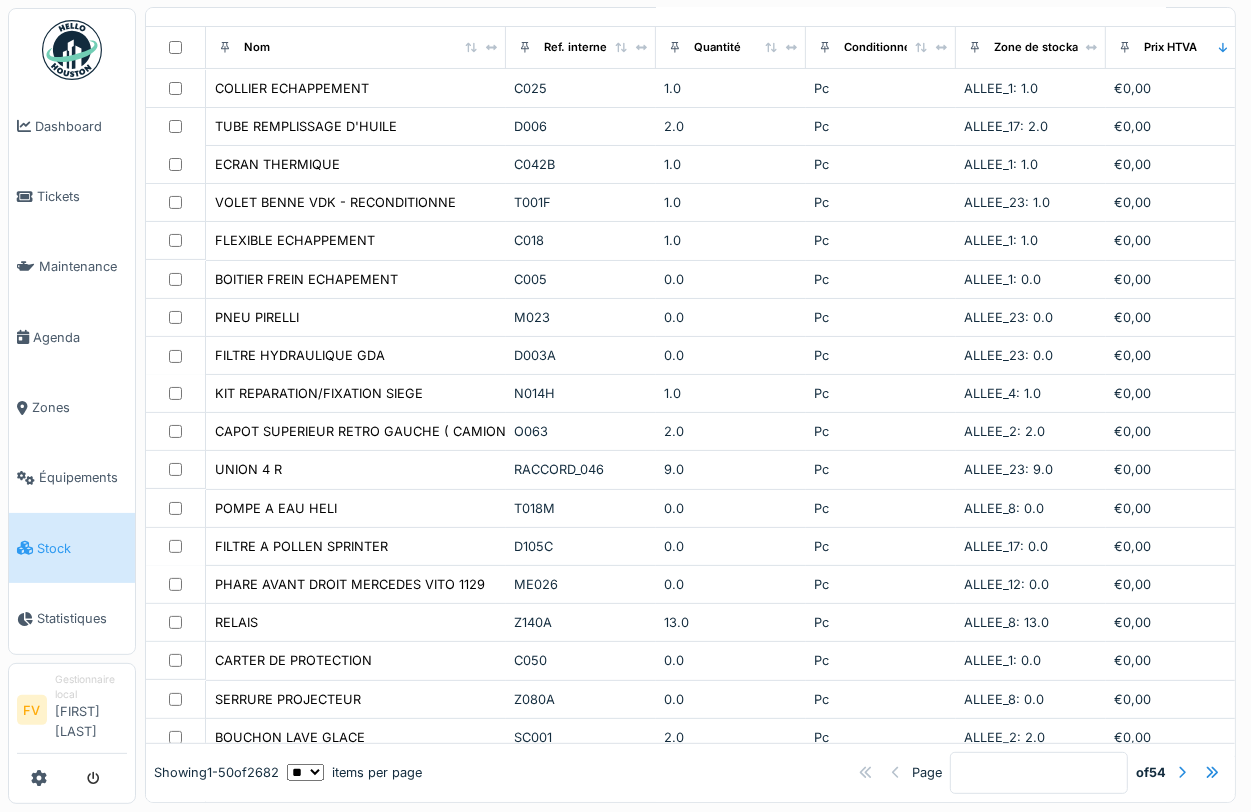 scroll, scrollTop: 125, scrollLeft: 0, axis: vertical 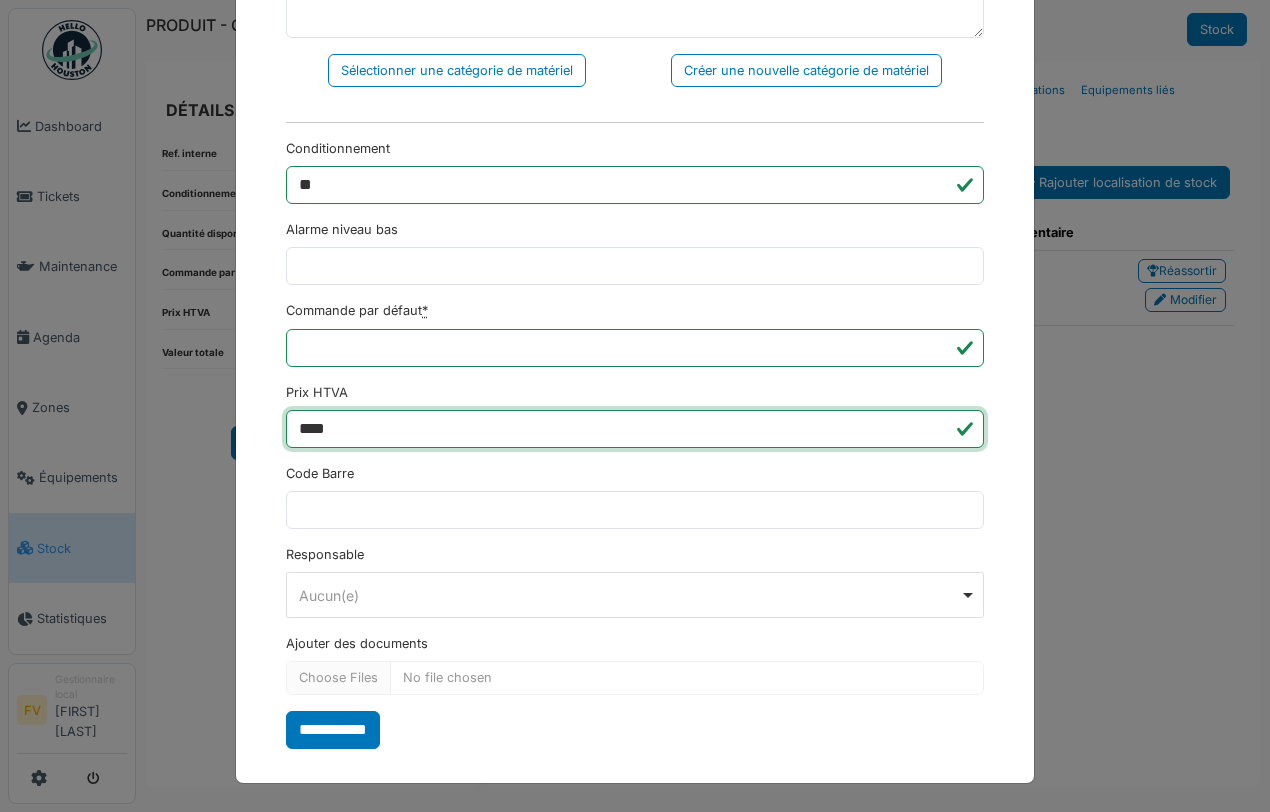 click on "****" at bounding box center (635, 429) 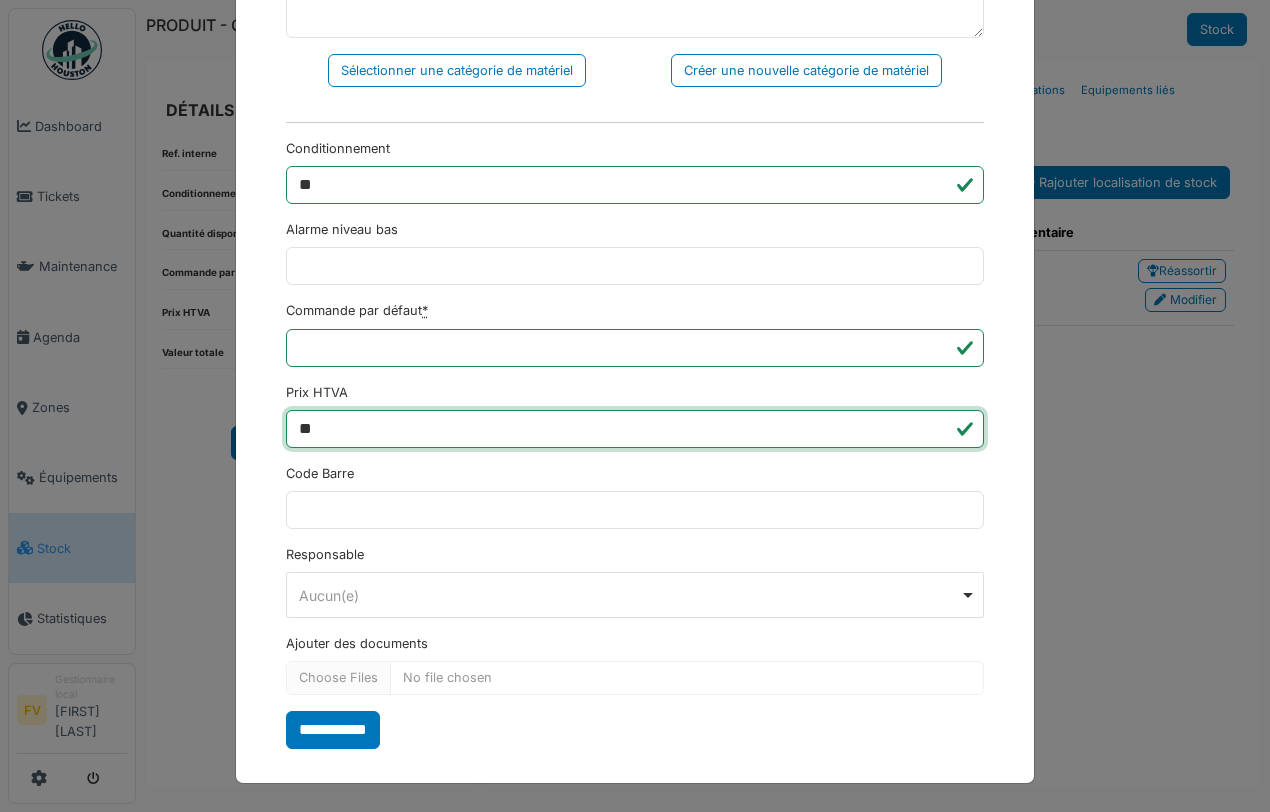 type on "*" 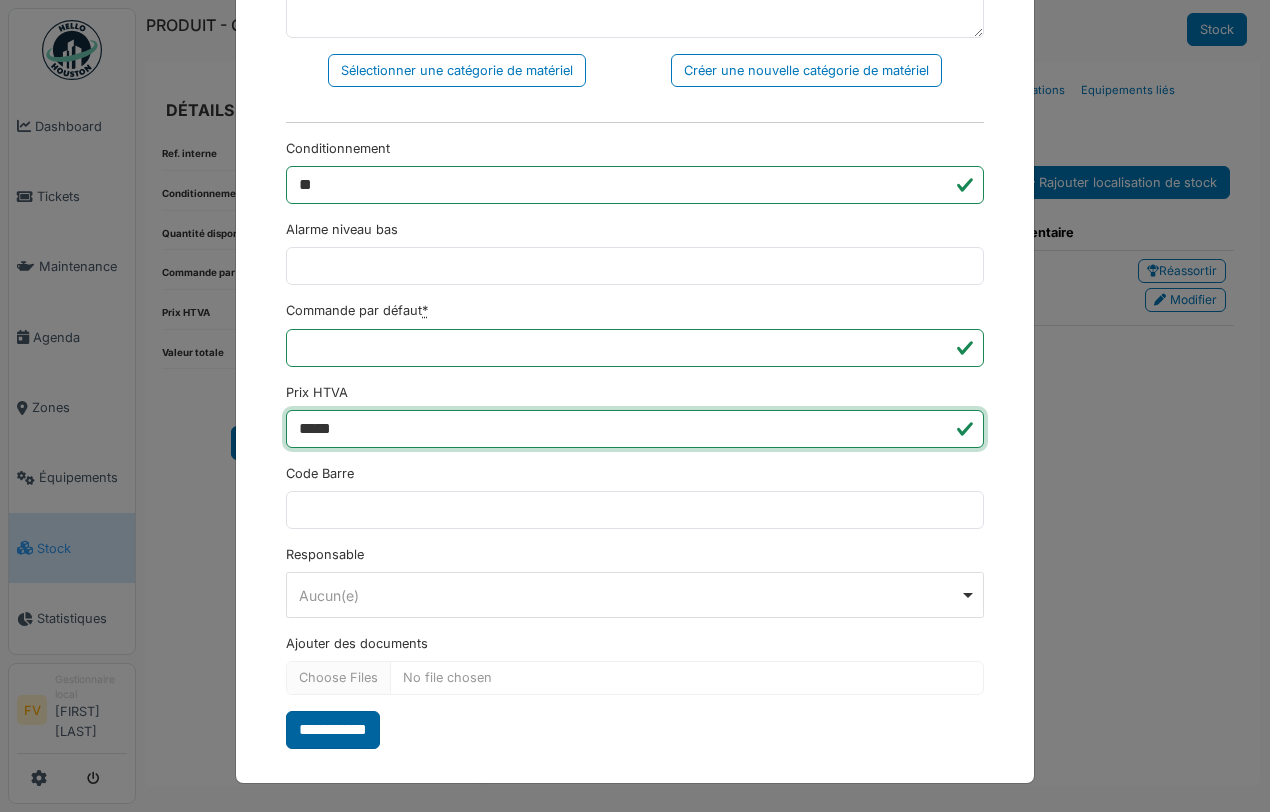 type on "*****" 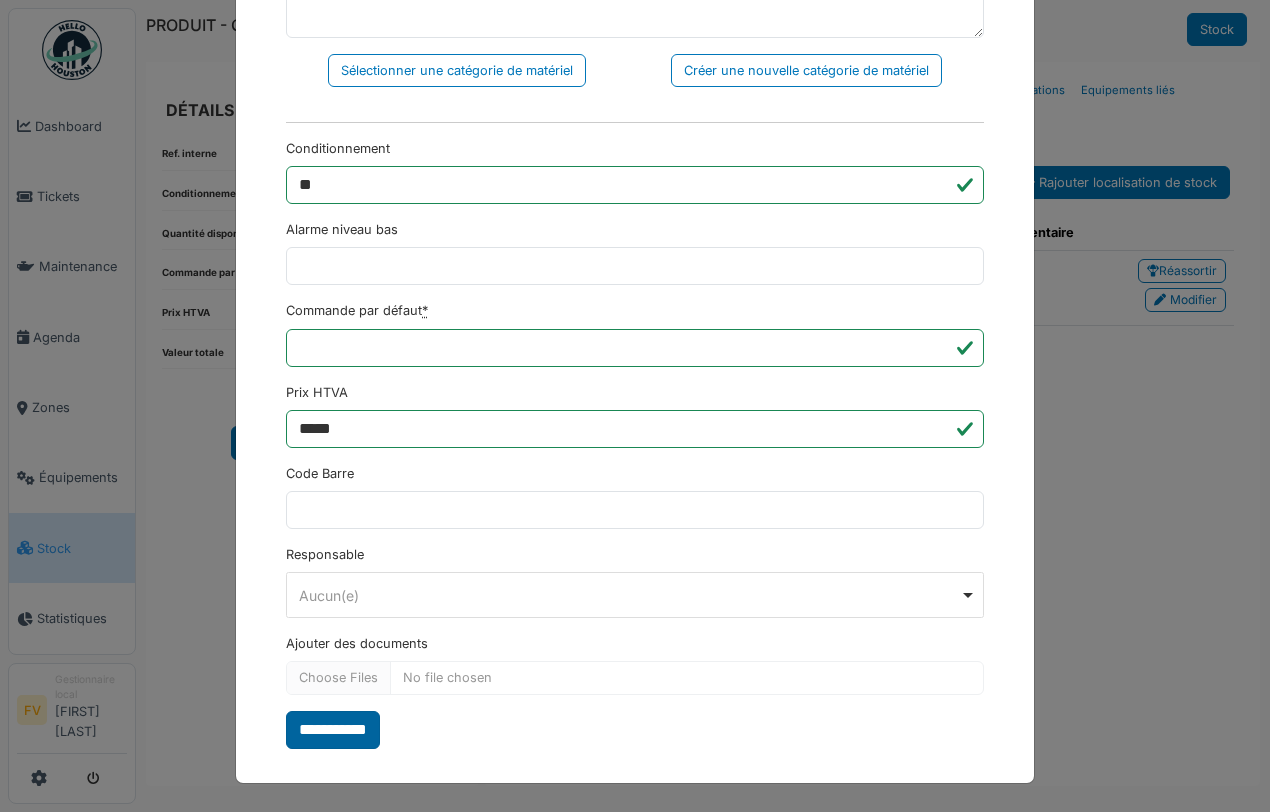 click on "**********" at bounding box center [333, 730] 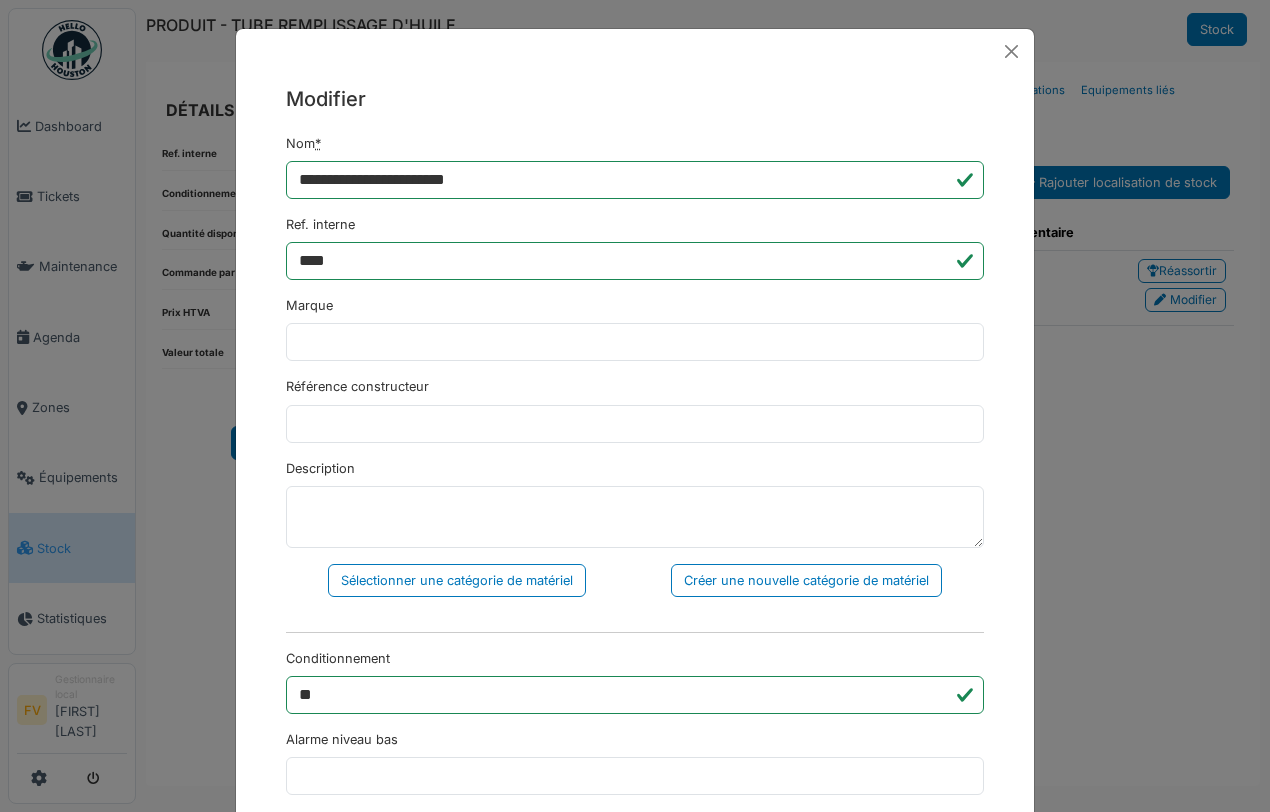 scroll, scrollTop: 0, scrollLeft: 0, axis: both 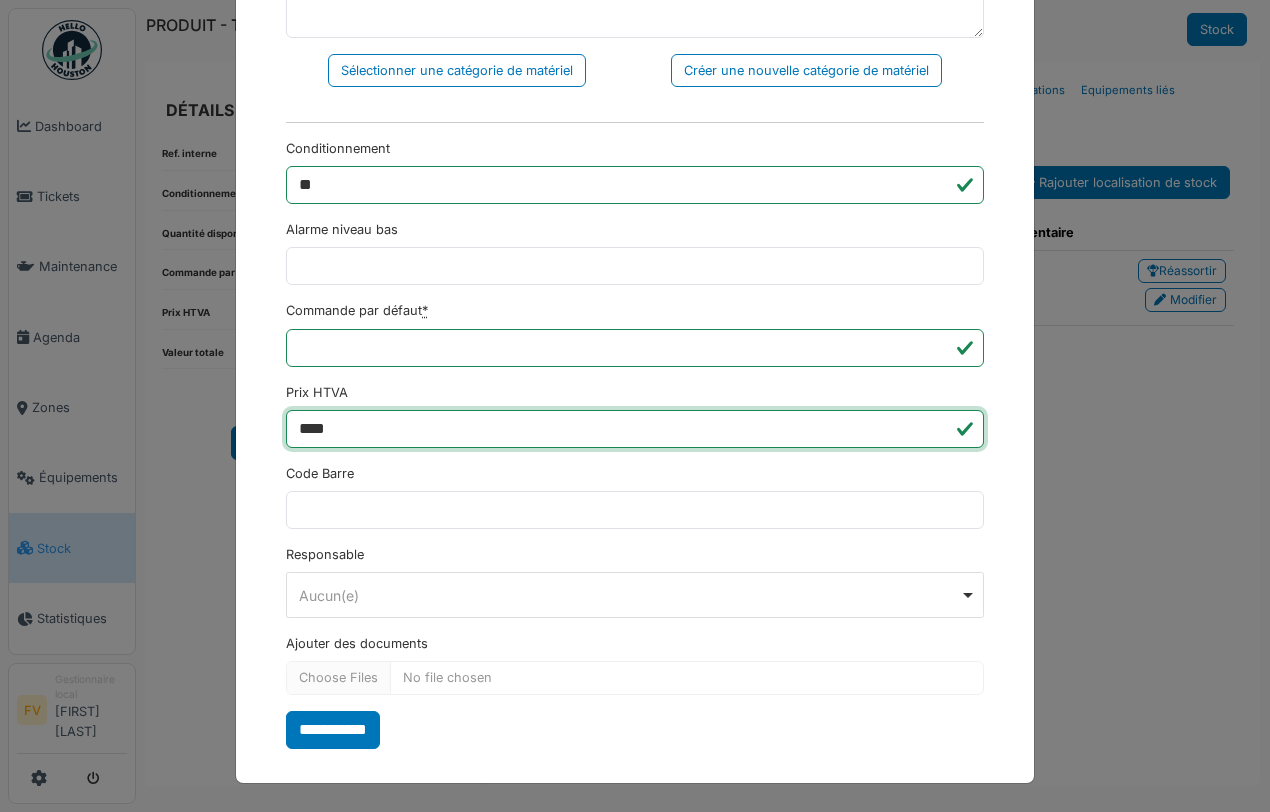 click on "****" at bounding box center [635, 429] 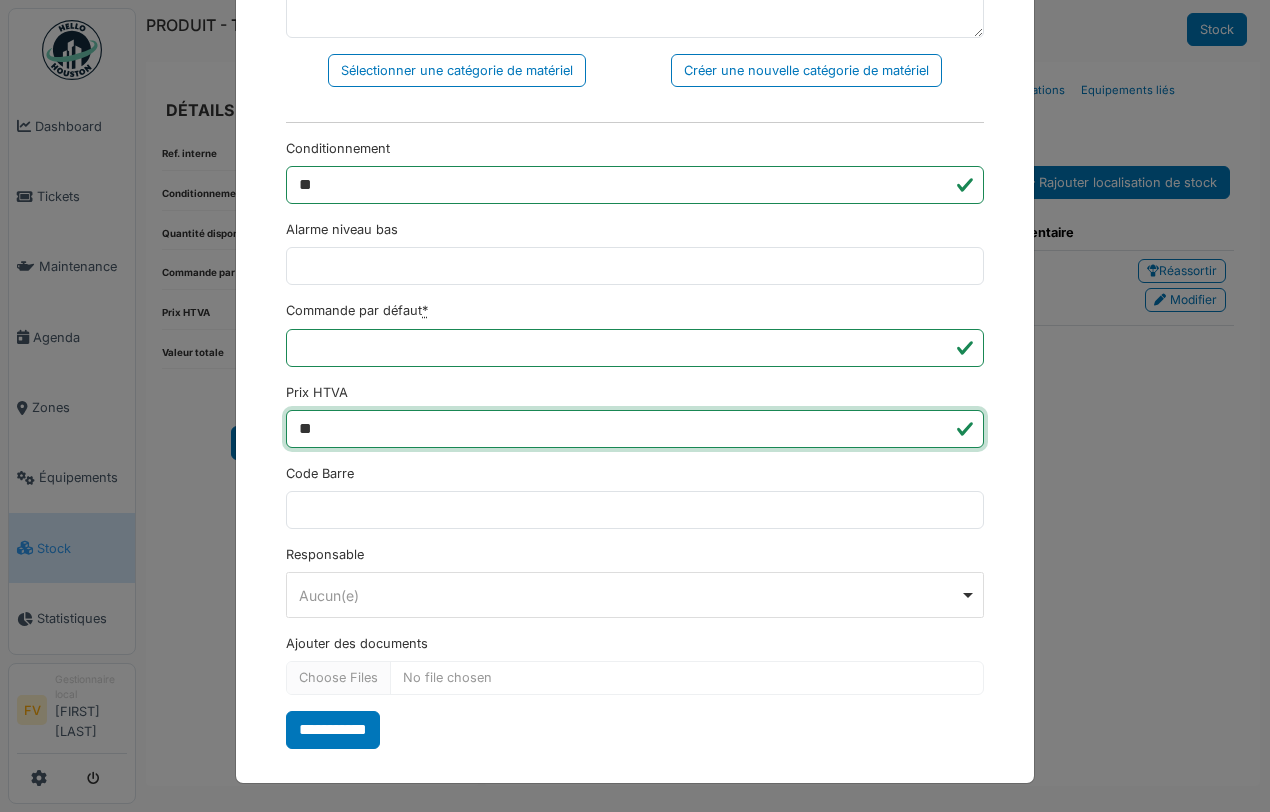 type on "*" 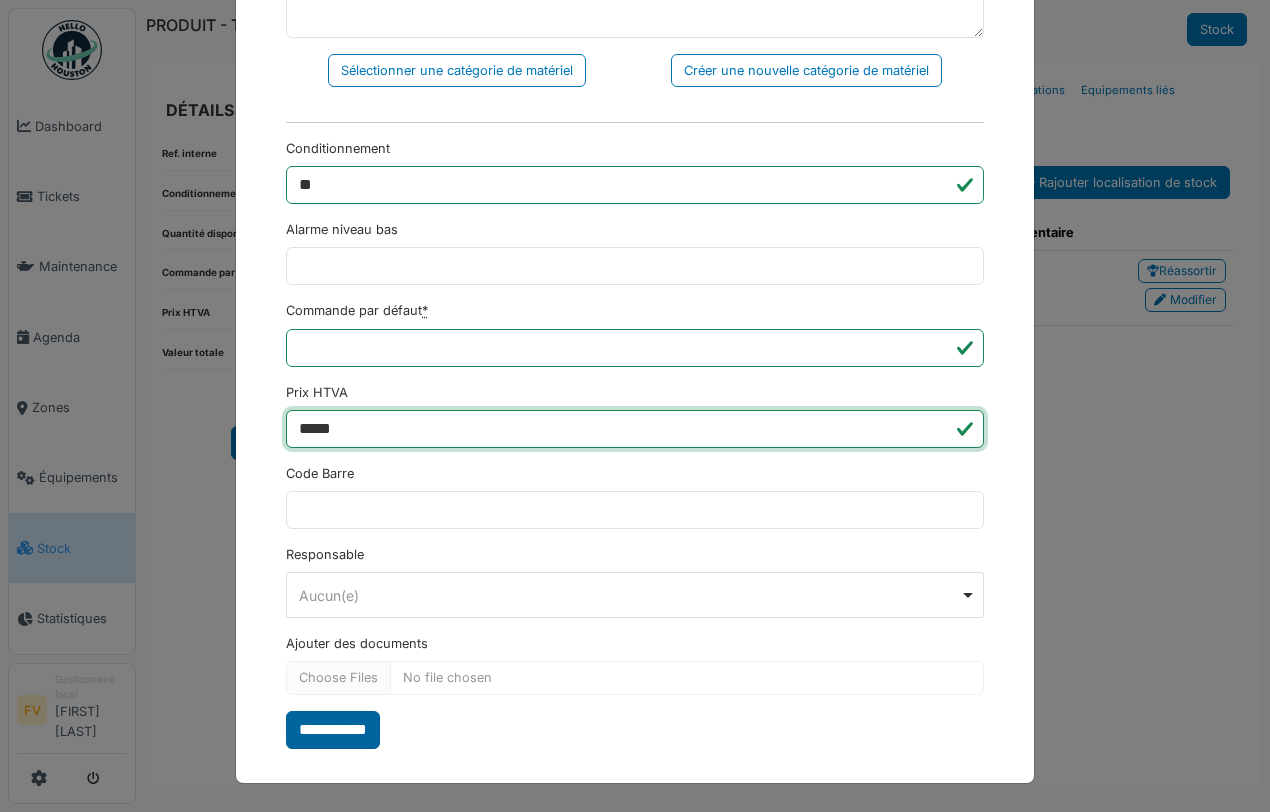 type on "*****" 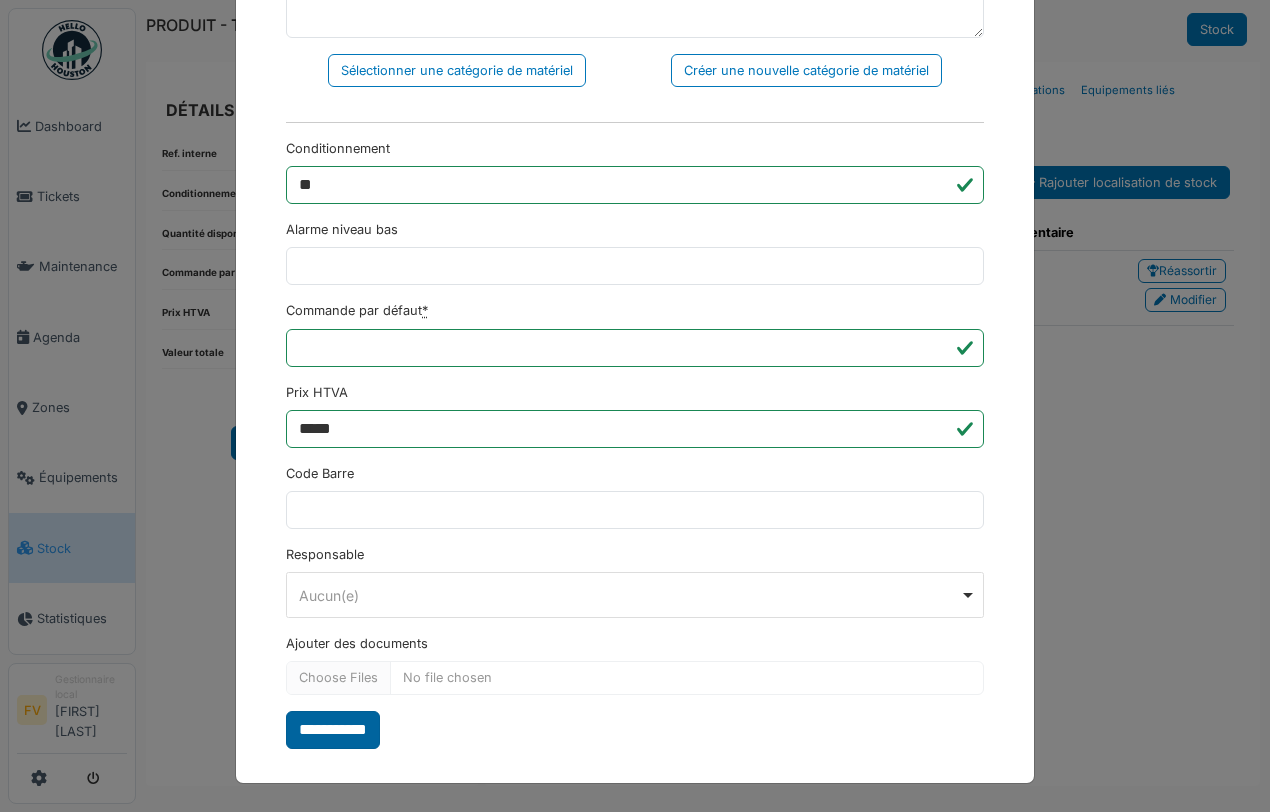 click on "**********" at bounding box center [333, 730] 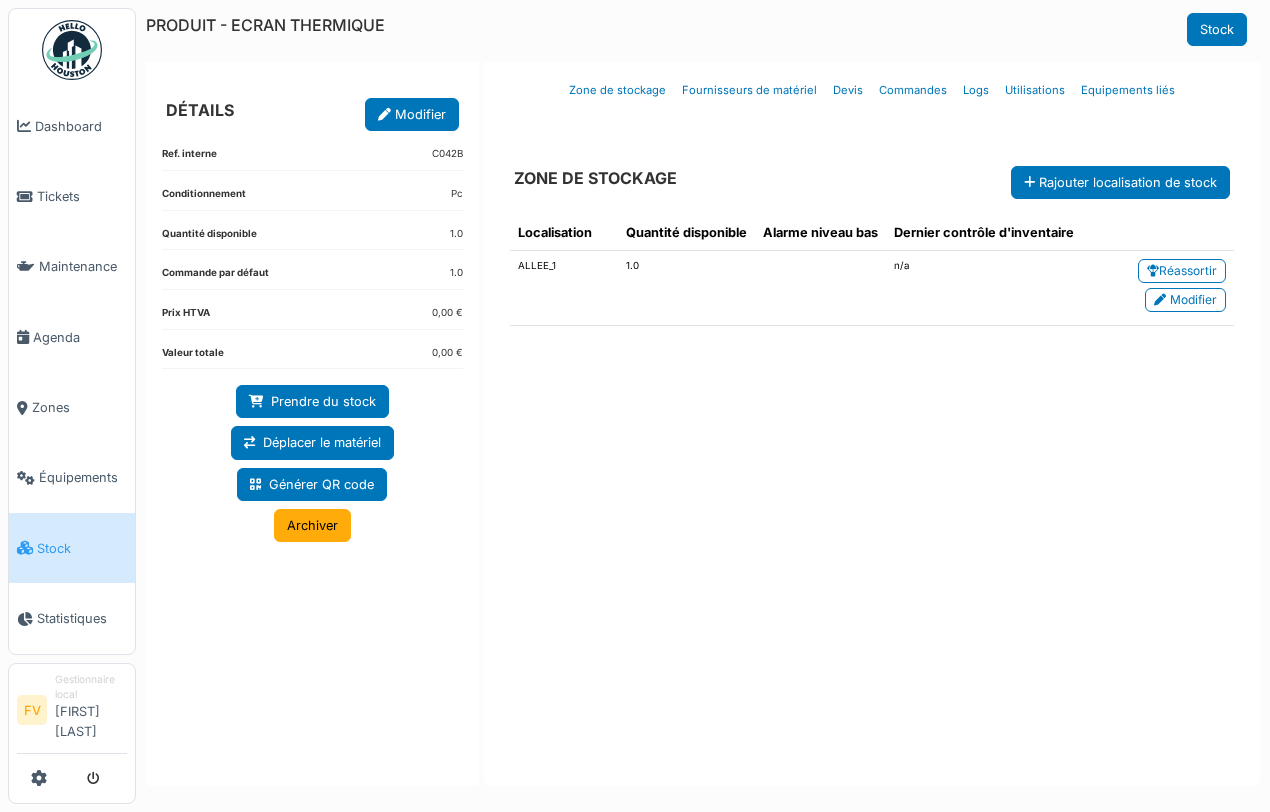 scroll, scrollTop: 0, scrollLeft: 0, axis: both 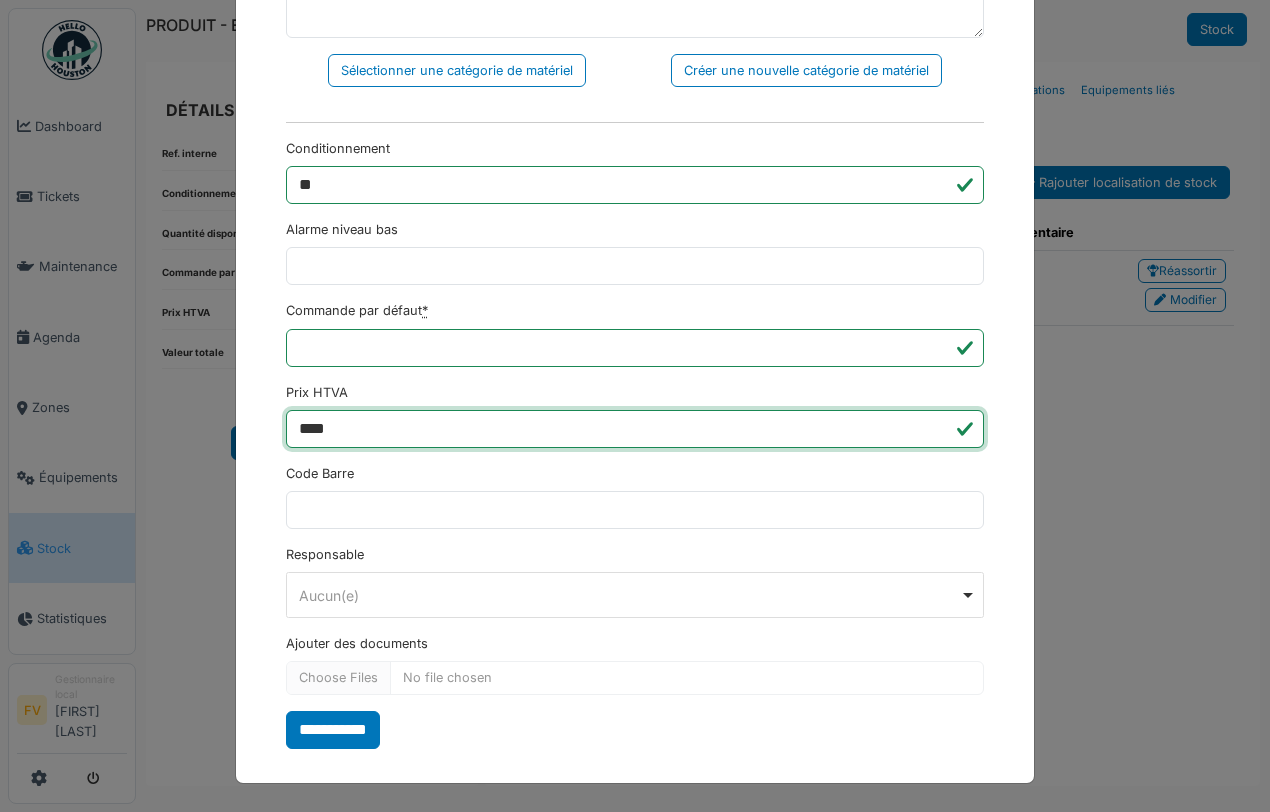 click on "****" at bounding box center [635, 429] 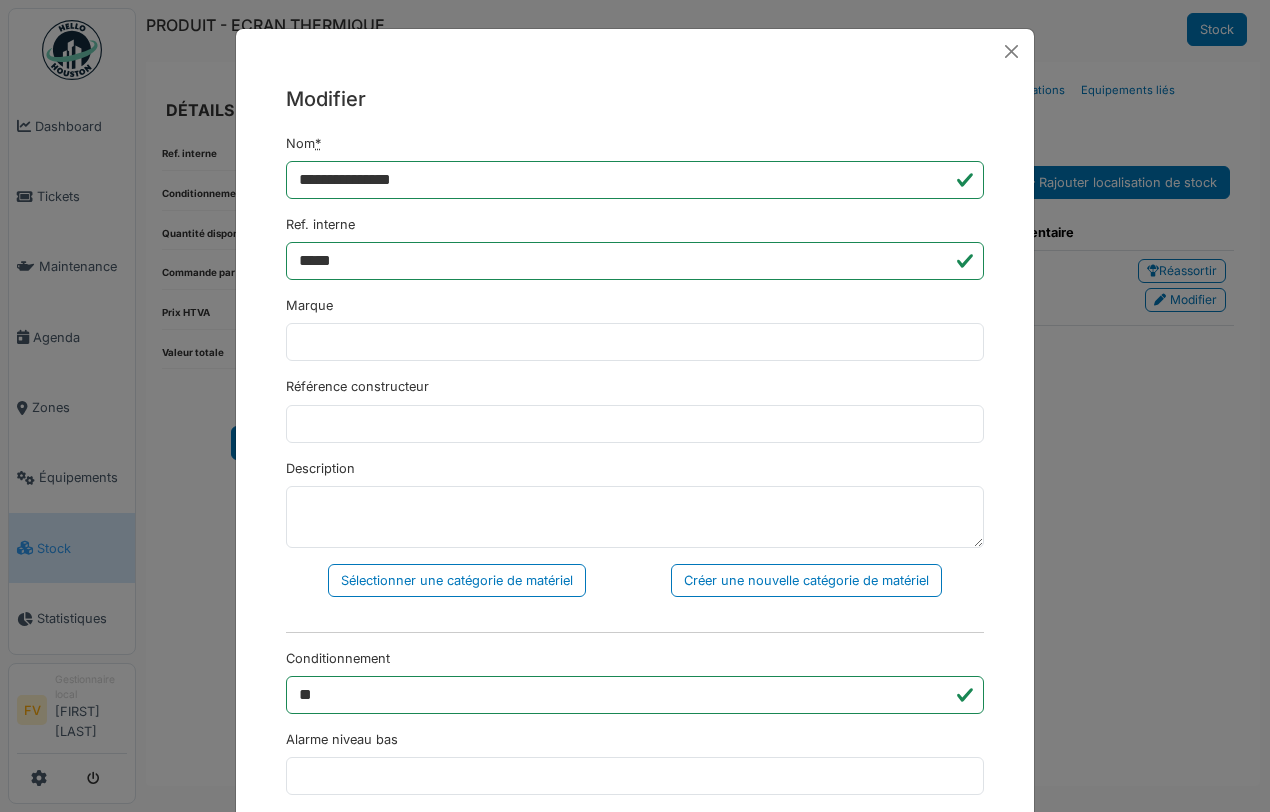 scroll, scrollTop: 375, scrollLeft: 0, axis: vertical 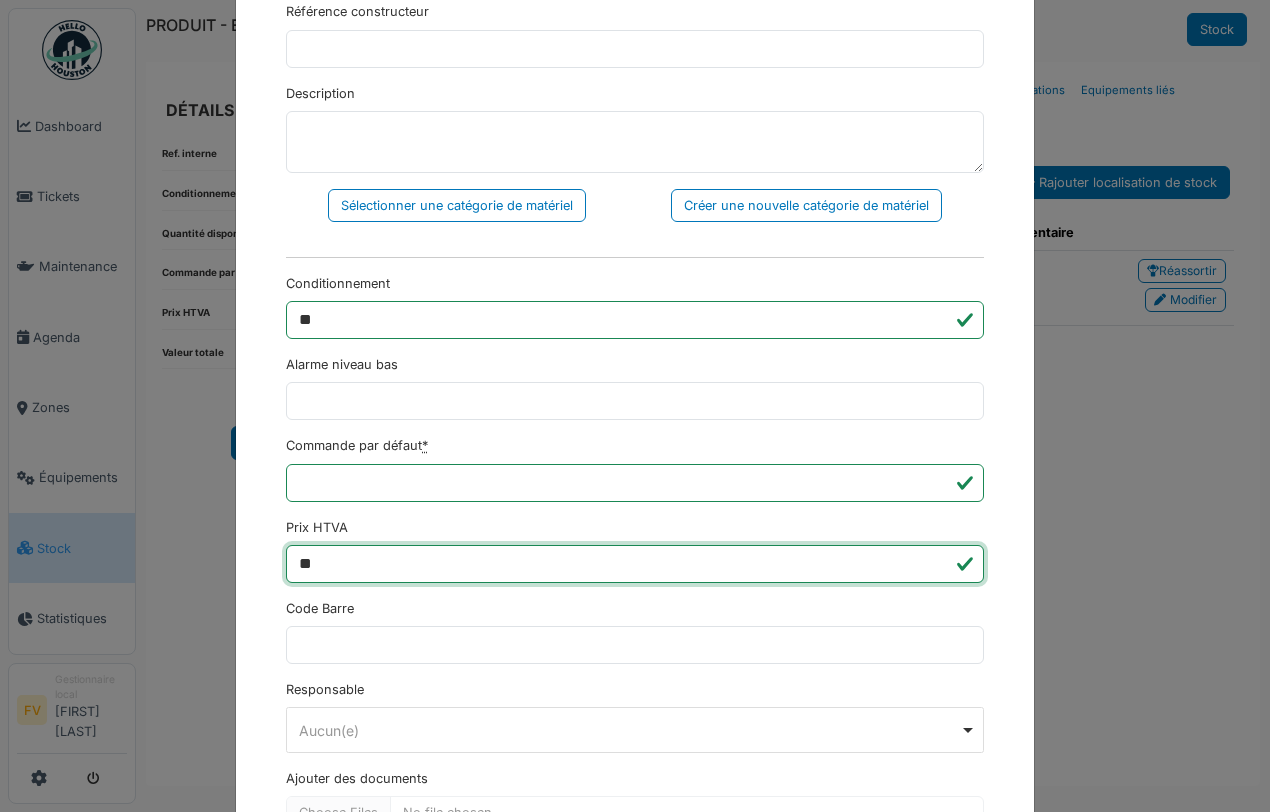 type on "*" 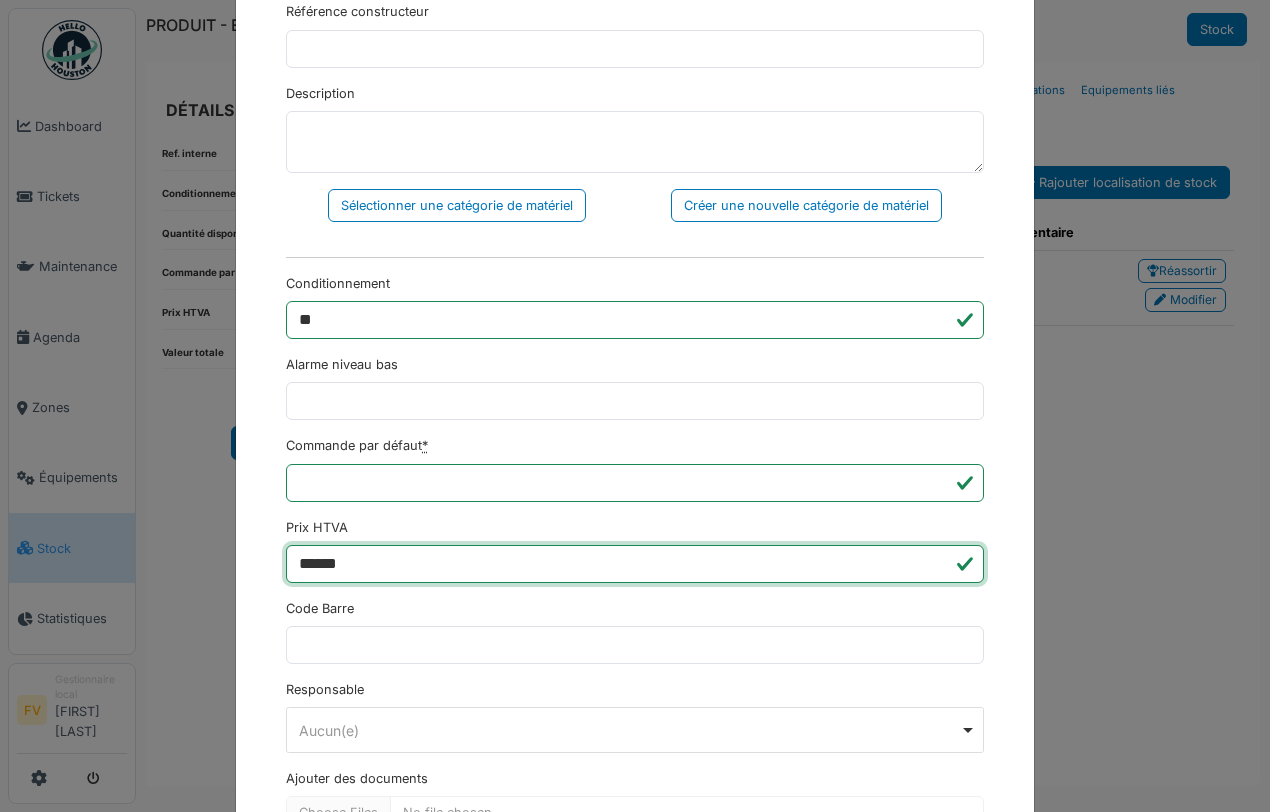 scroll, scrollTop: 516, scrollLeft: 0, axis: vertical 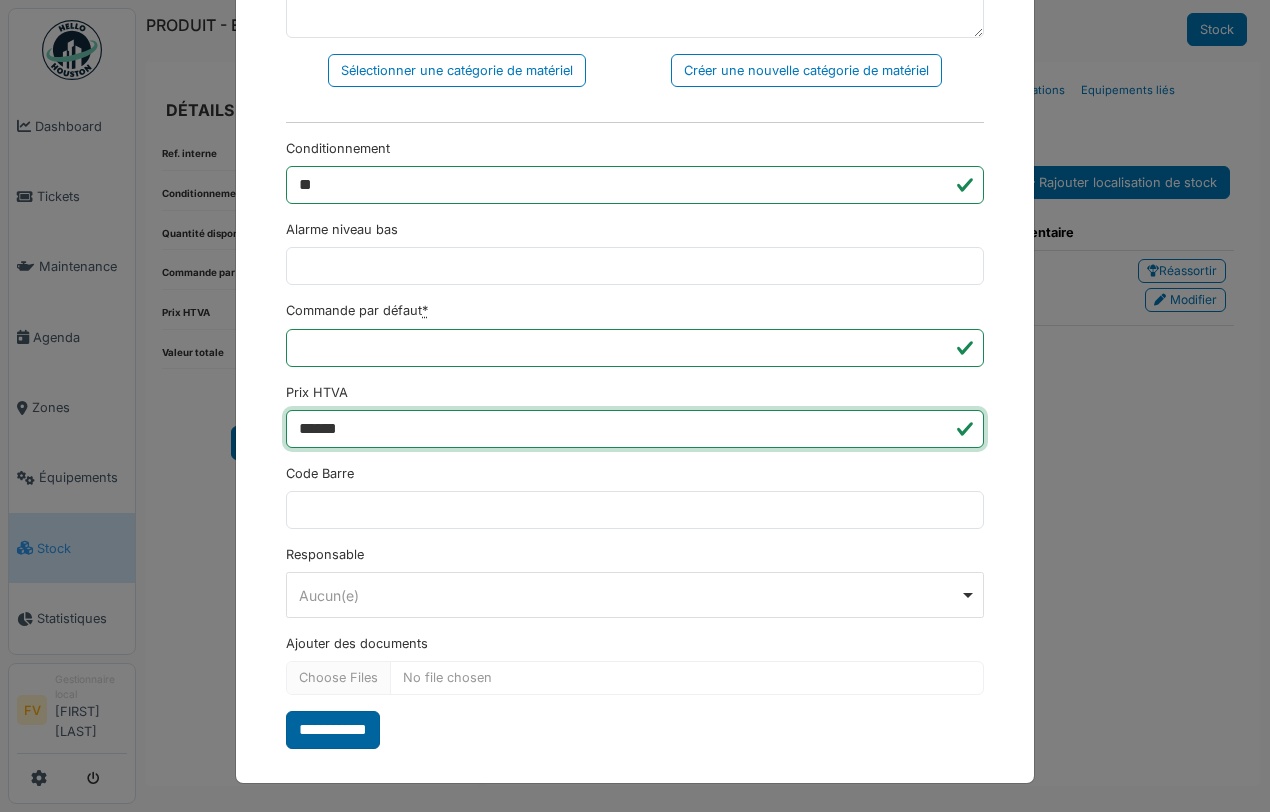 type on "******" 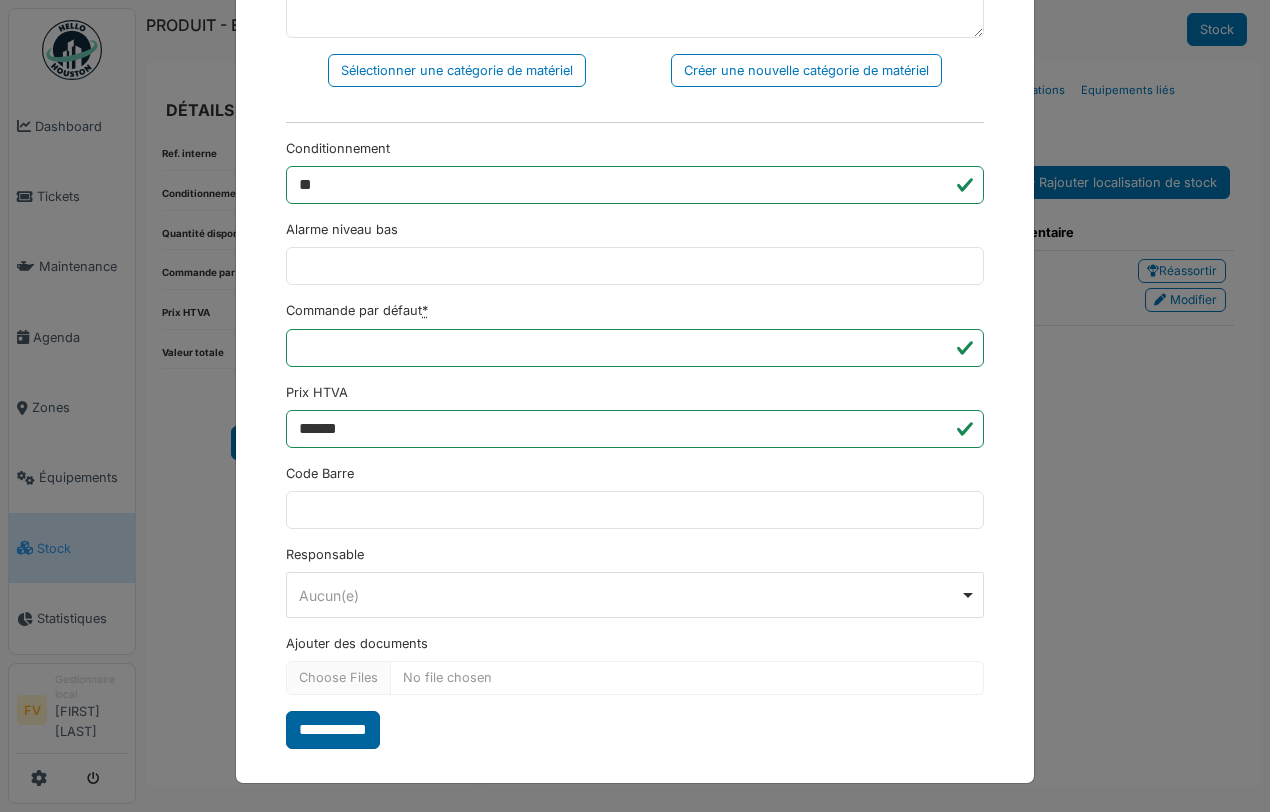 click on "**********" at bounding box center [333, 730] 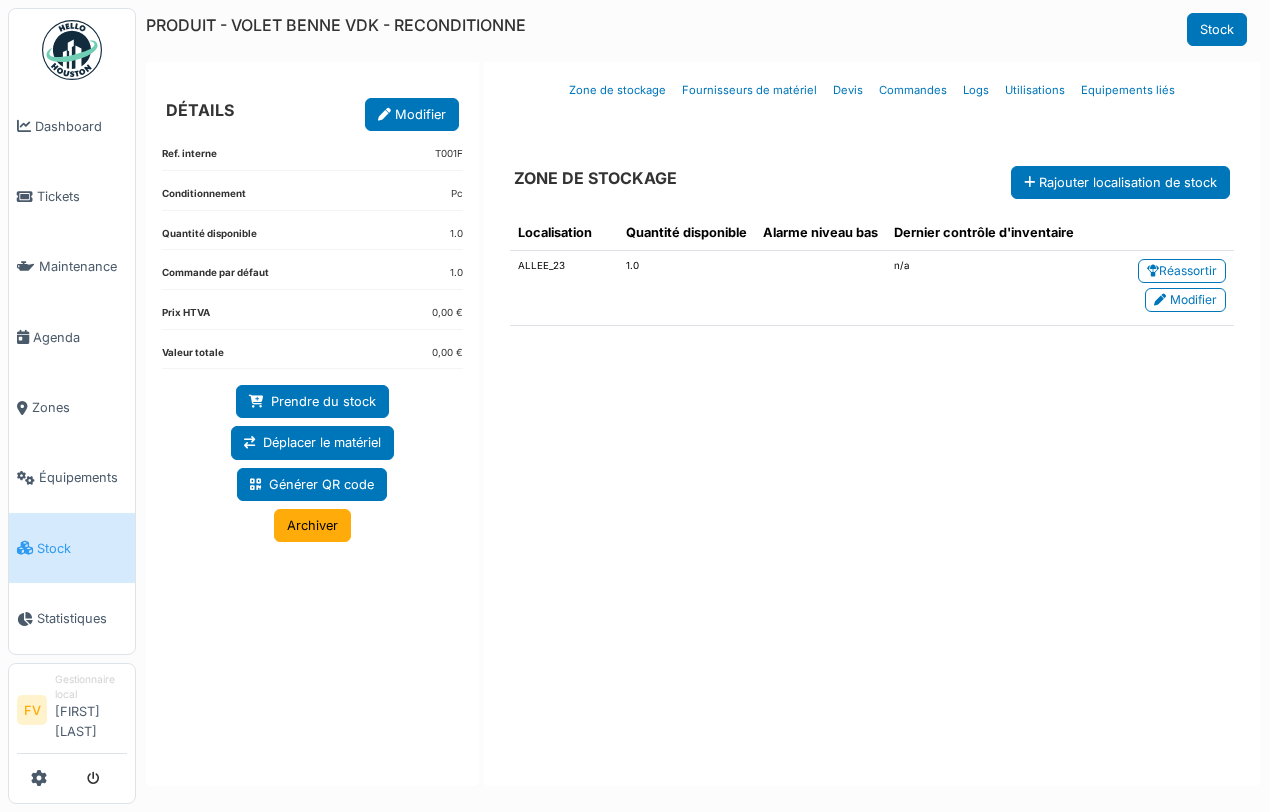 scroll, scrollTop: 0, scrollLeft: 0, axis: both 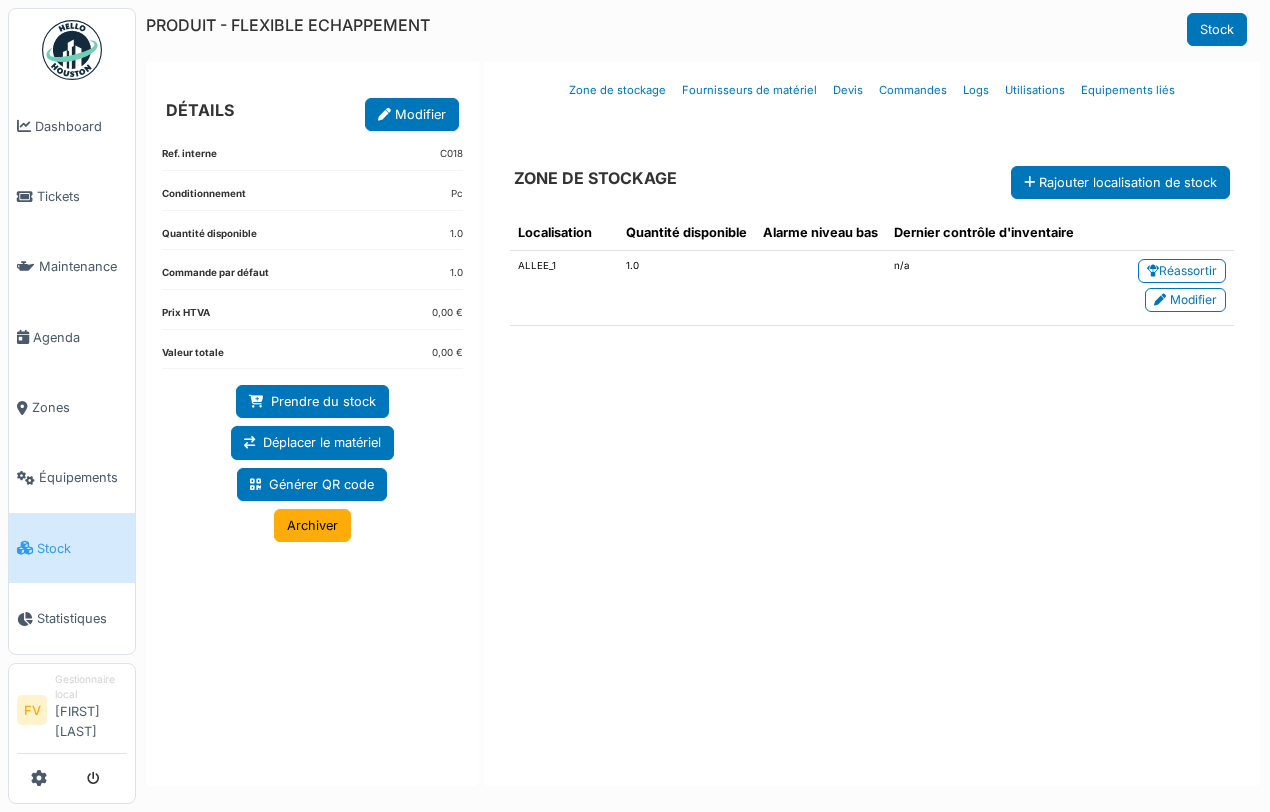 click on "Modifier" at bounding box center (412, 114) 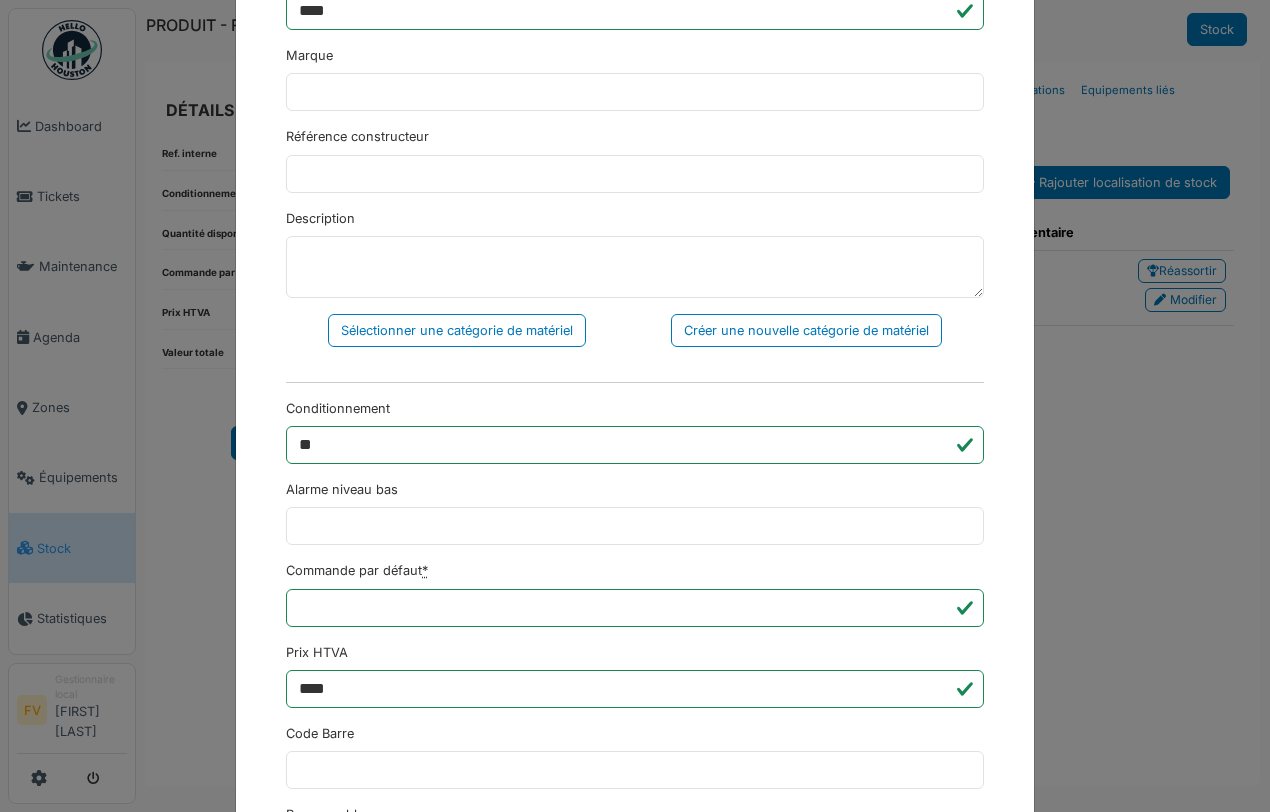 scroll, scrollTop: 500, scrollLeft: 0, axis: vertical 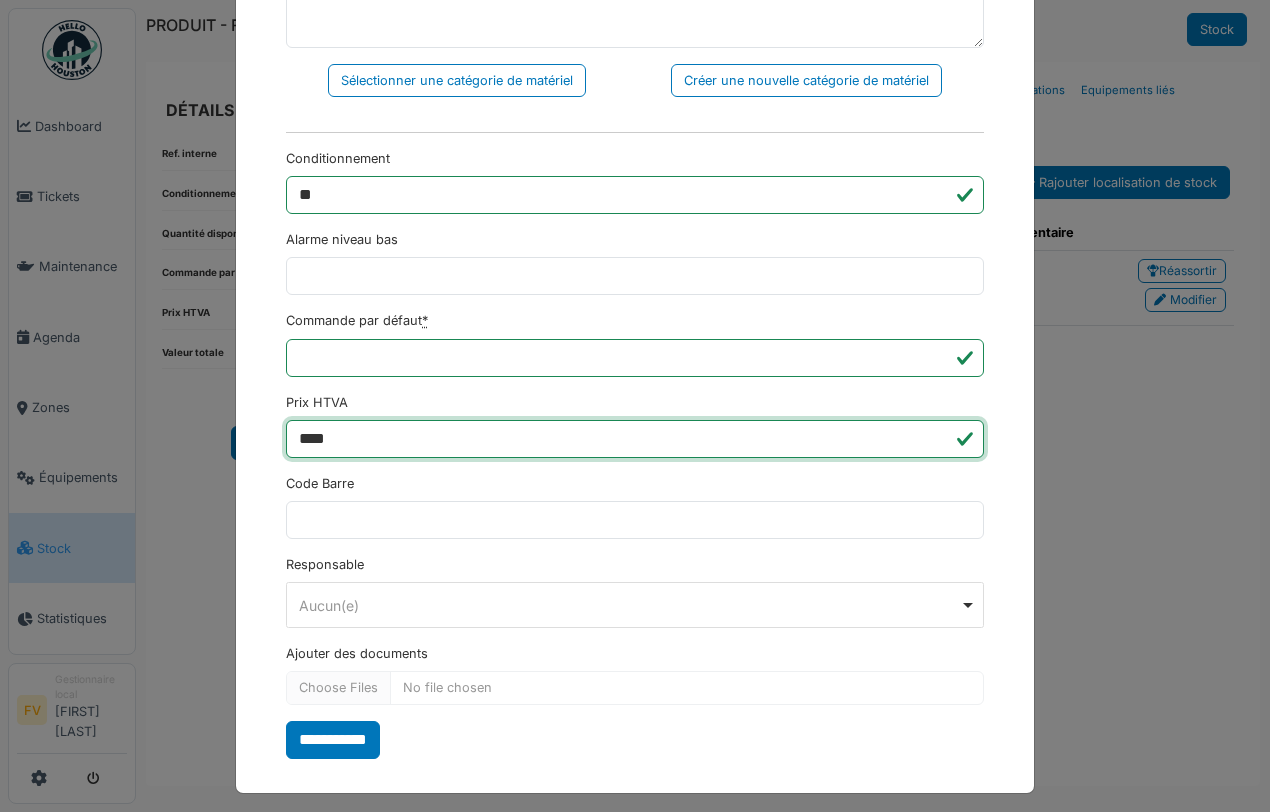 click on "****" at bounding box center (635, 439) 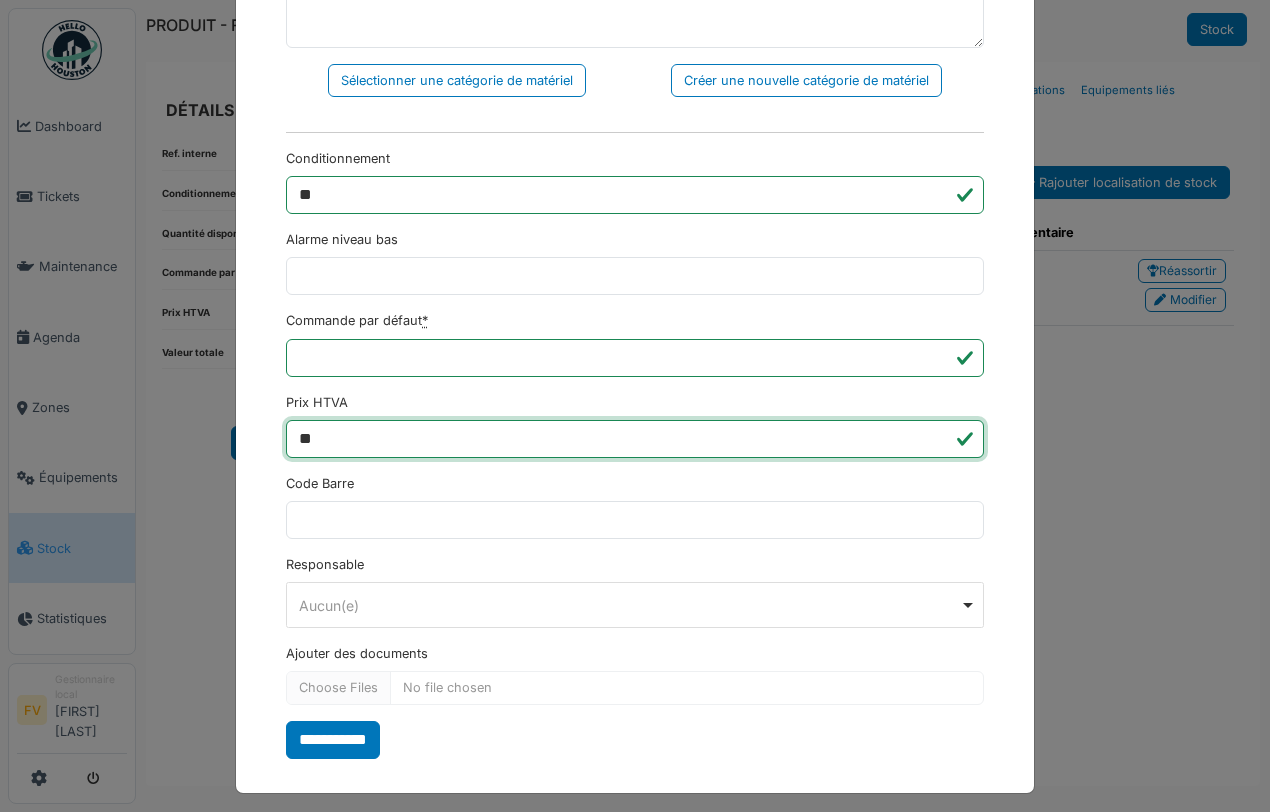 type on "*" 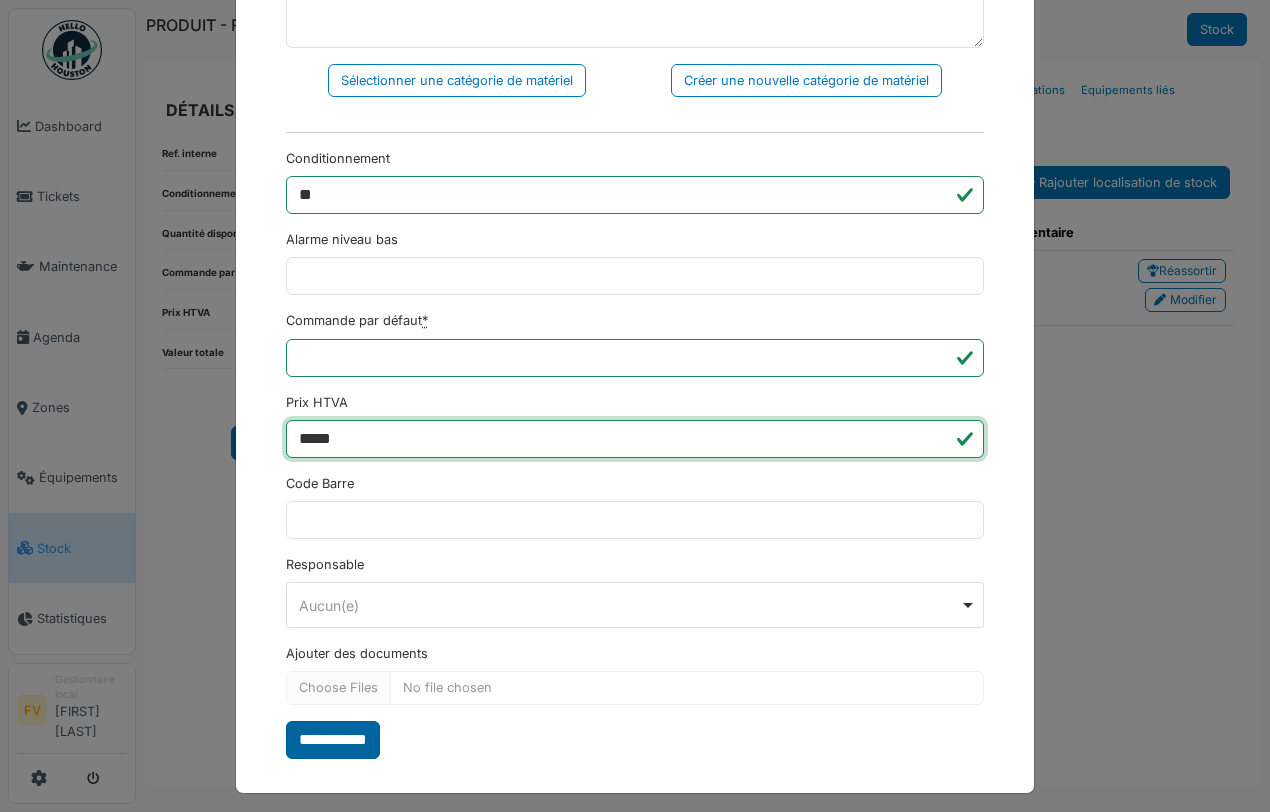 type on "*****" 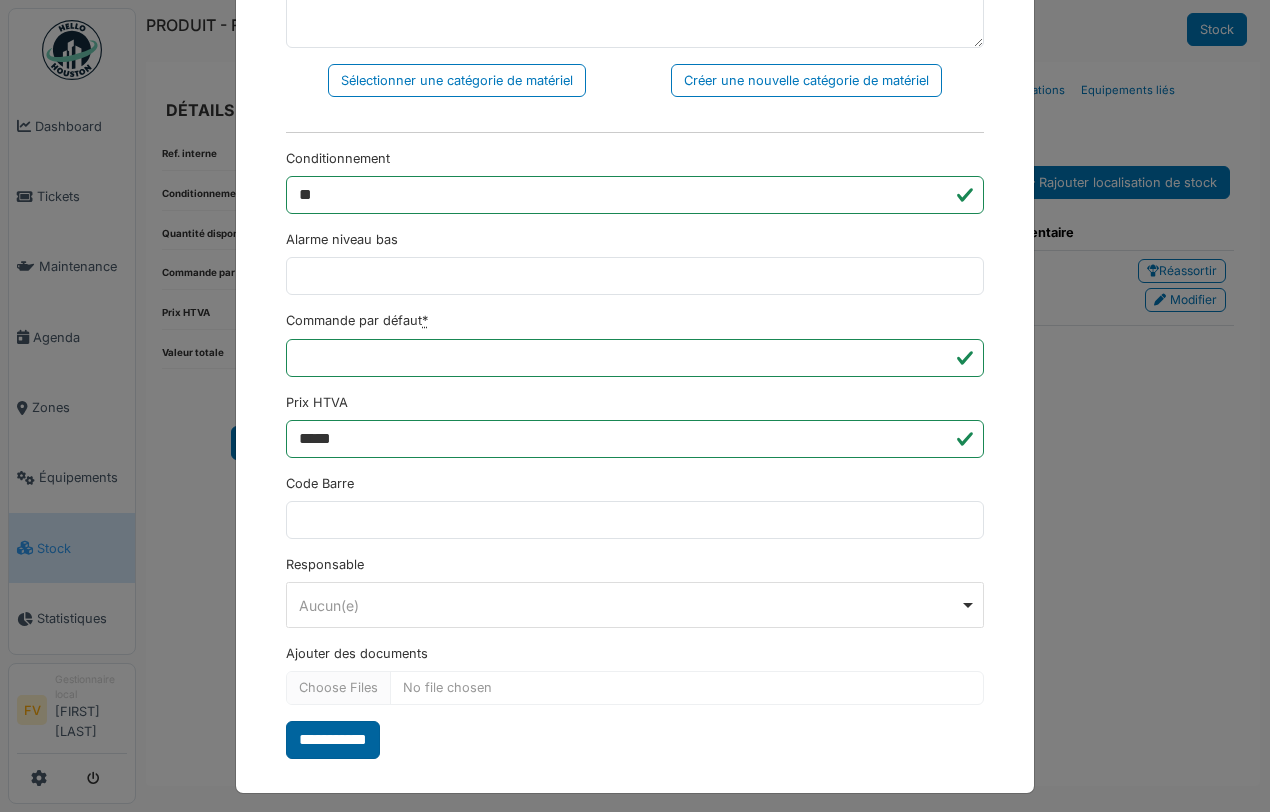 click on "**********" at bounding box center [333, 740] 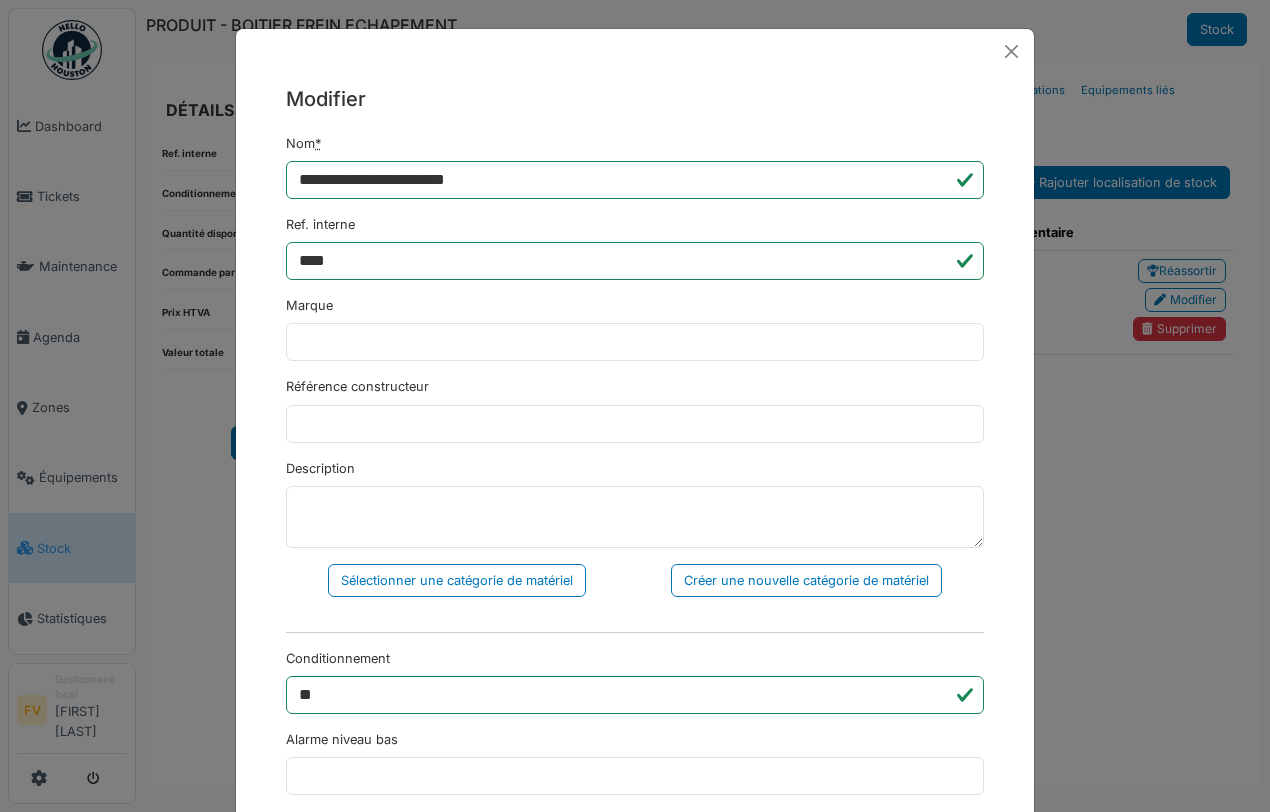 scroll, scrollTop: 0, scrollLeft: 0, axis: both 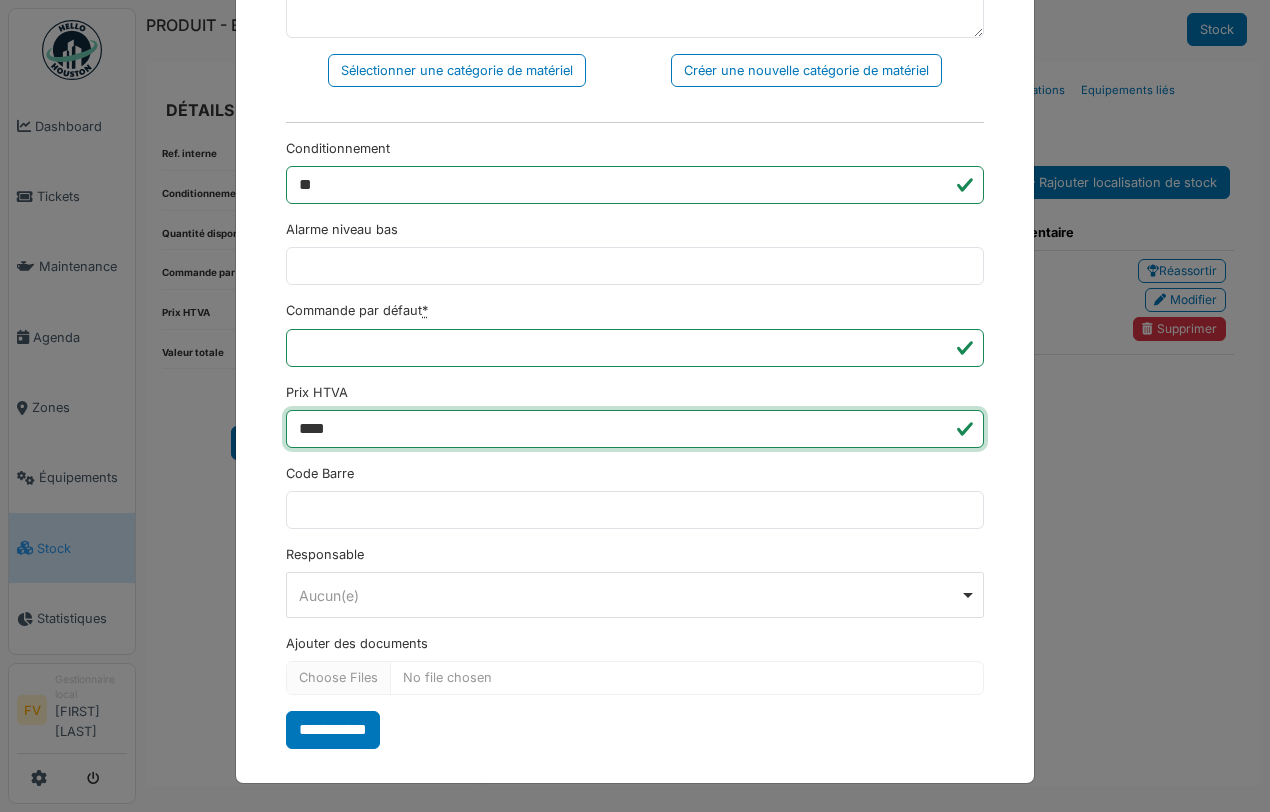 click on "****" at bounding box center [635, 429] 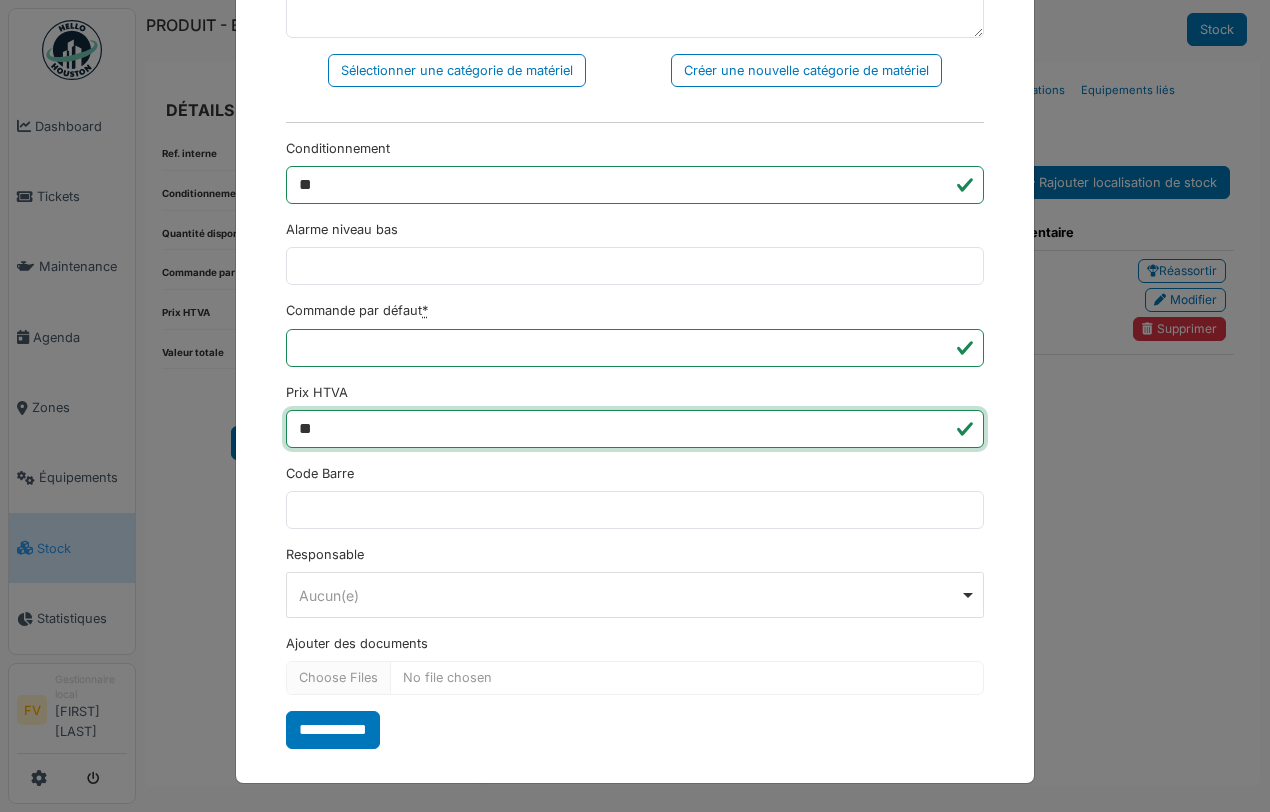 type on "*" 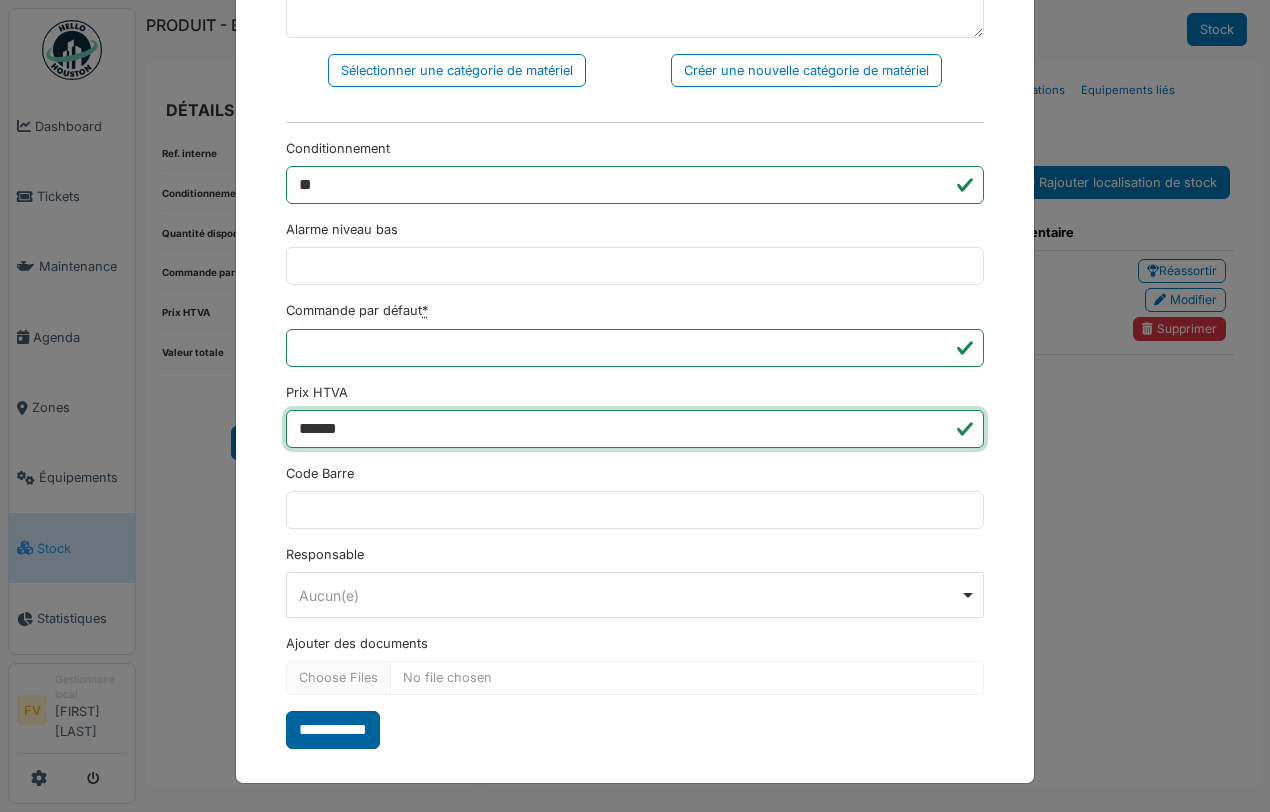 type on "******" 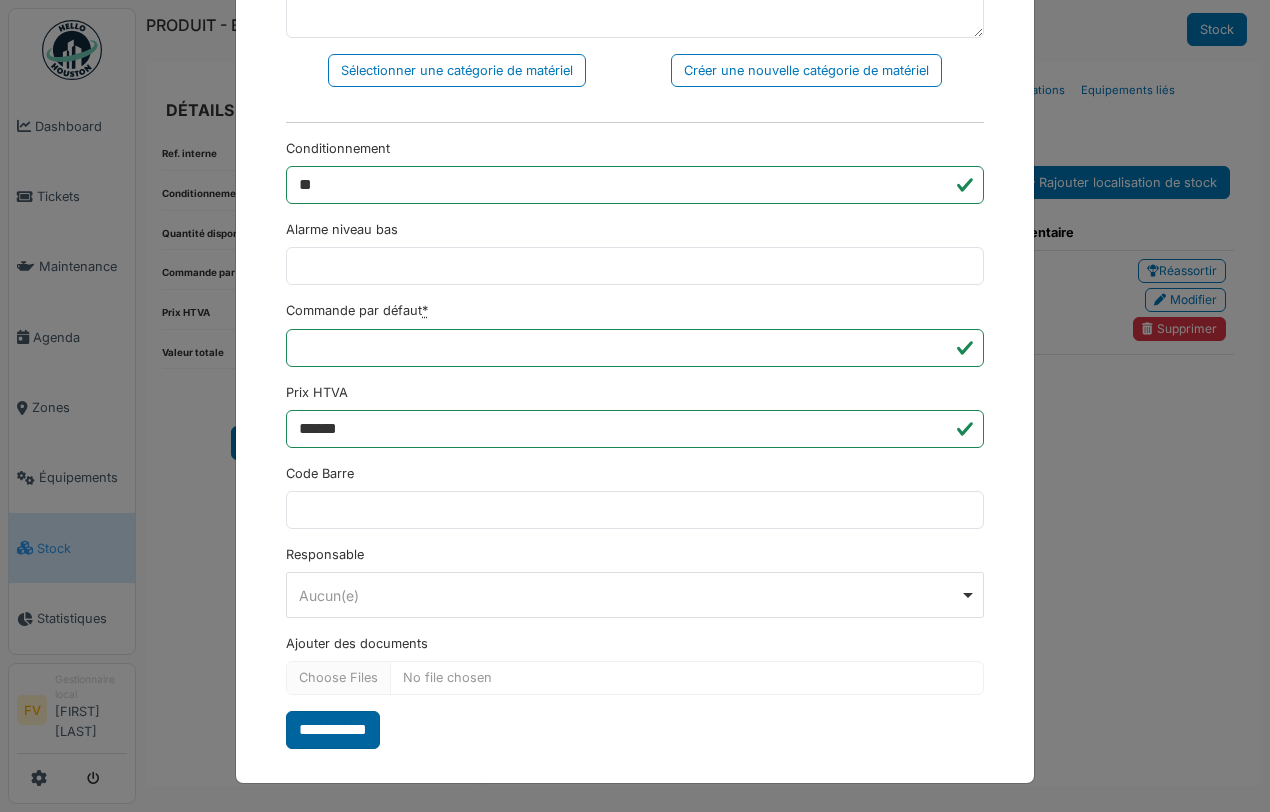 click on "**********" at bounding box center (333, 730) 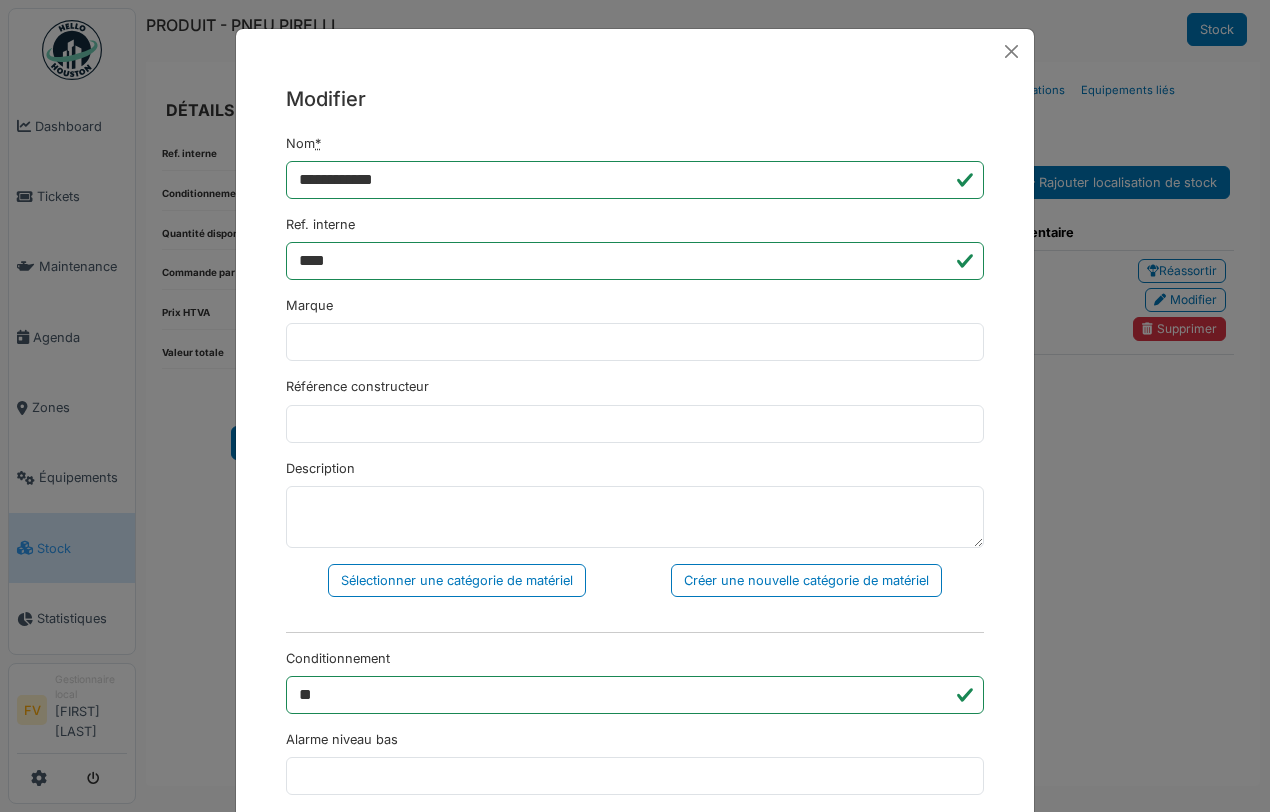 scroll, scrollTop: 0, scrollLeft: 0, axis: both 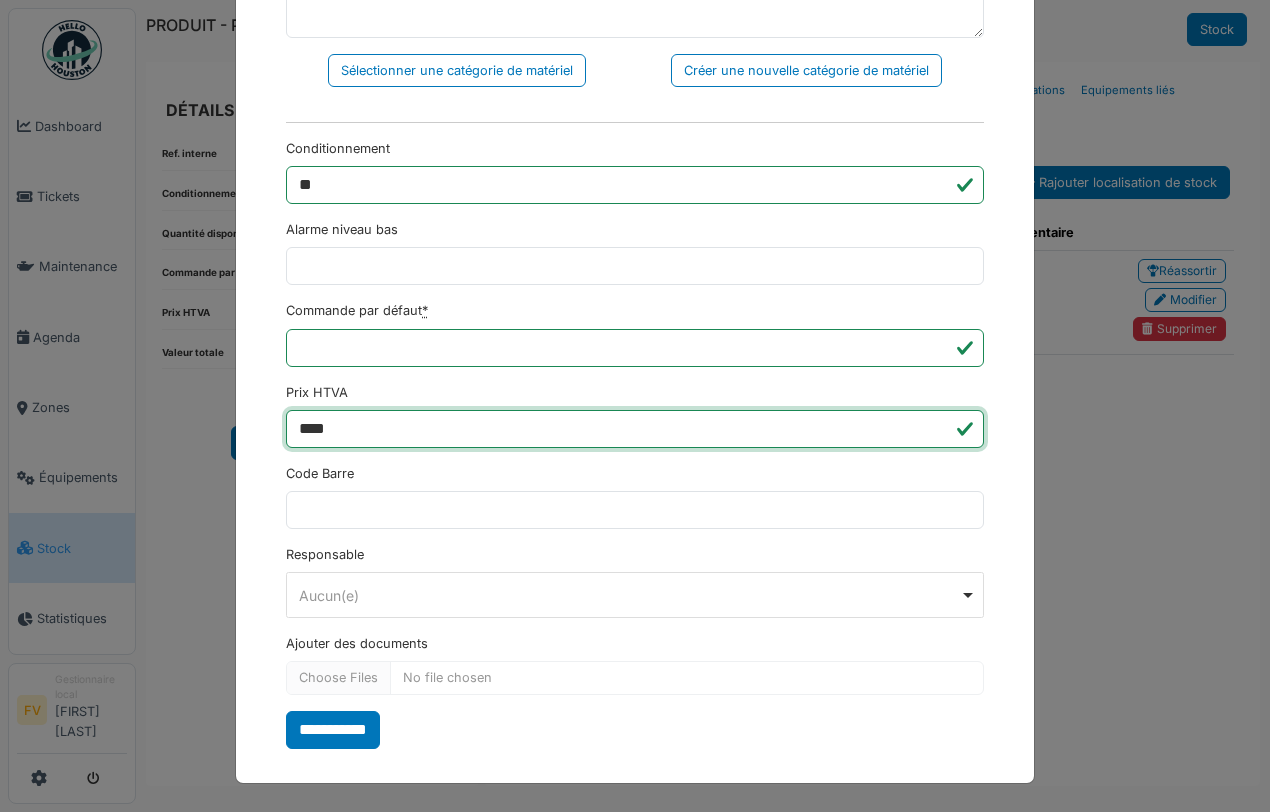 click on "****" at bounding box center (635, 429) 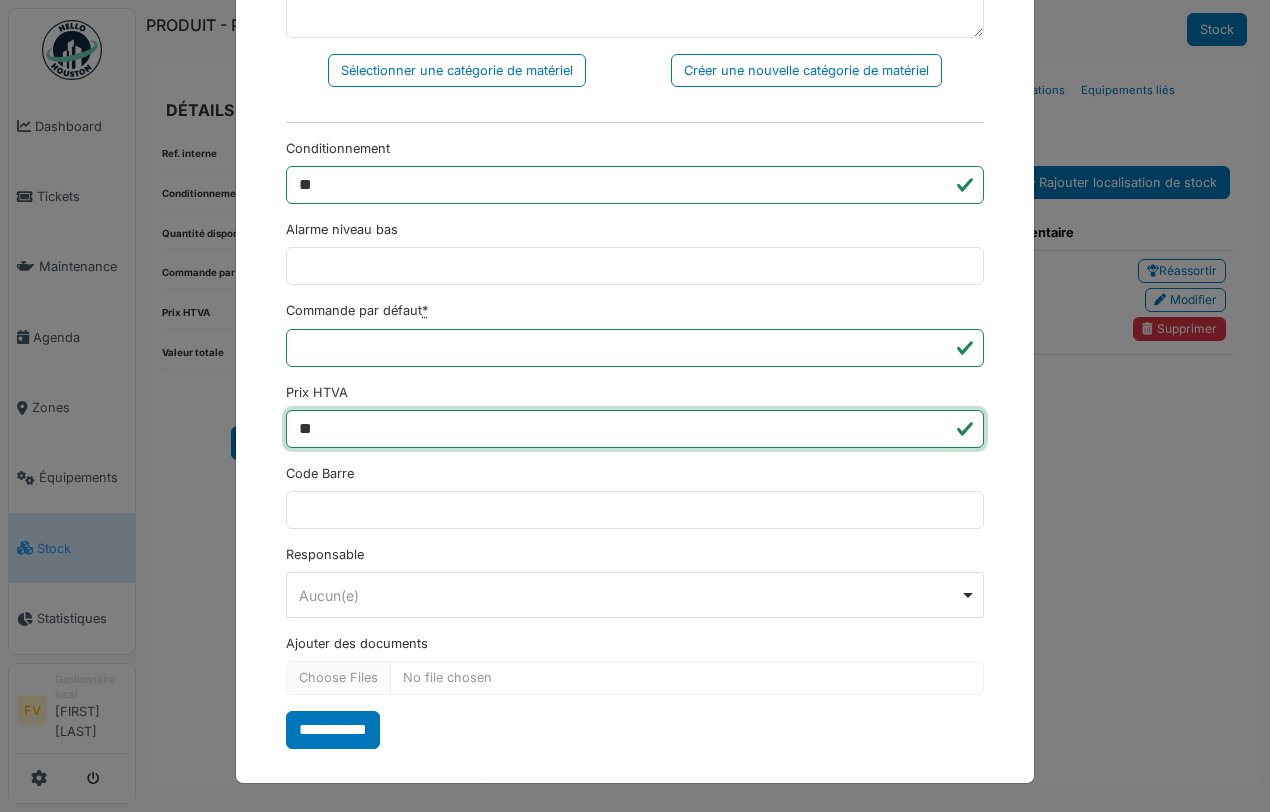 type on "*" 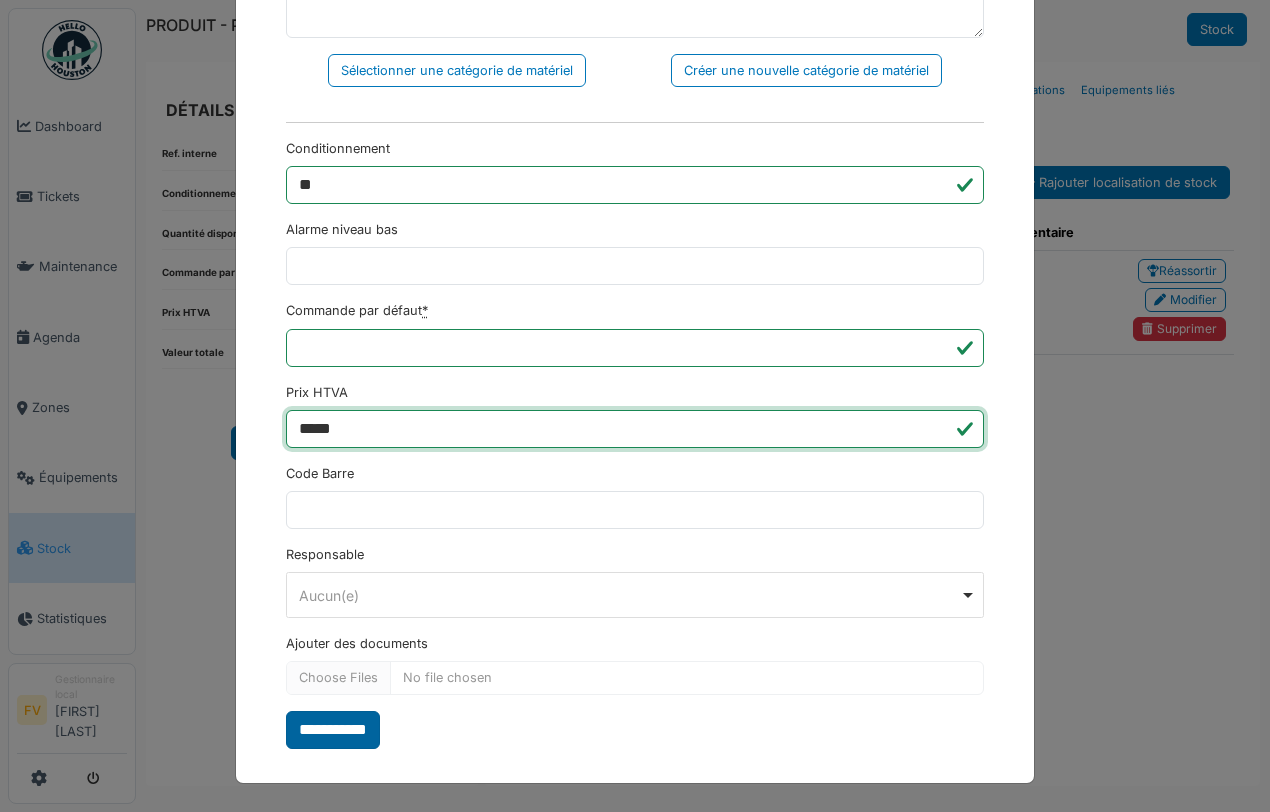 type on "*****" 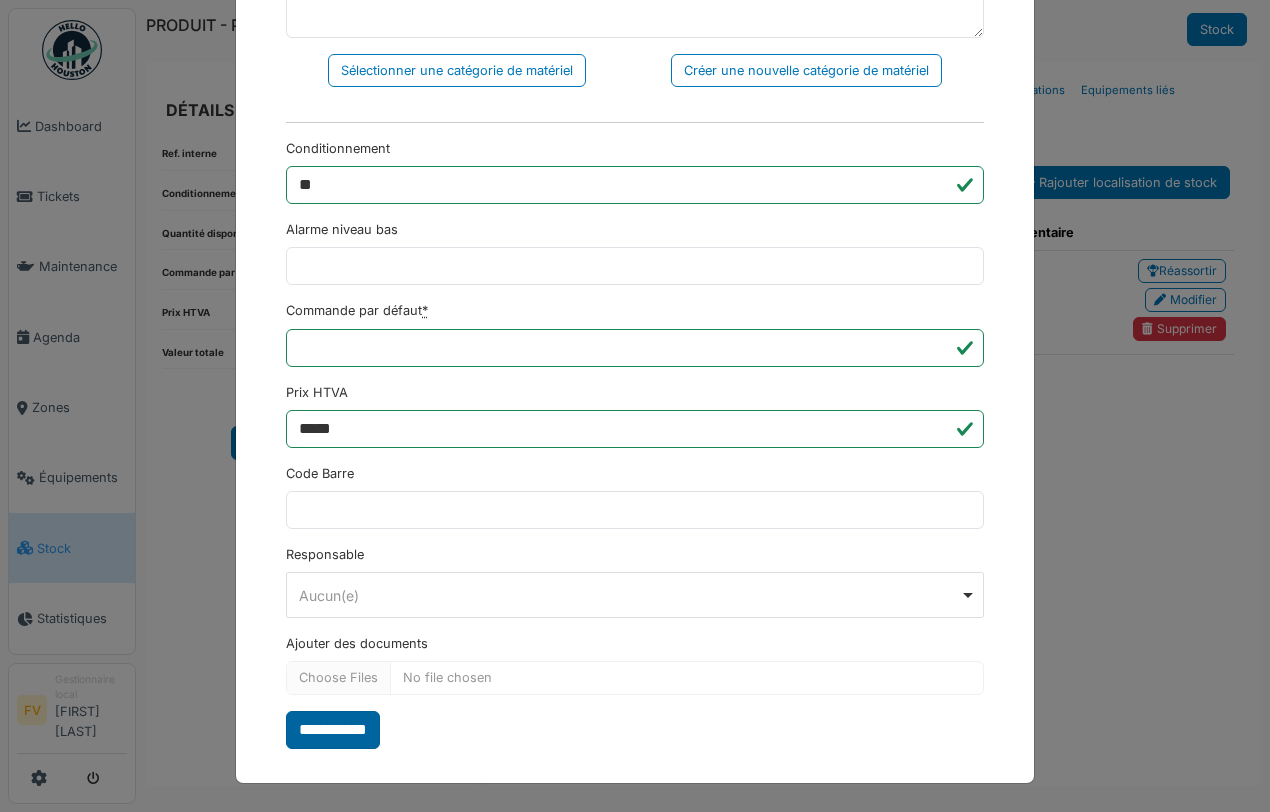 click on "**********" at bounding box center [333, 730] 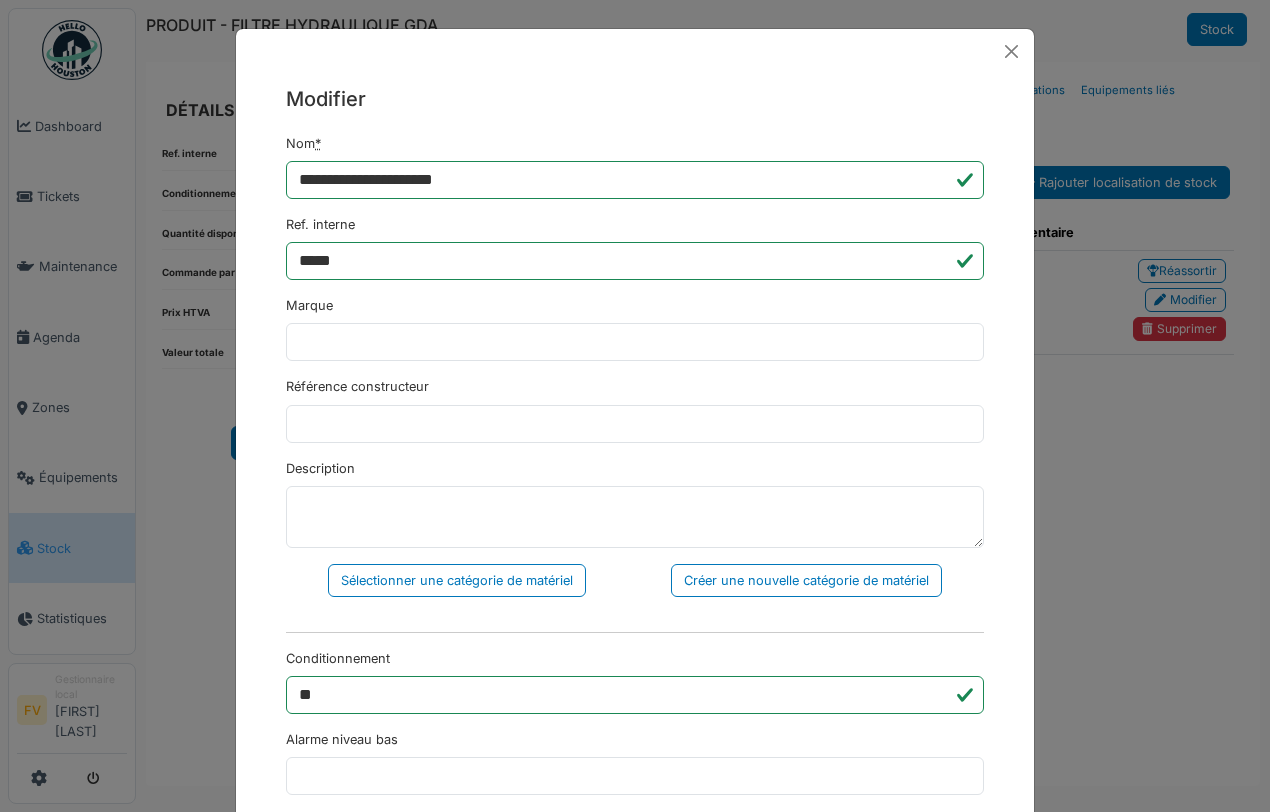 scroll, scrollTop: 0, scrollLeft: 0, axis: both 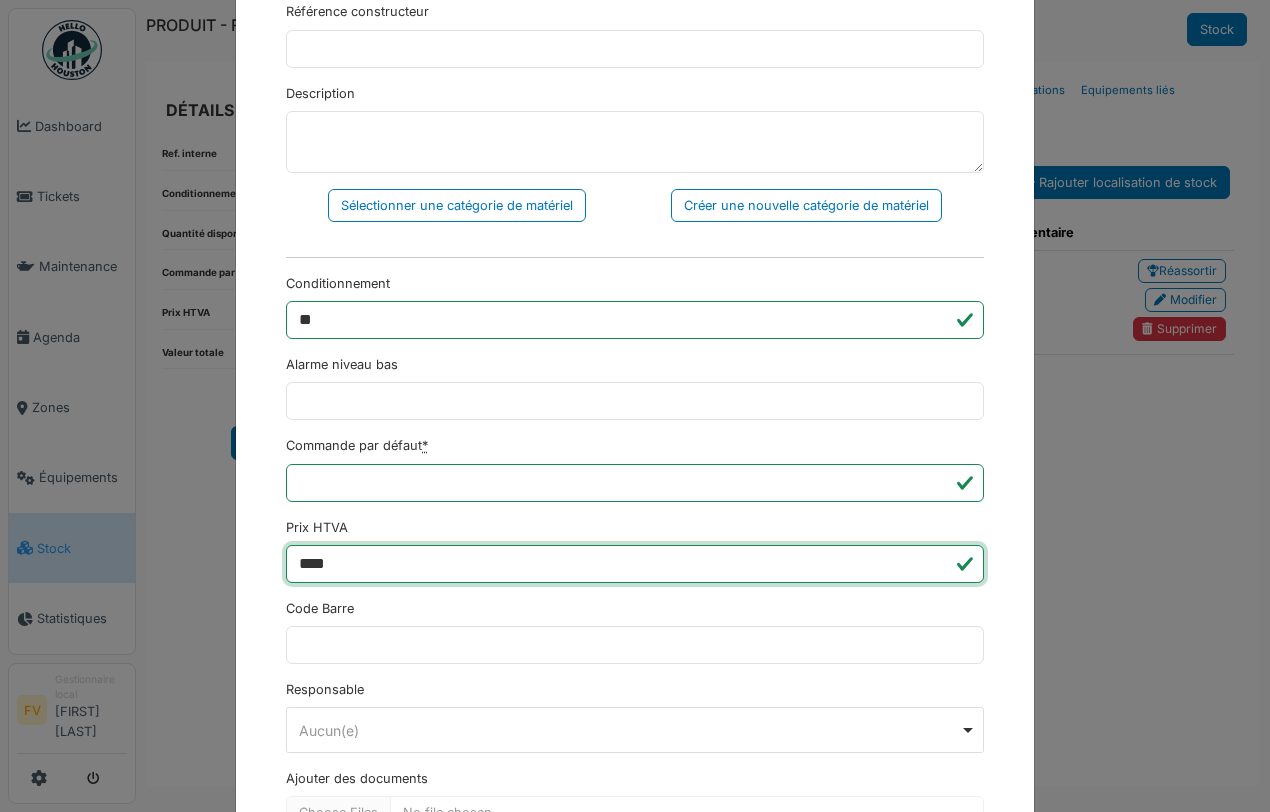 click on "****" at bounding box center [635, 564] 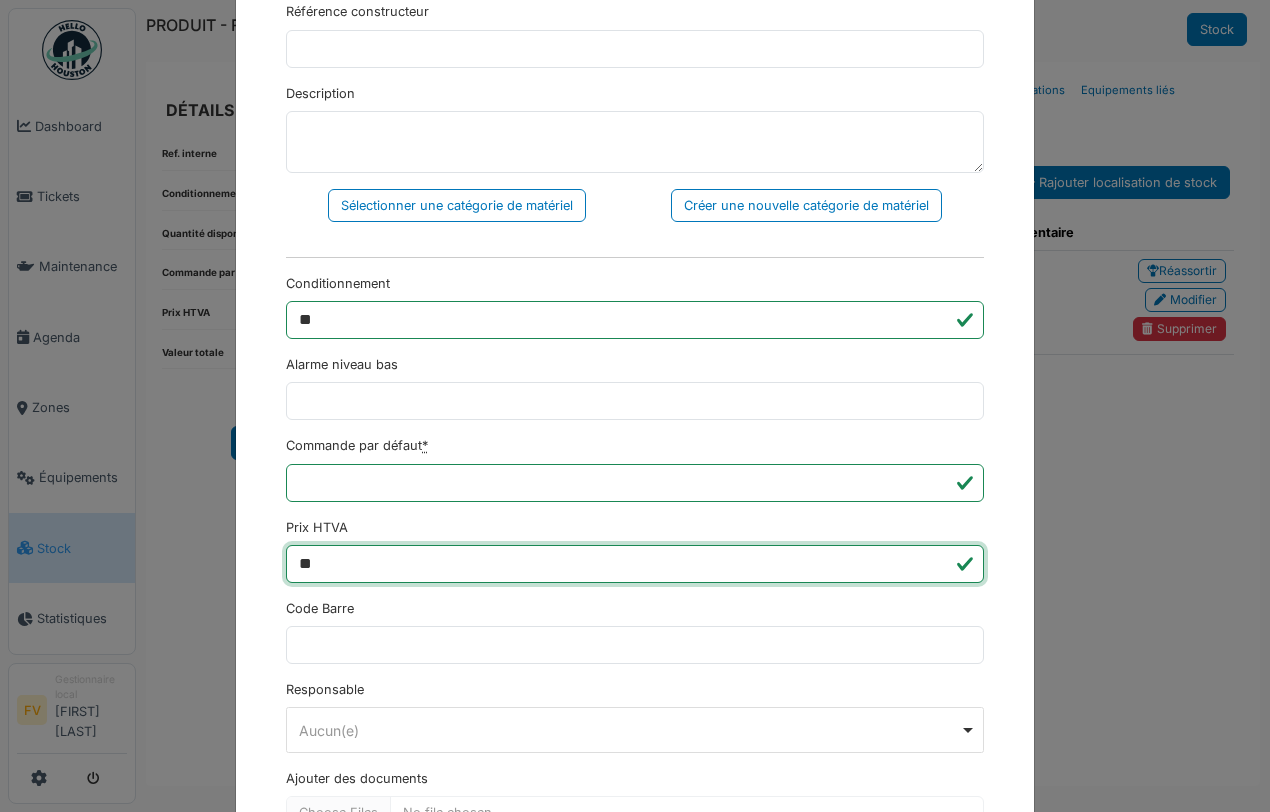 type on "*" 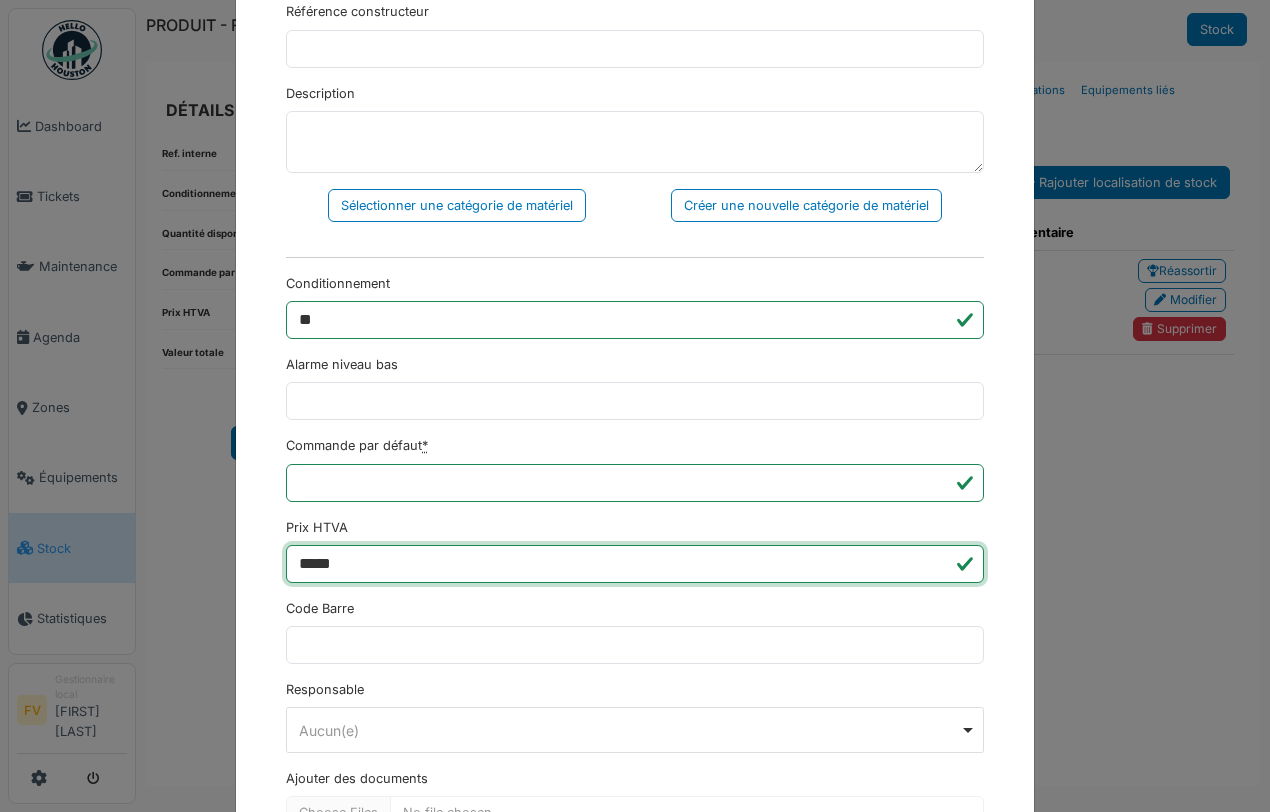 scroll, scrollTop: 516, scrollLeft: 0, axis: vertical 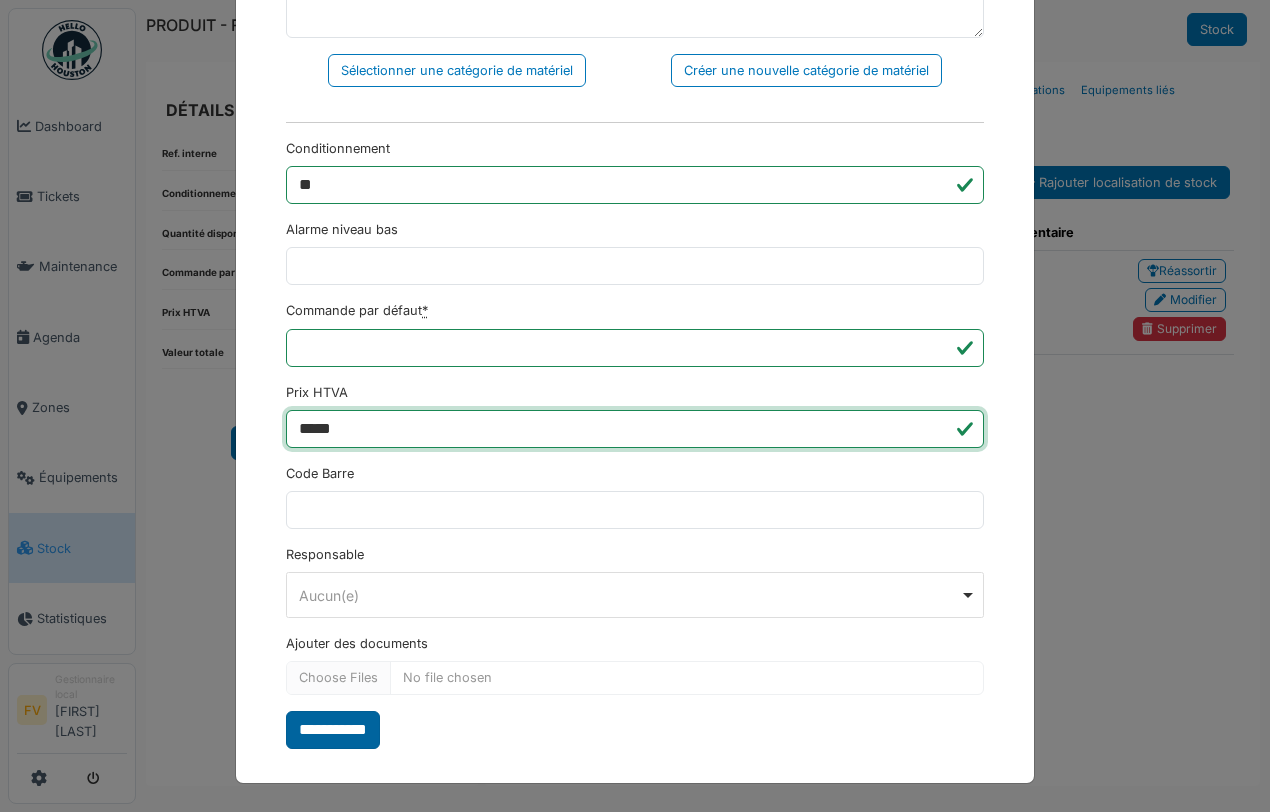 type on "*****" 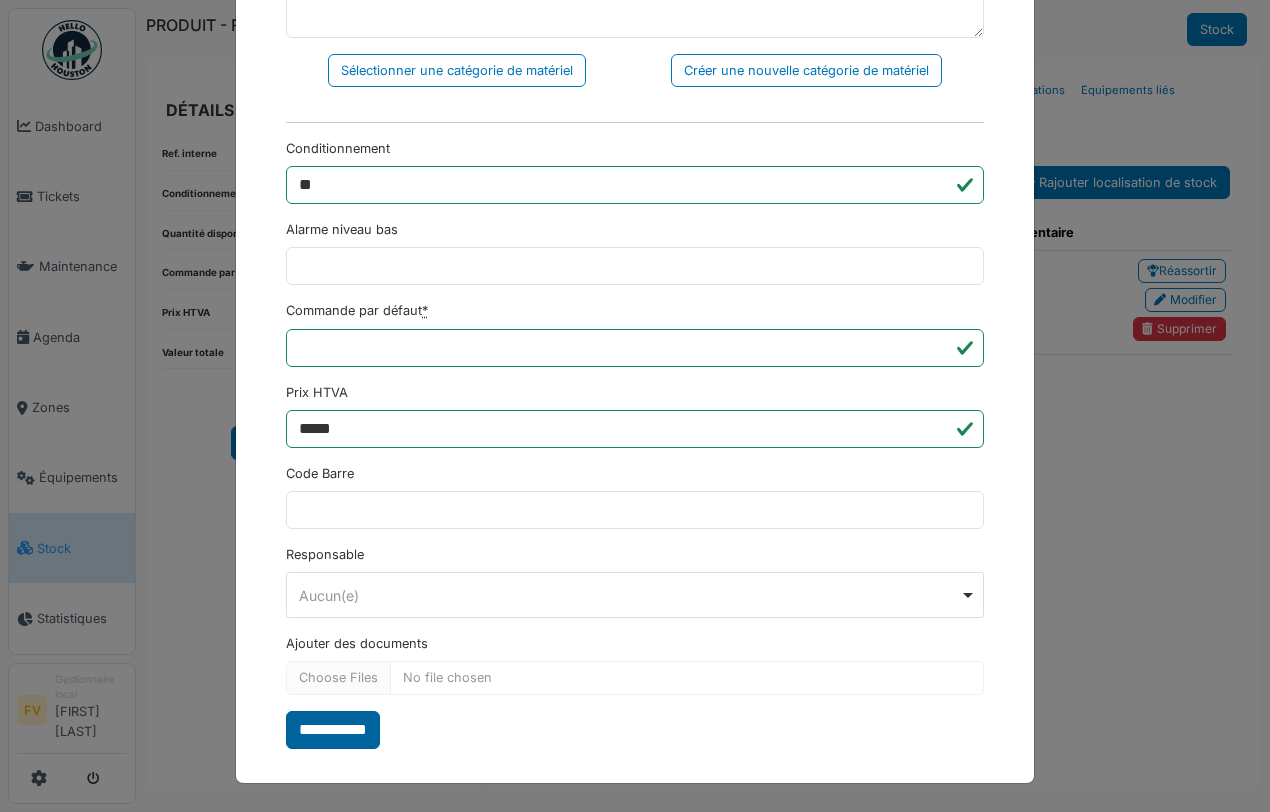 click on "**********" at bounding box center [333, 730] 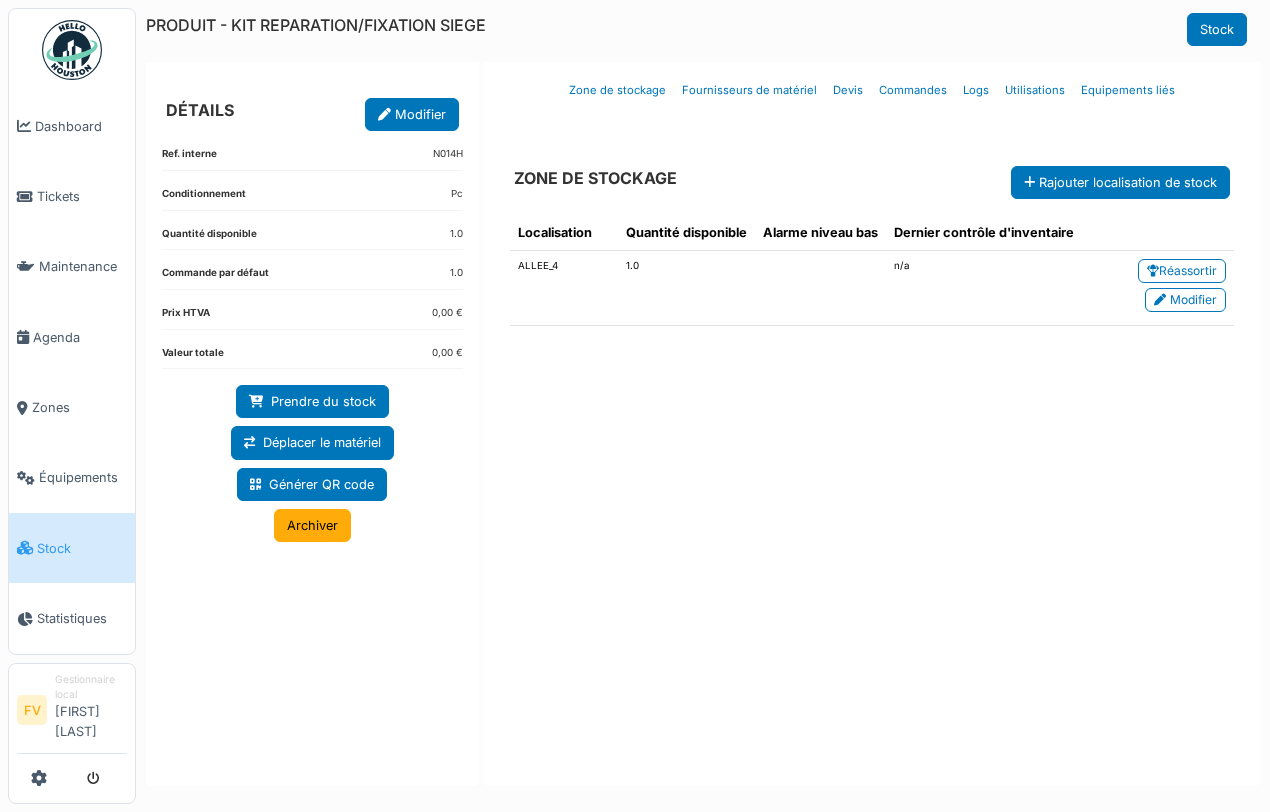 scroll, scrollTop: 0, scrollLeft: 0, axis: both 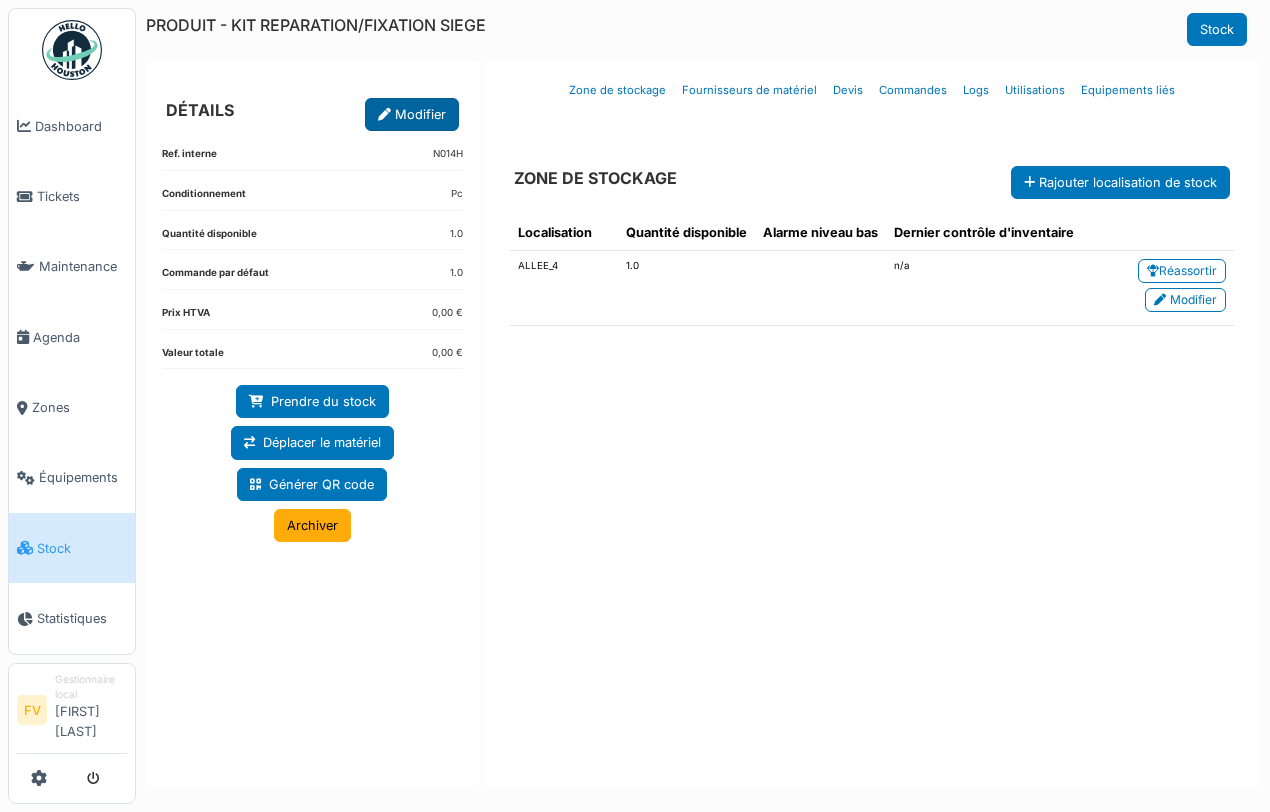 click on "Modifier" at bounding box center (412, 114) 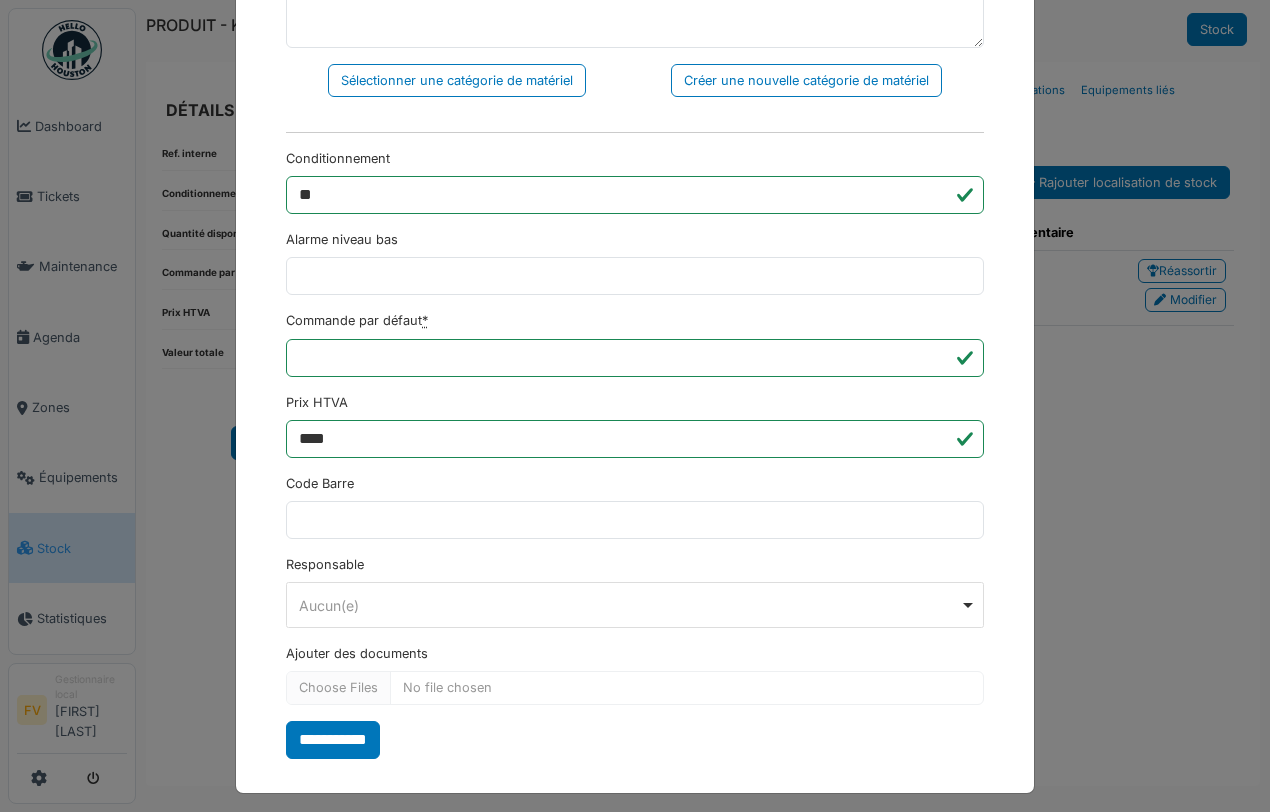scroll, scrollTop: 516, scrollLeft: 0, axis: vertical 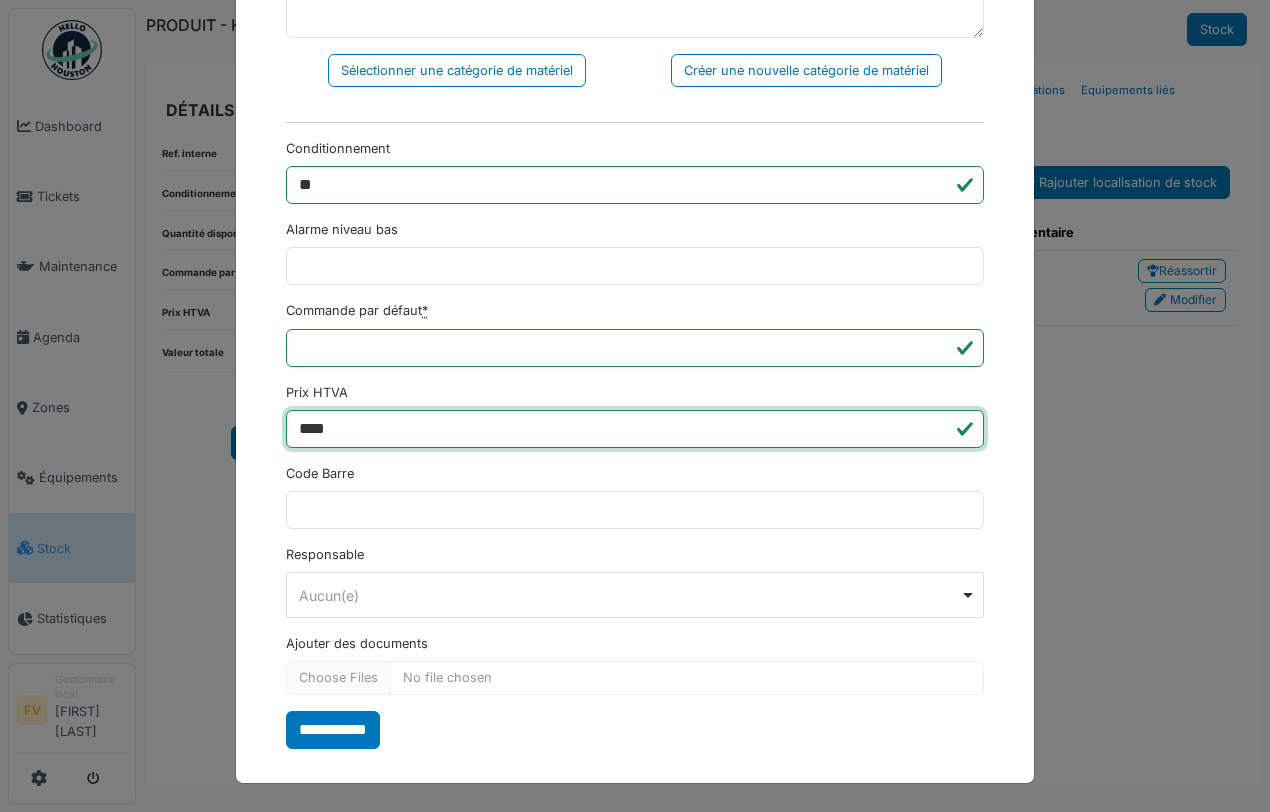 click on "****" at bounding box center (635, 429) 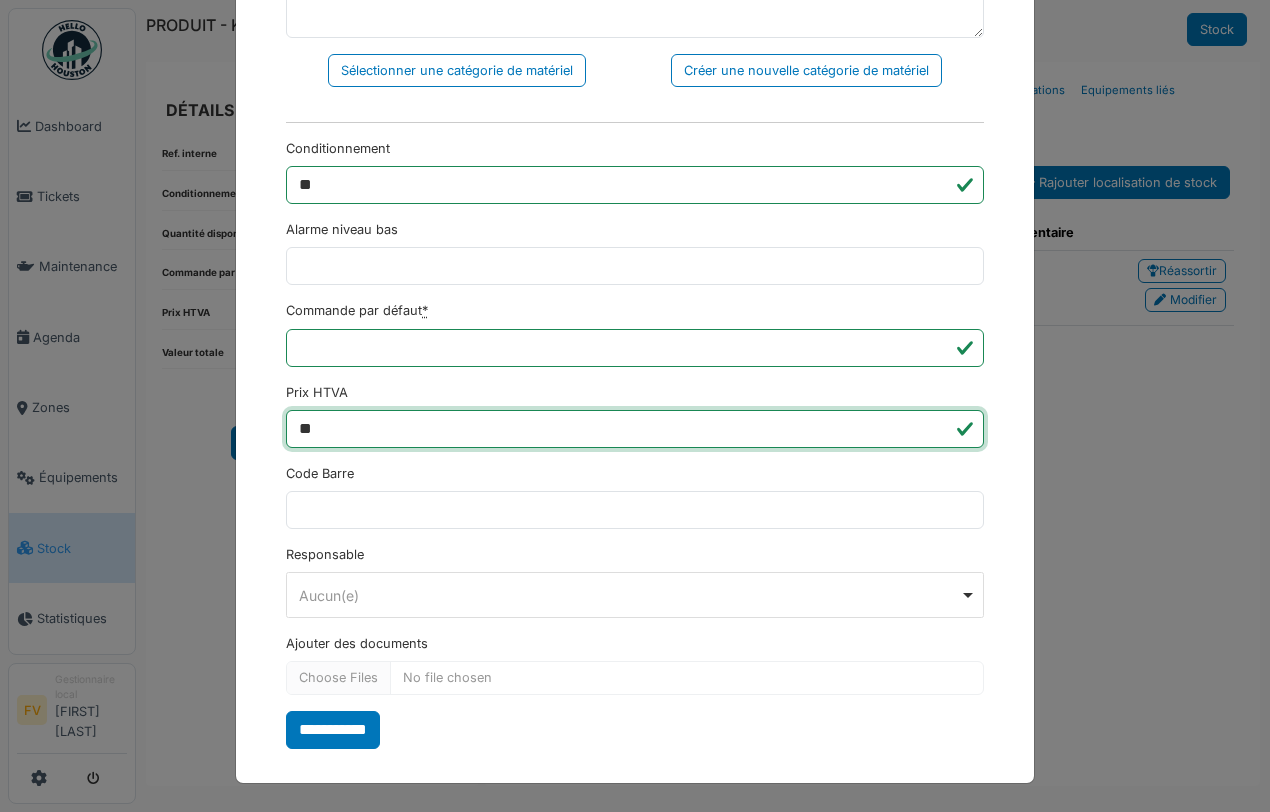 type on "*" 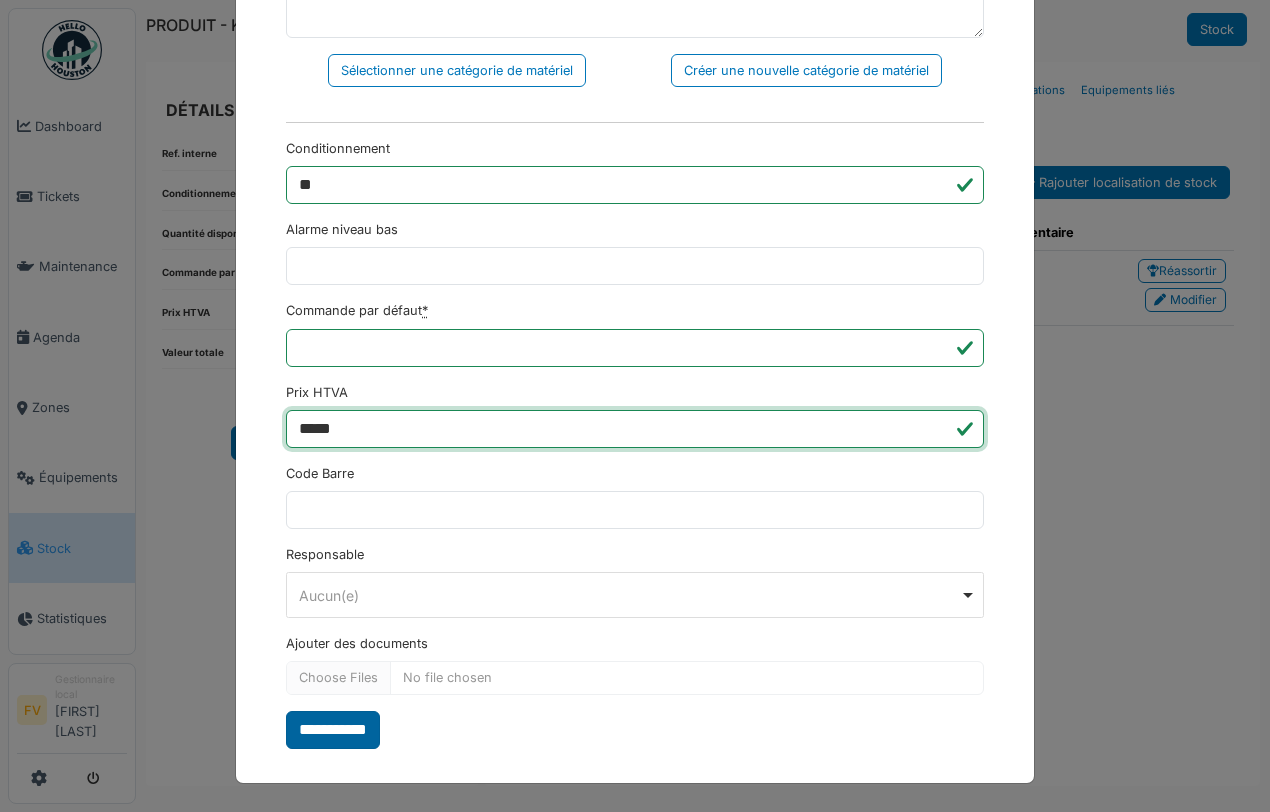 type on "*****" 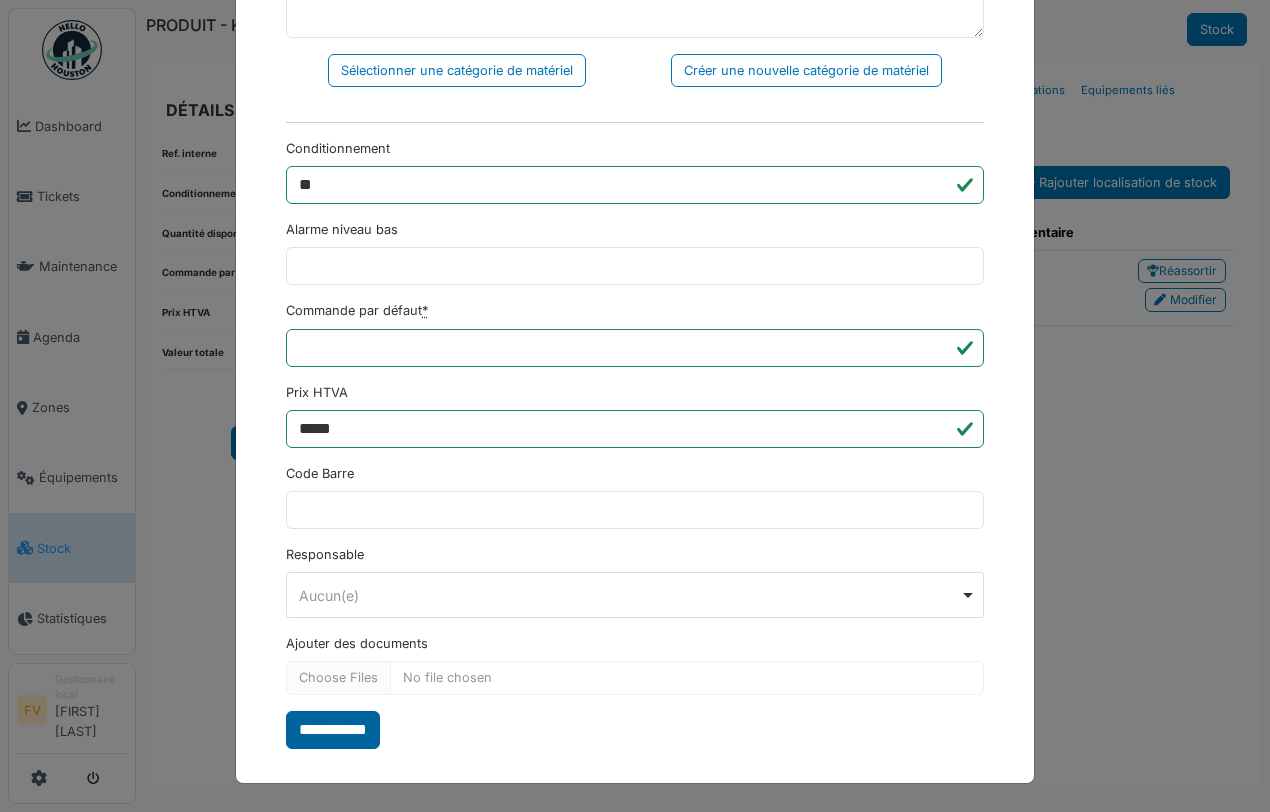 click on "**********" at bounding box center (333, 730) 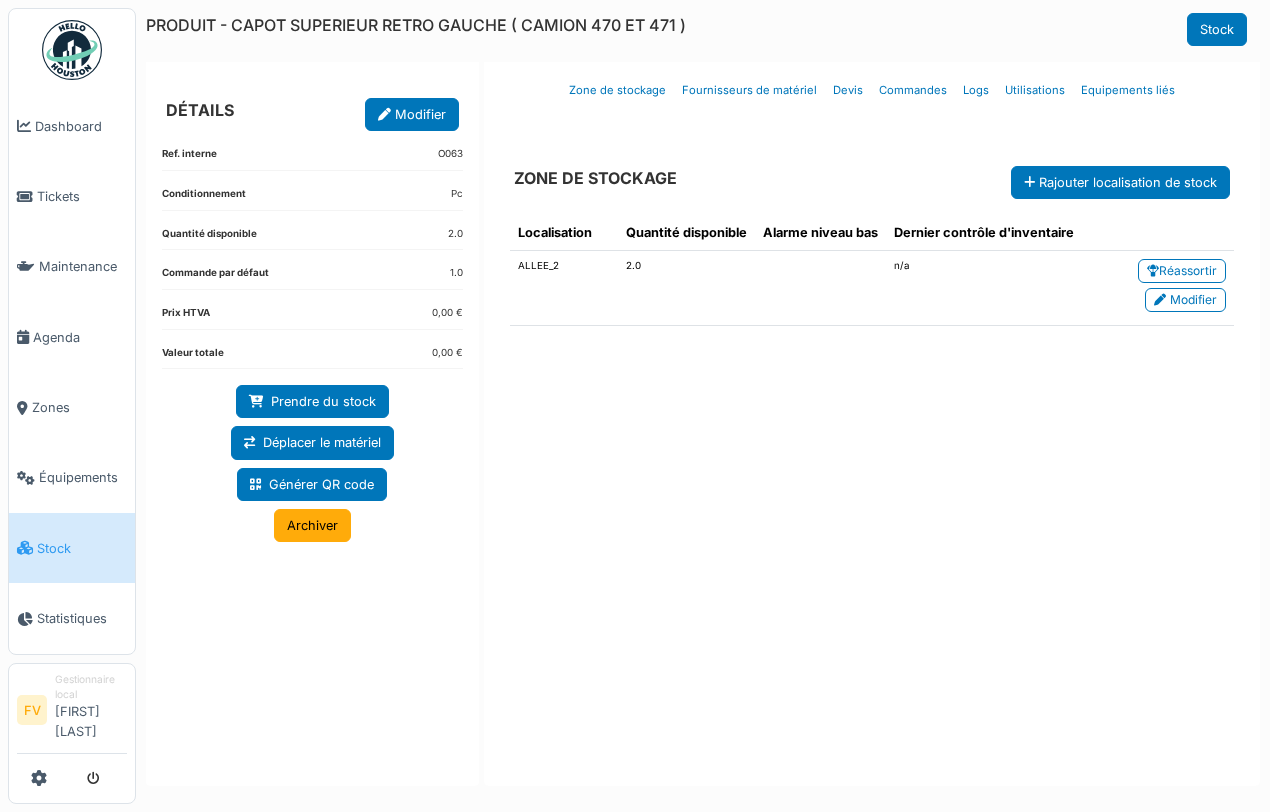 scroll, scrollTop: 0, scrollLeft: 0, axis: both 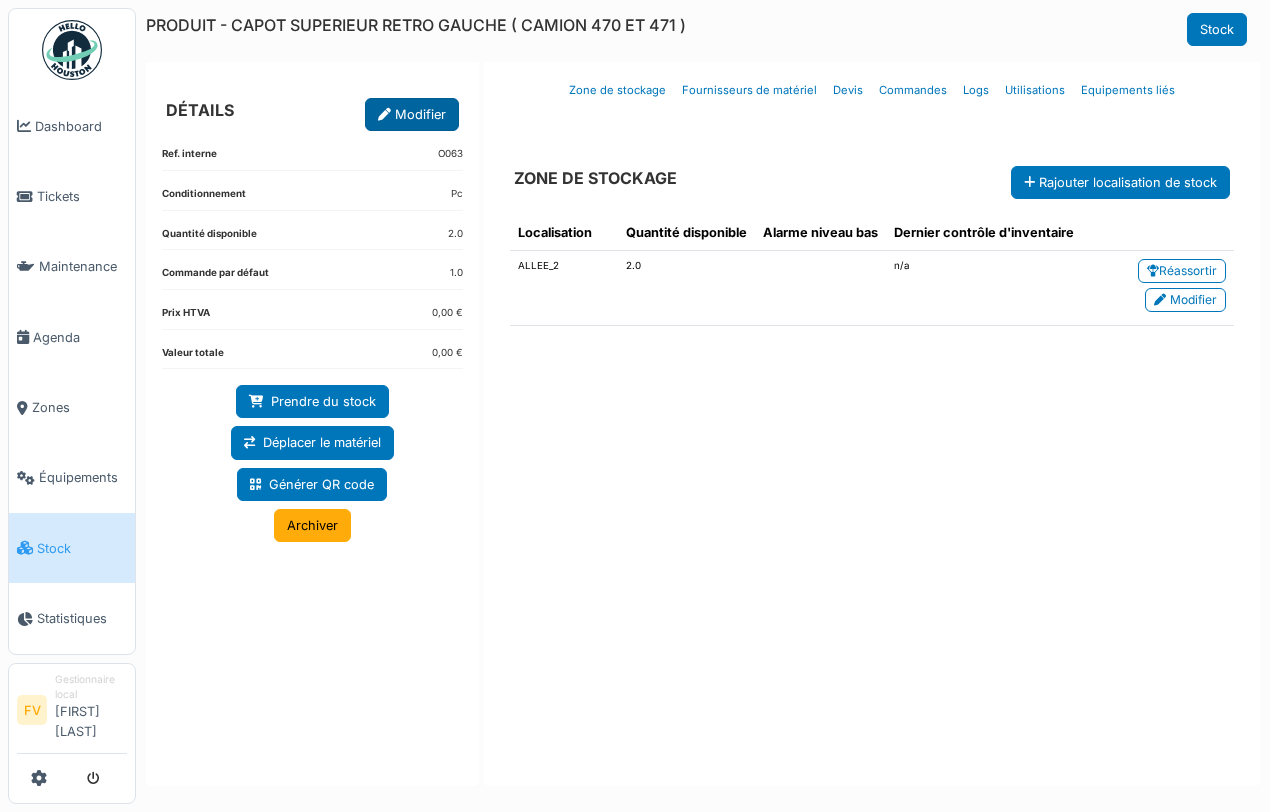 click on "Modifier" at bounding box center (412, 114) 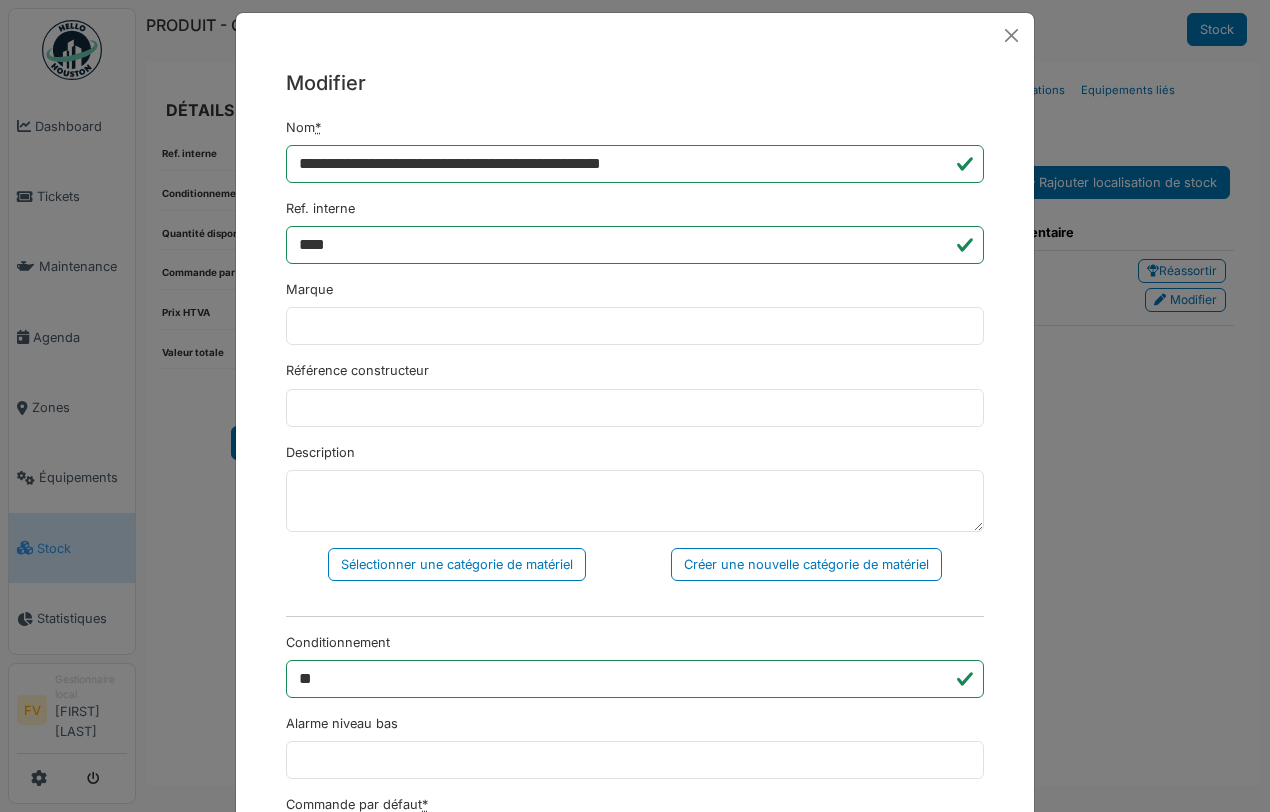 scroll, scrollTop: 516, scrollLeft: 0, axis: vertical 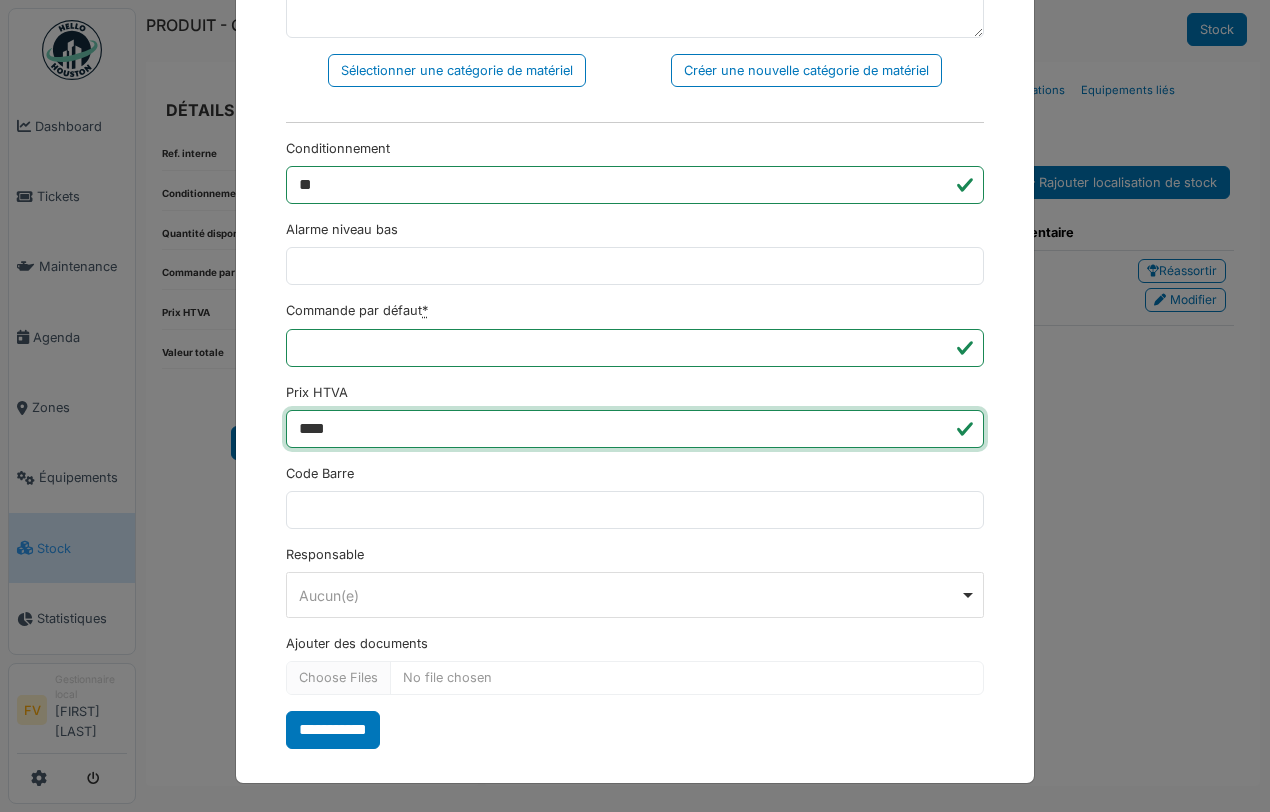 click on "****" at bounding box center (635, 429) 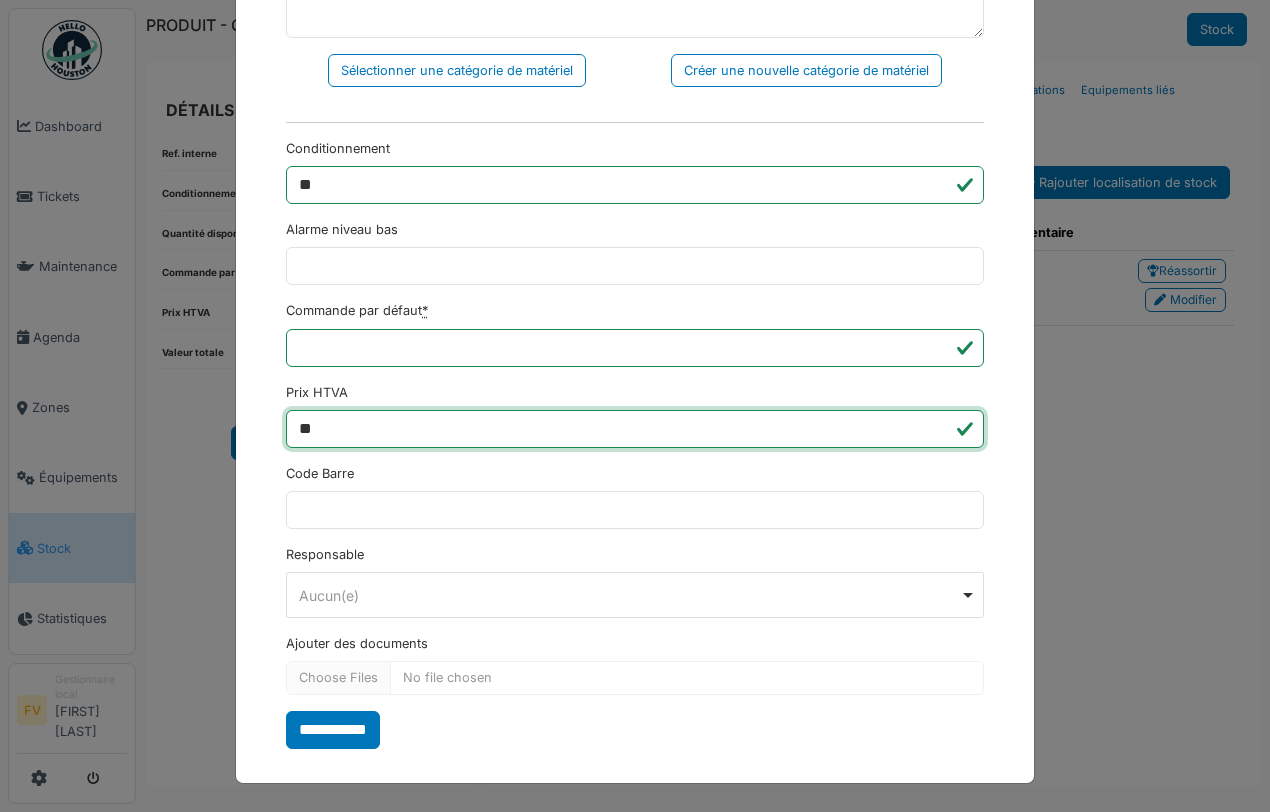 type on "*" 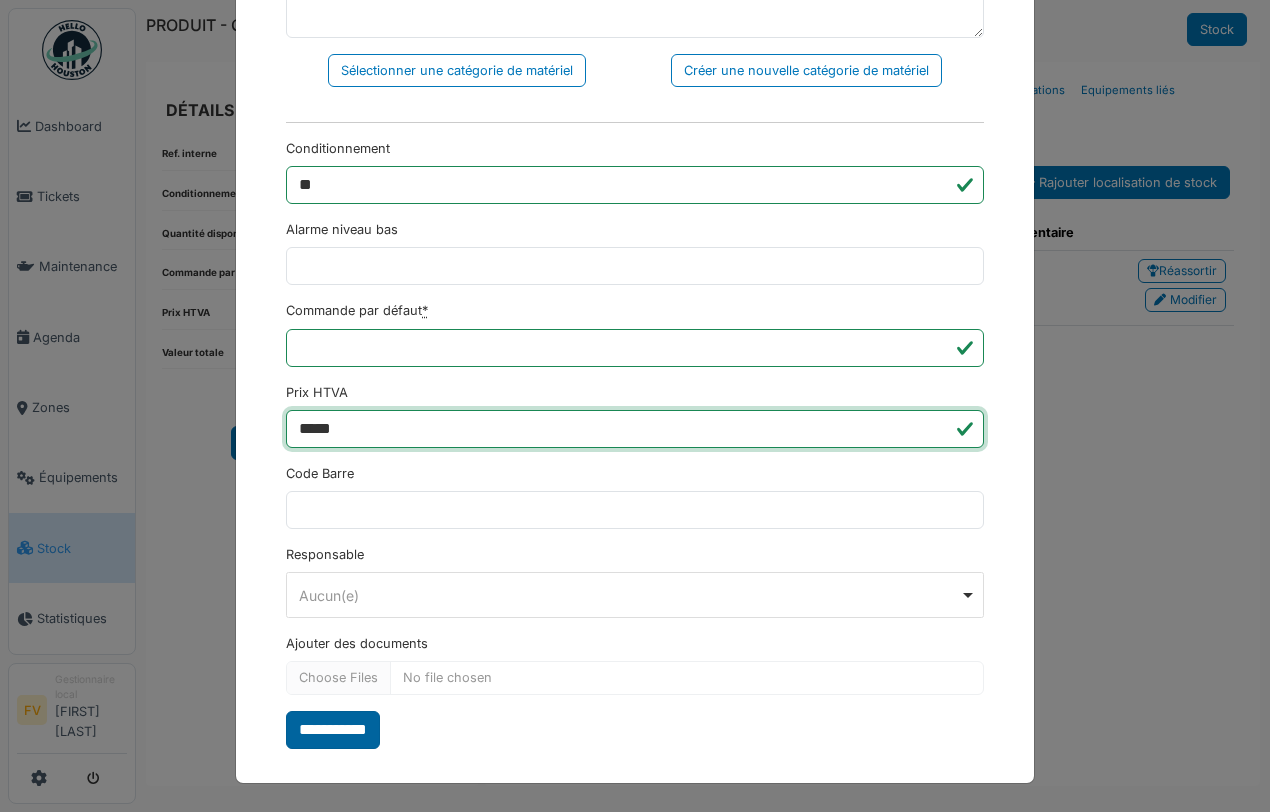 type on "*****" 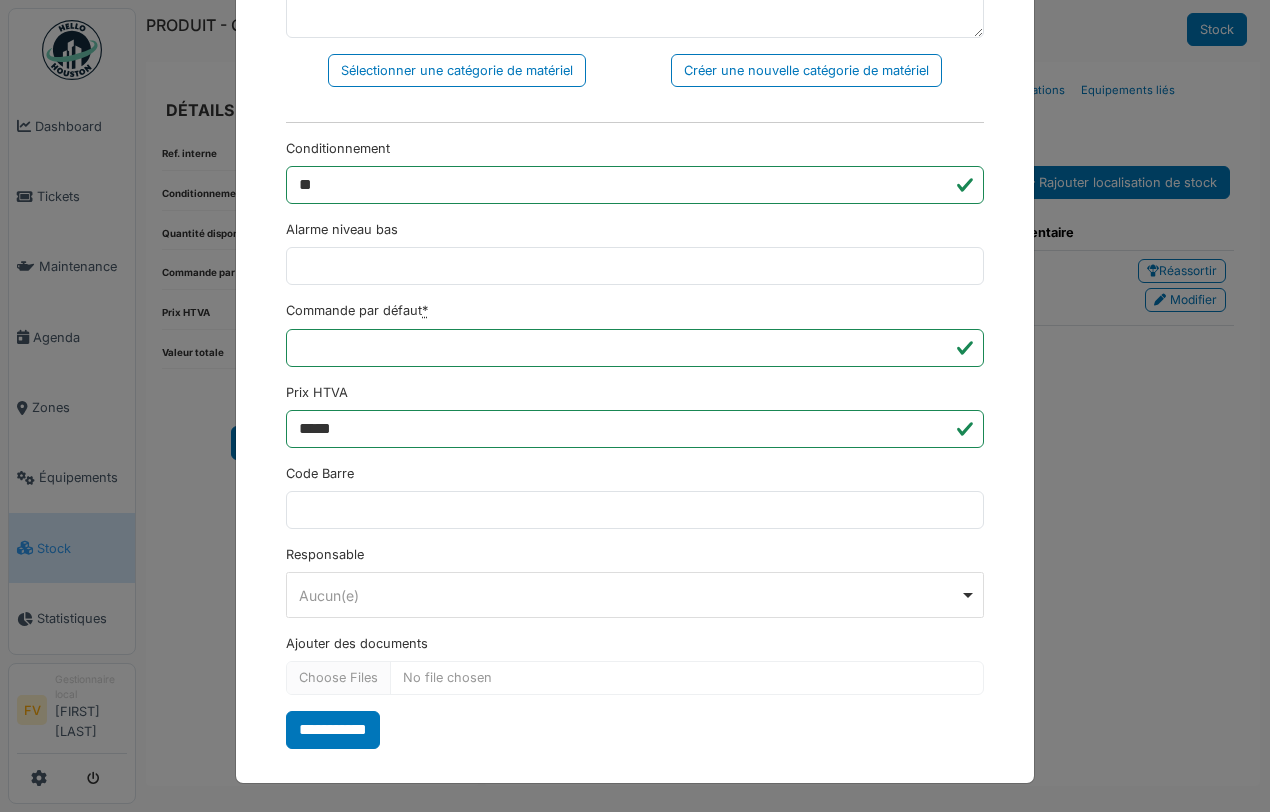 click on "**********" at bounding box center [333, 730] 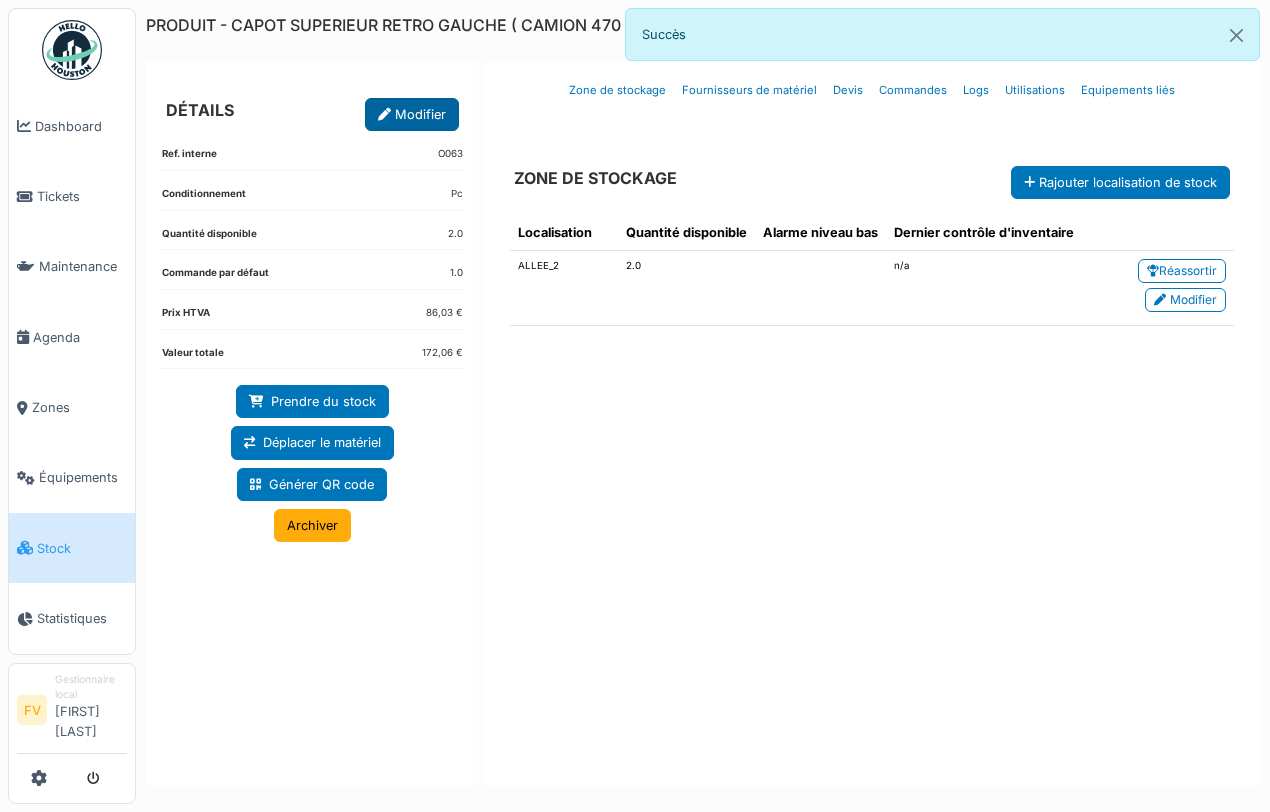 click on "Modifier" at bounding box center [412, 114] 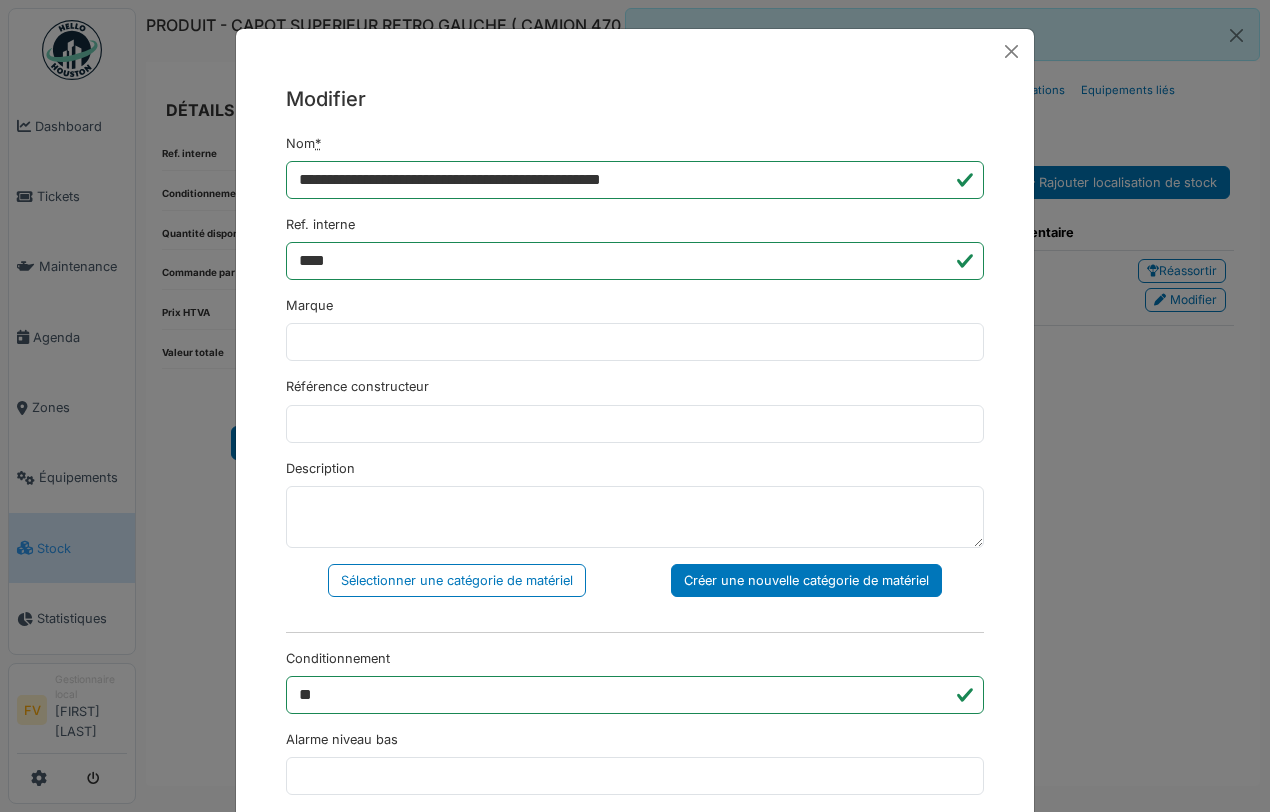 scroll, scrollTop: 516, scrollLeft: 0, axis: vertical 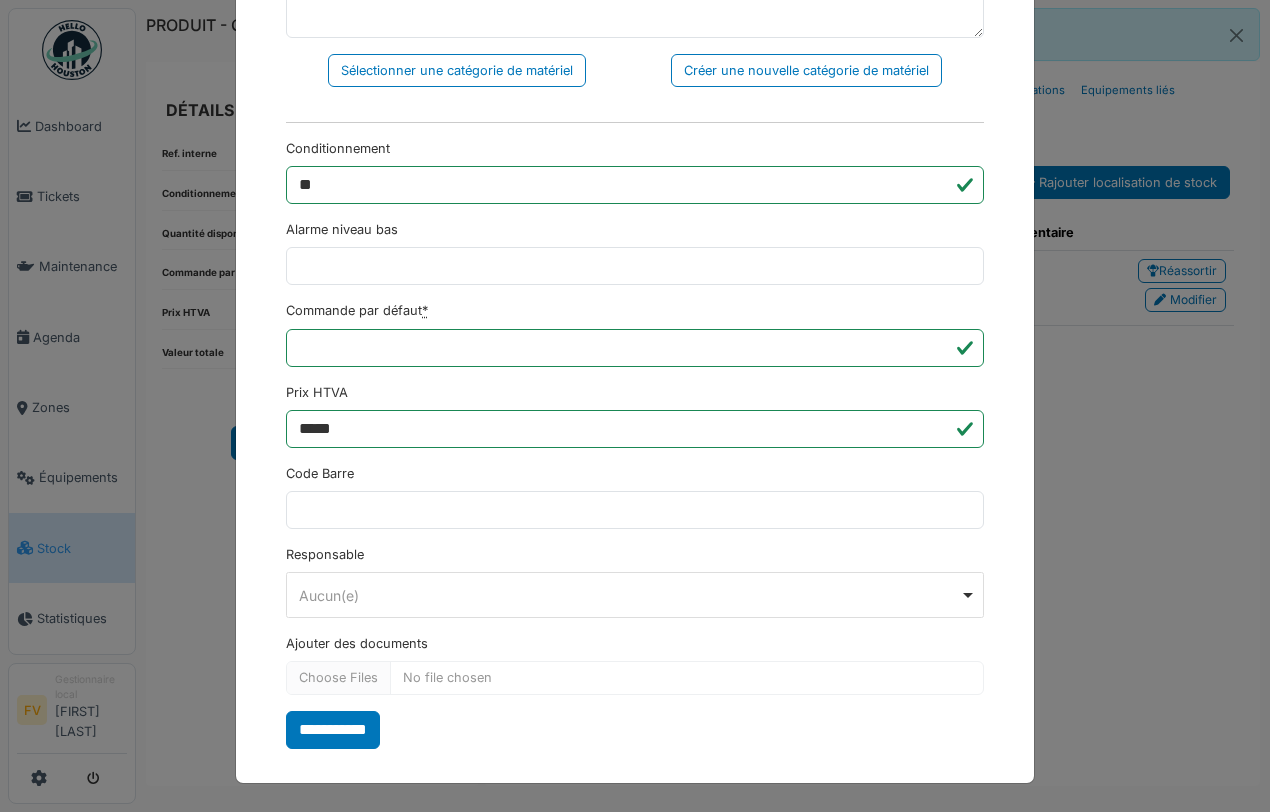 click on "**********" at bounding box center (635, 406) 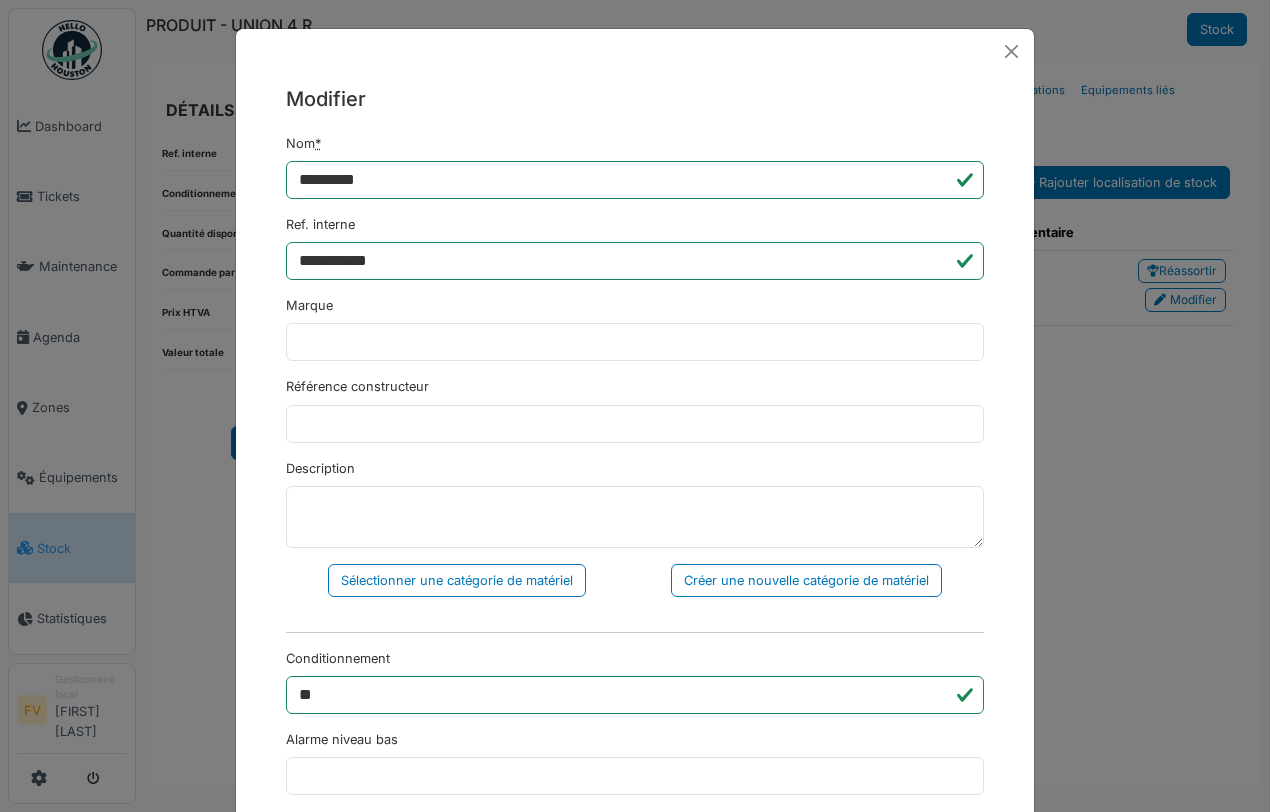 scroll, scrollTop: 0, scrollLeft: 0, axis: both 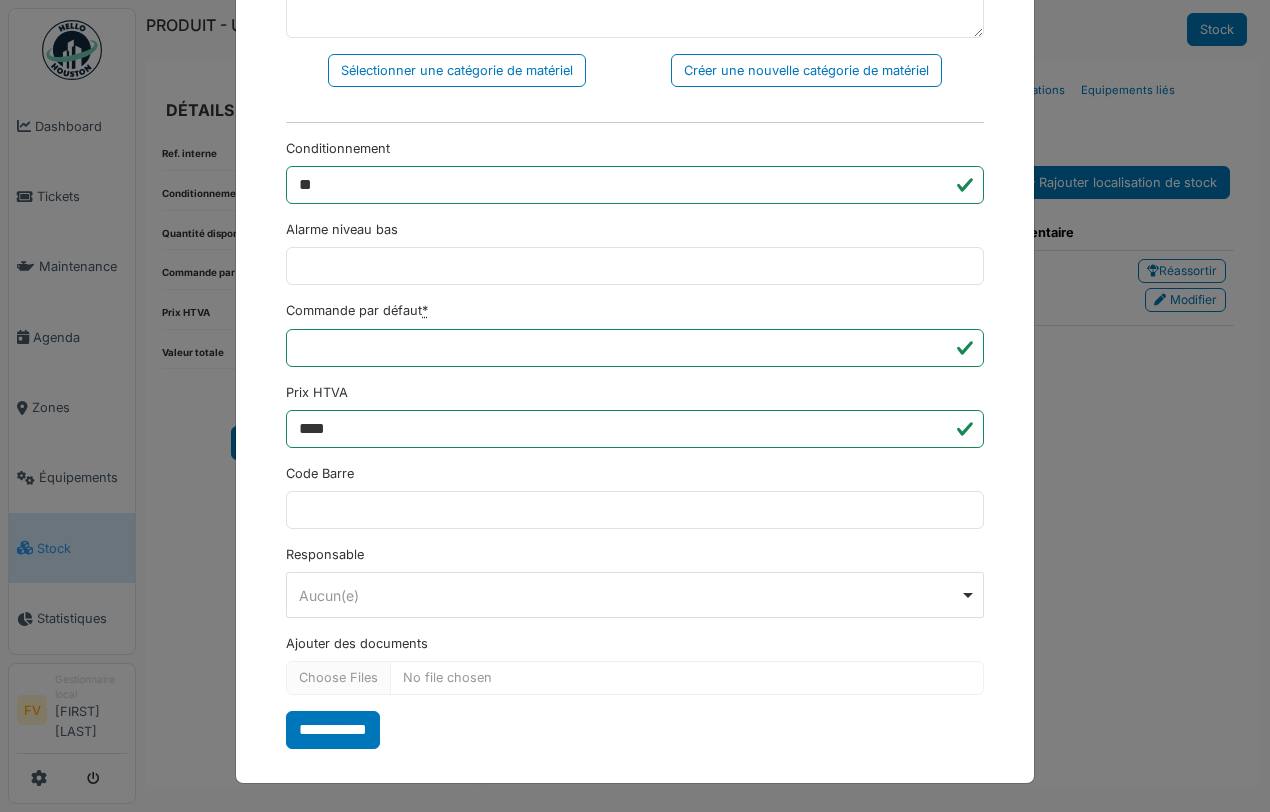 click on "Prix HTVA ****" at bounding box center [635, 415] 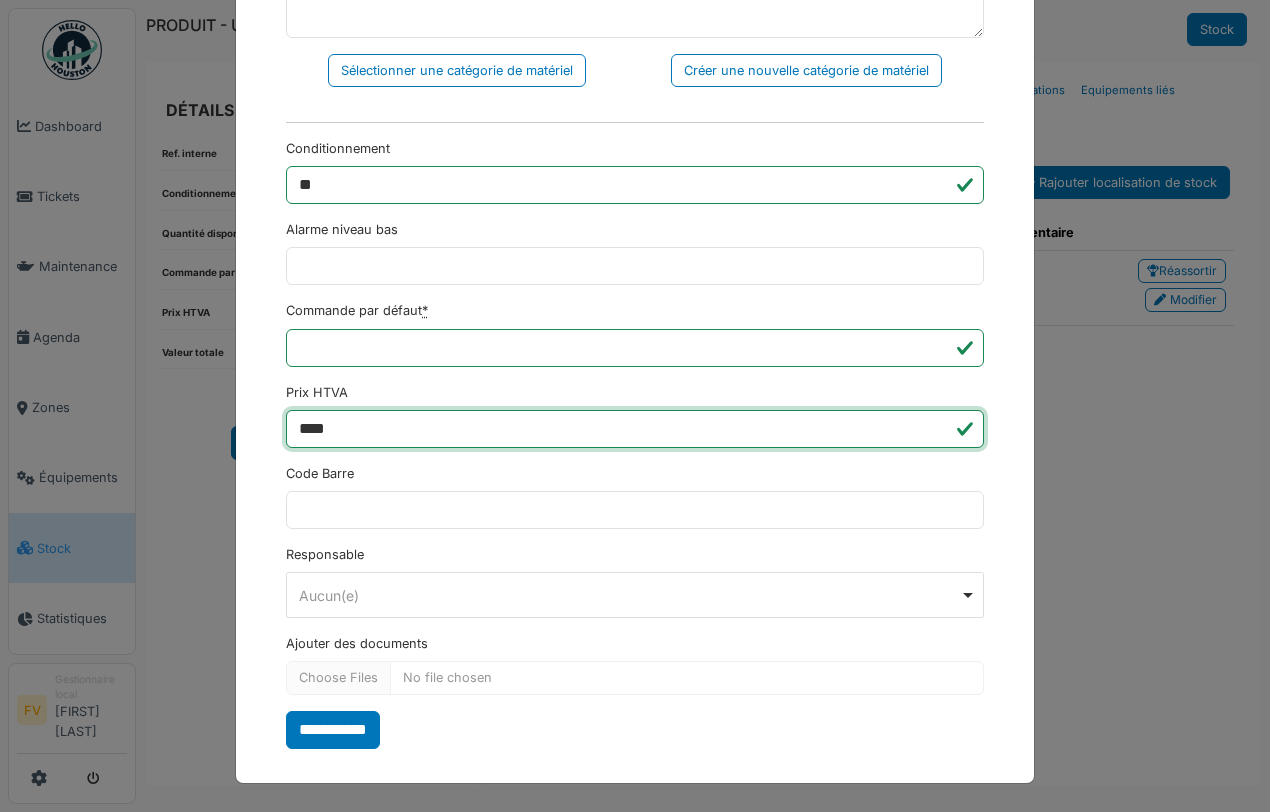 click on "****" at bounding box center [635, 429] 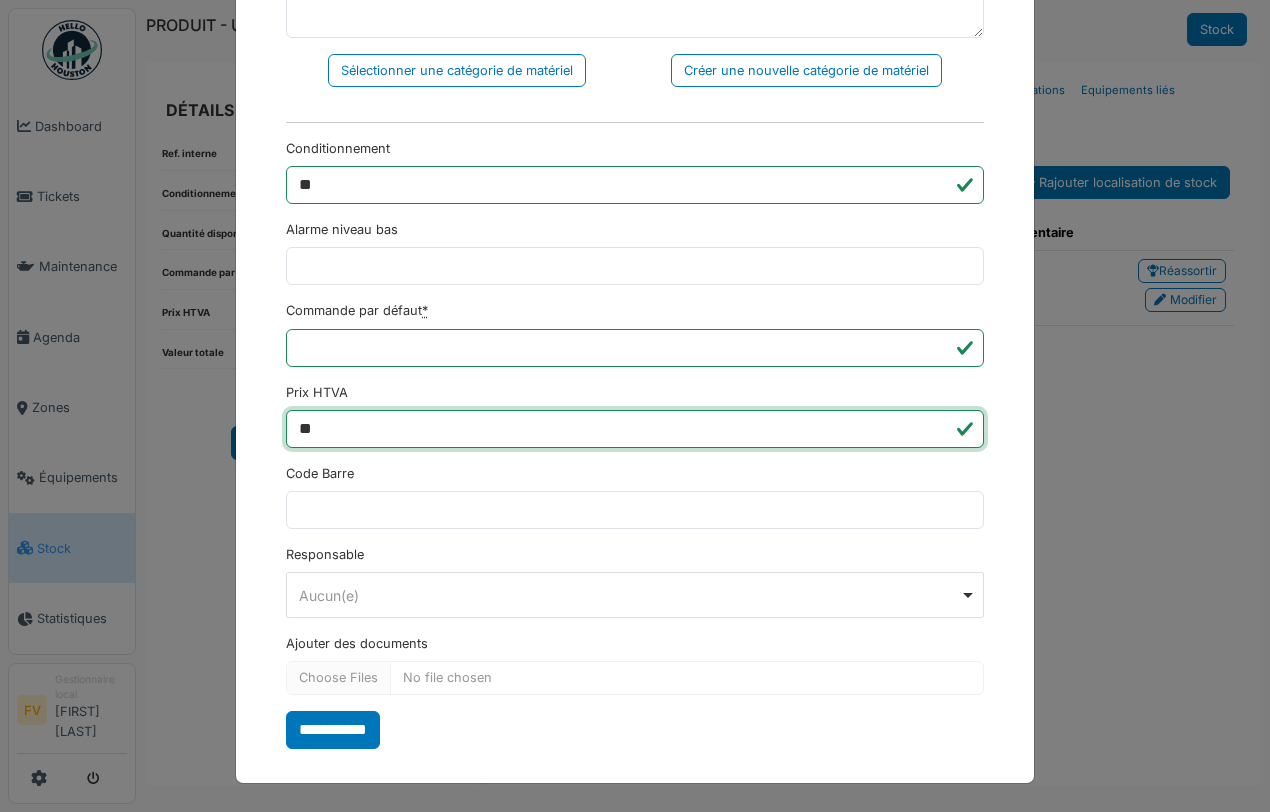 type on "*" 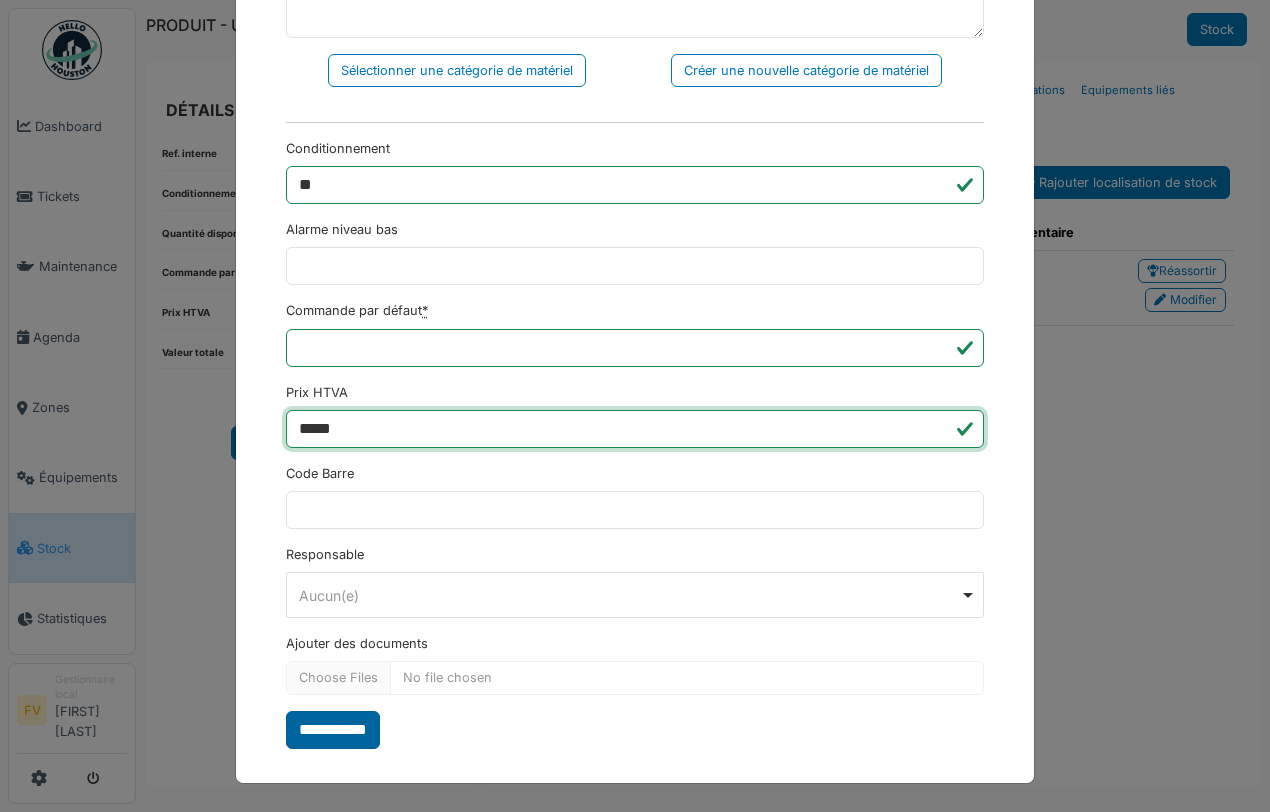 type on "*****" 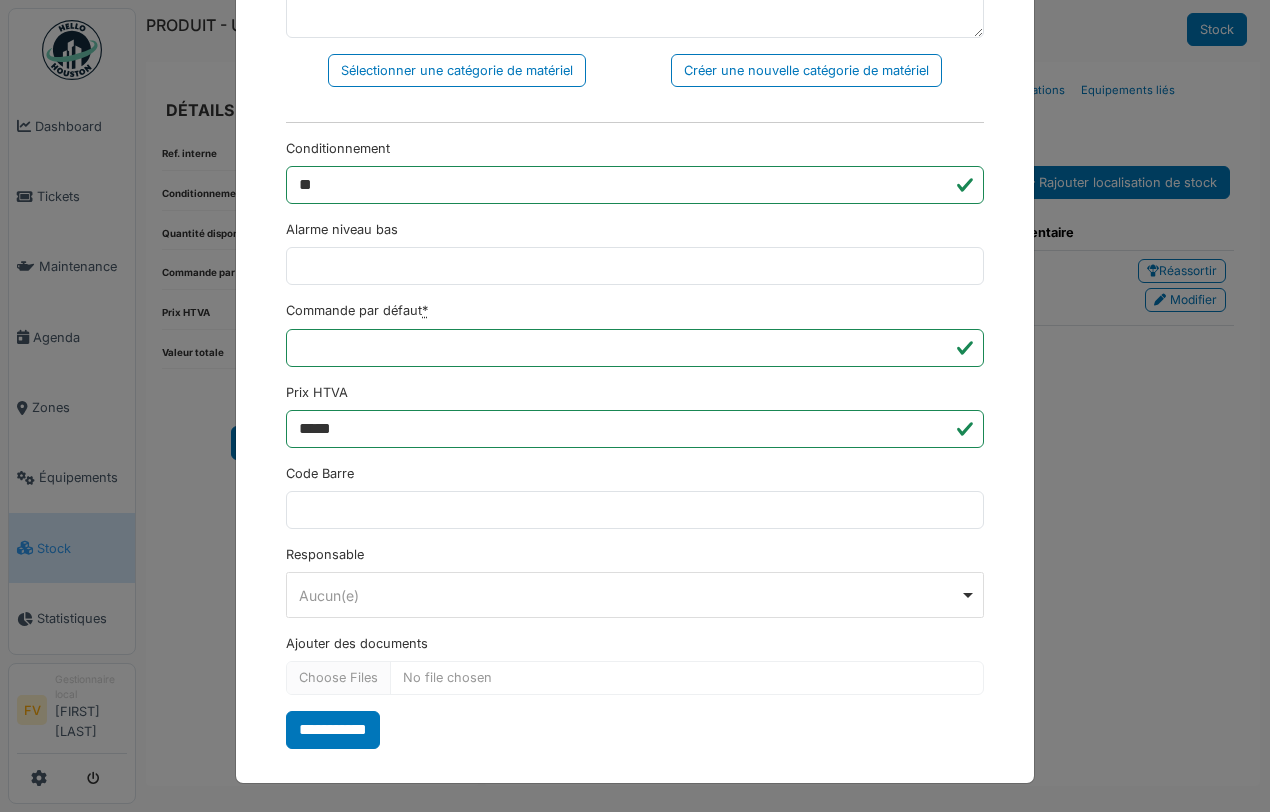 click on "**********" at bounding box center (333, 730) 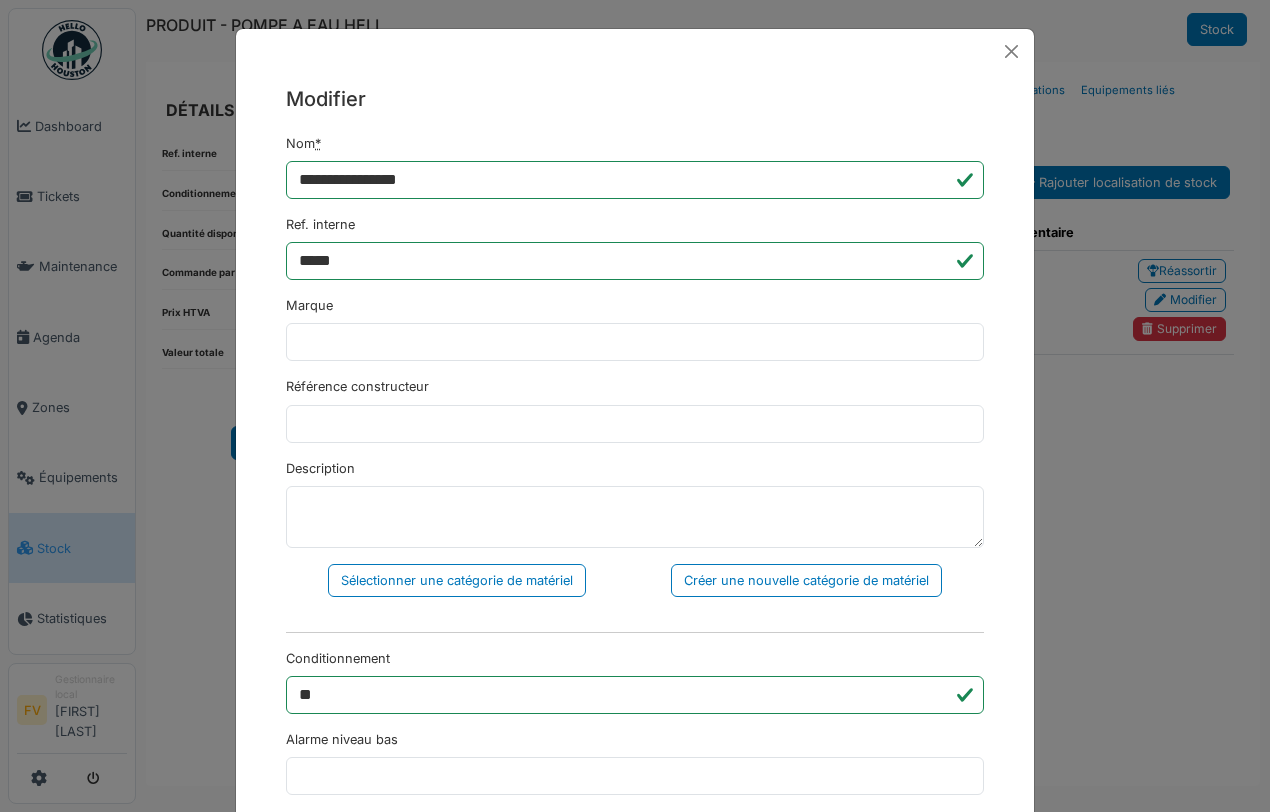 scroll, scrollTop: 0, scrollLeft: 0, axis: both 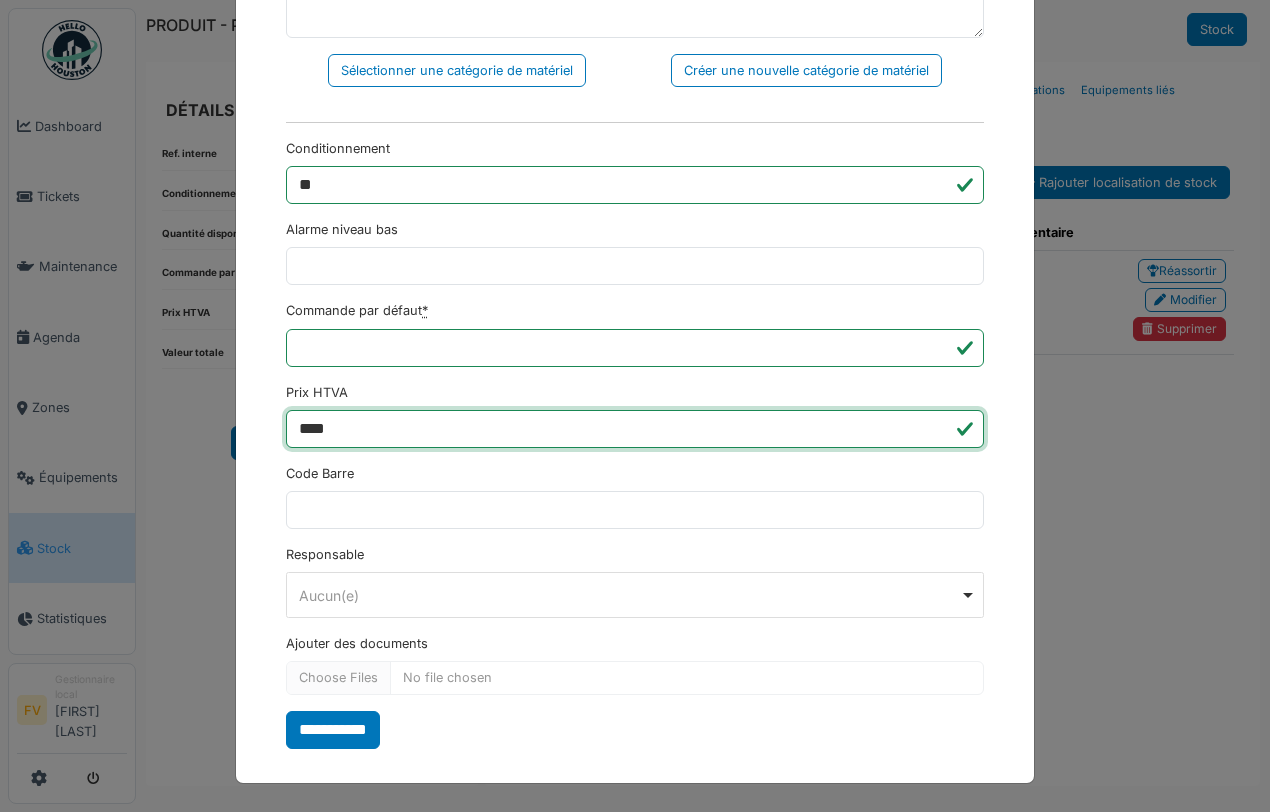 click on "****" at bounding box center (635, 429) 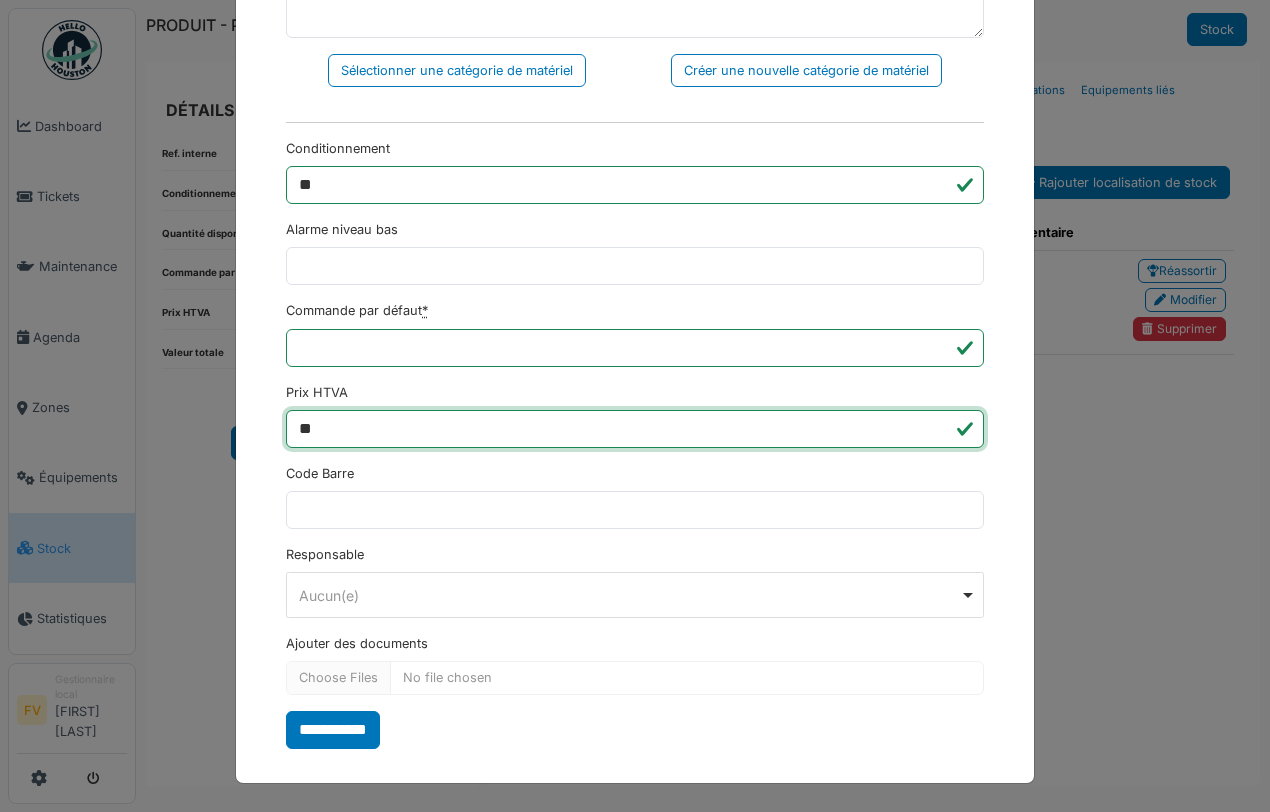 type on "*" 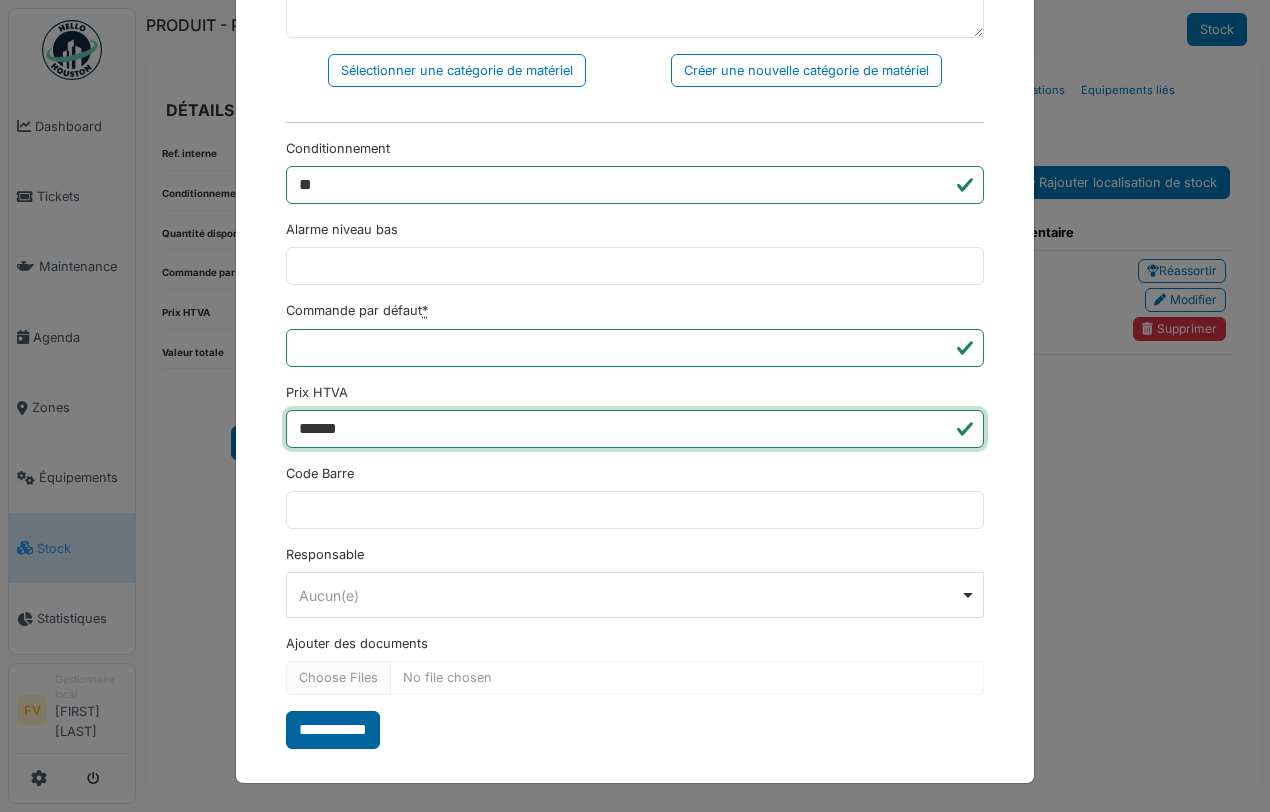 type on "******" 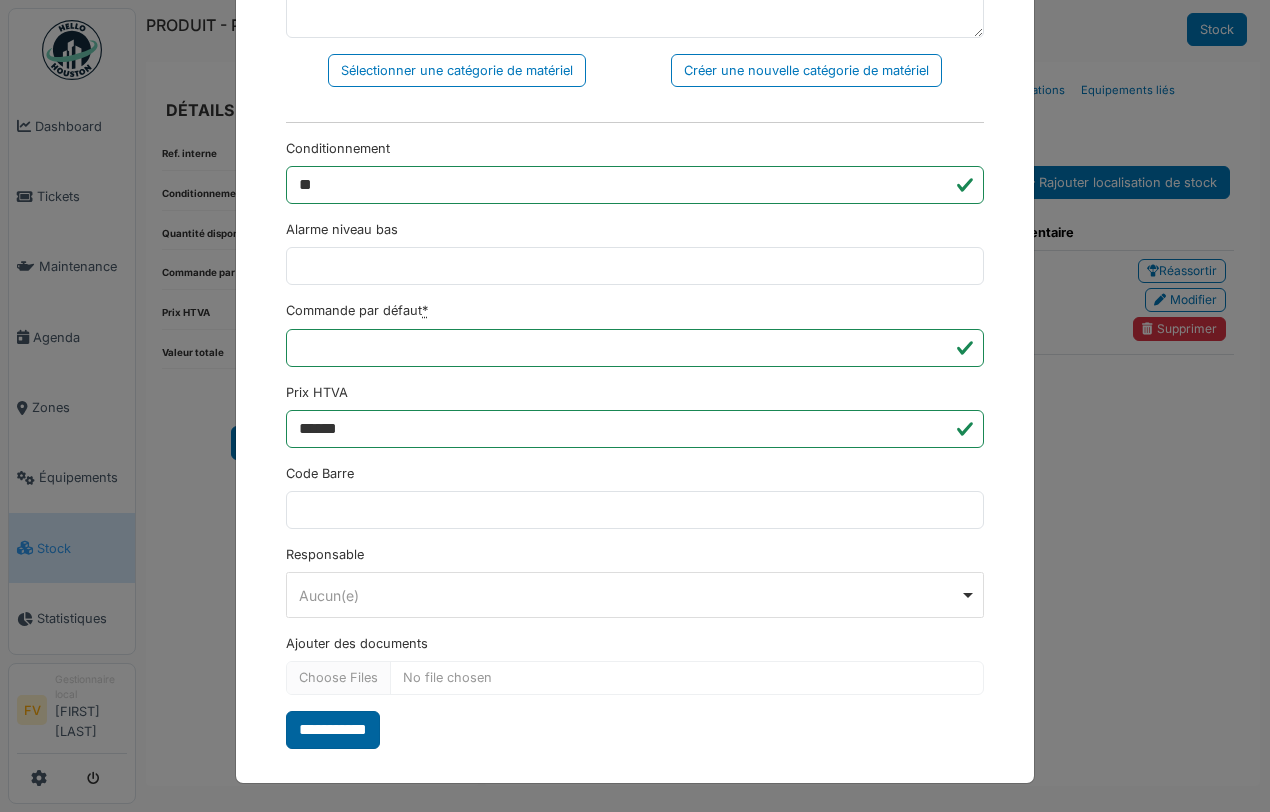 click on "**********" at bounding box center [333, 730] 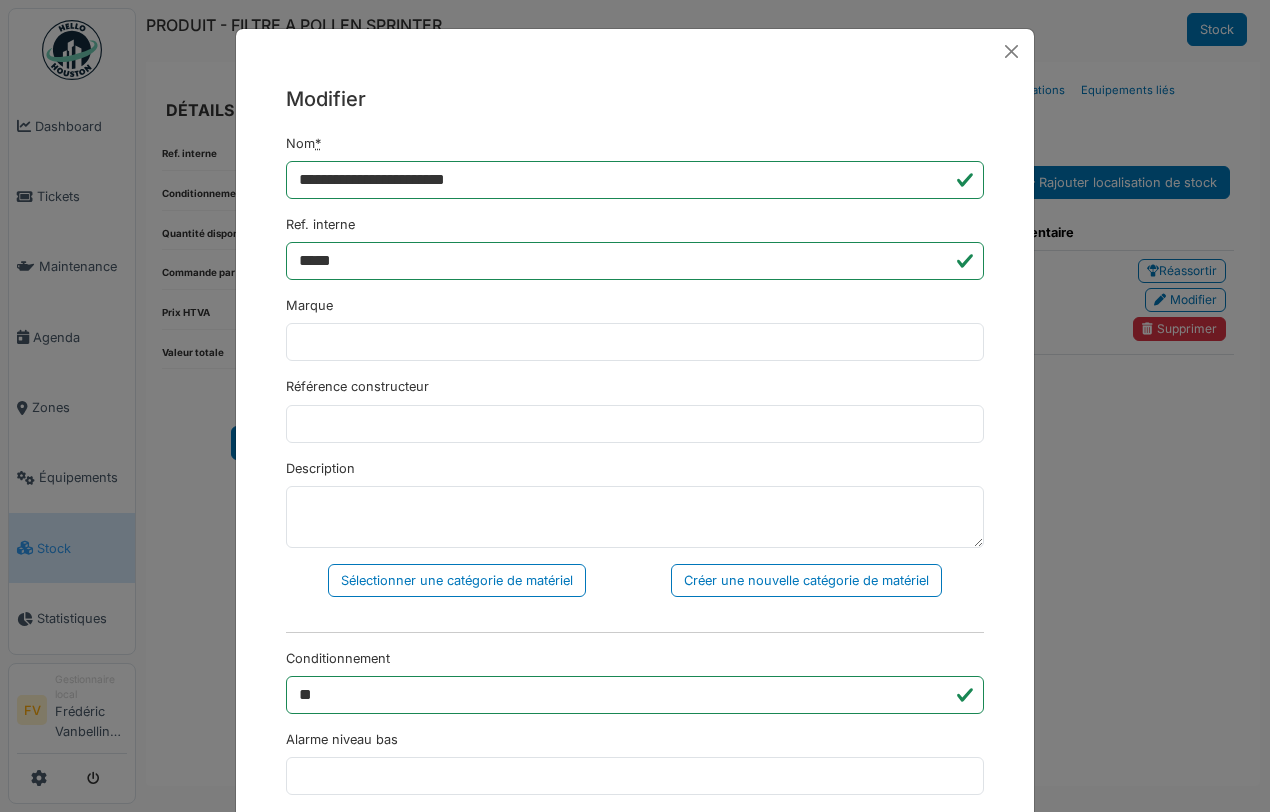 scroll, scrollTop: 0, scrollLeft: 0, axis: both 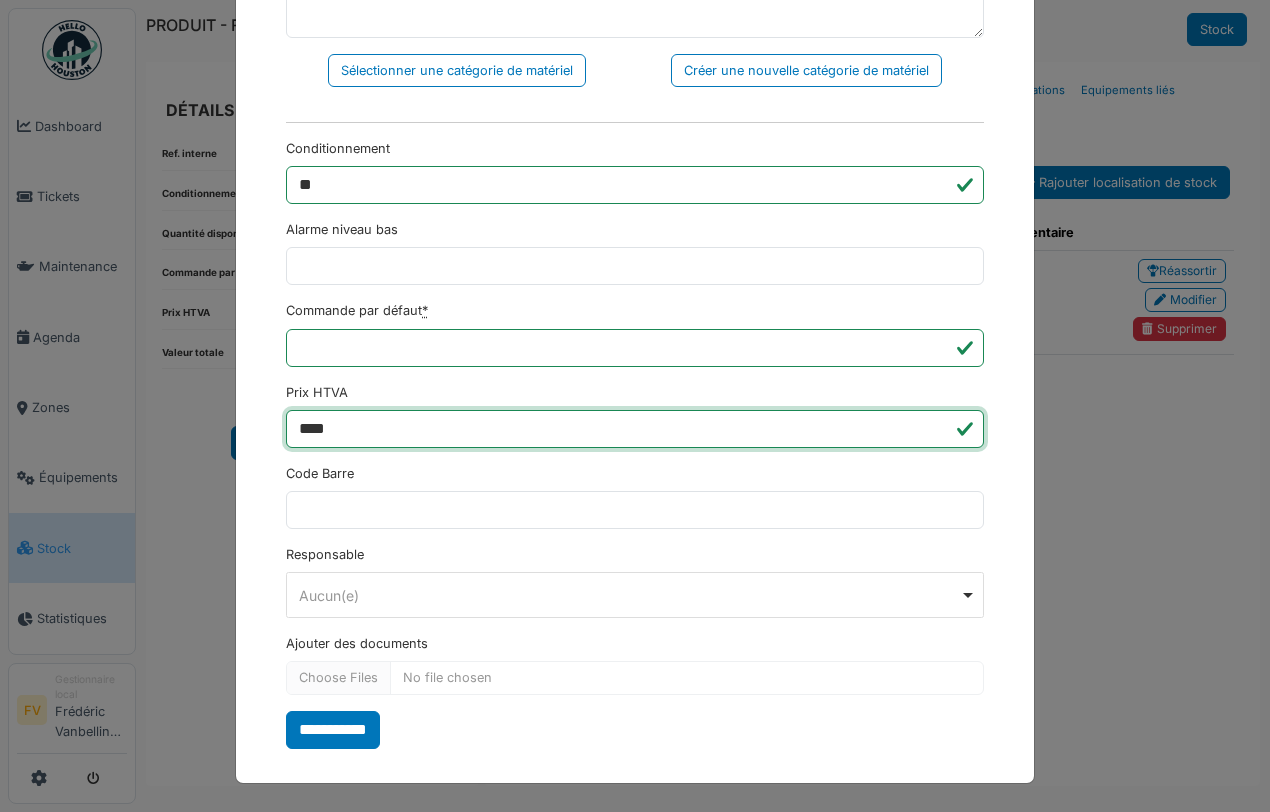 click on "****" at bounding box center (635, 429) 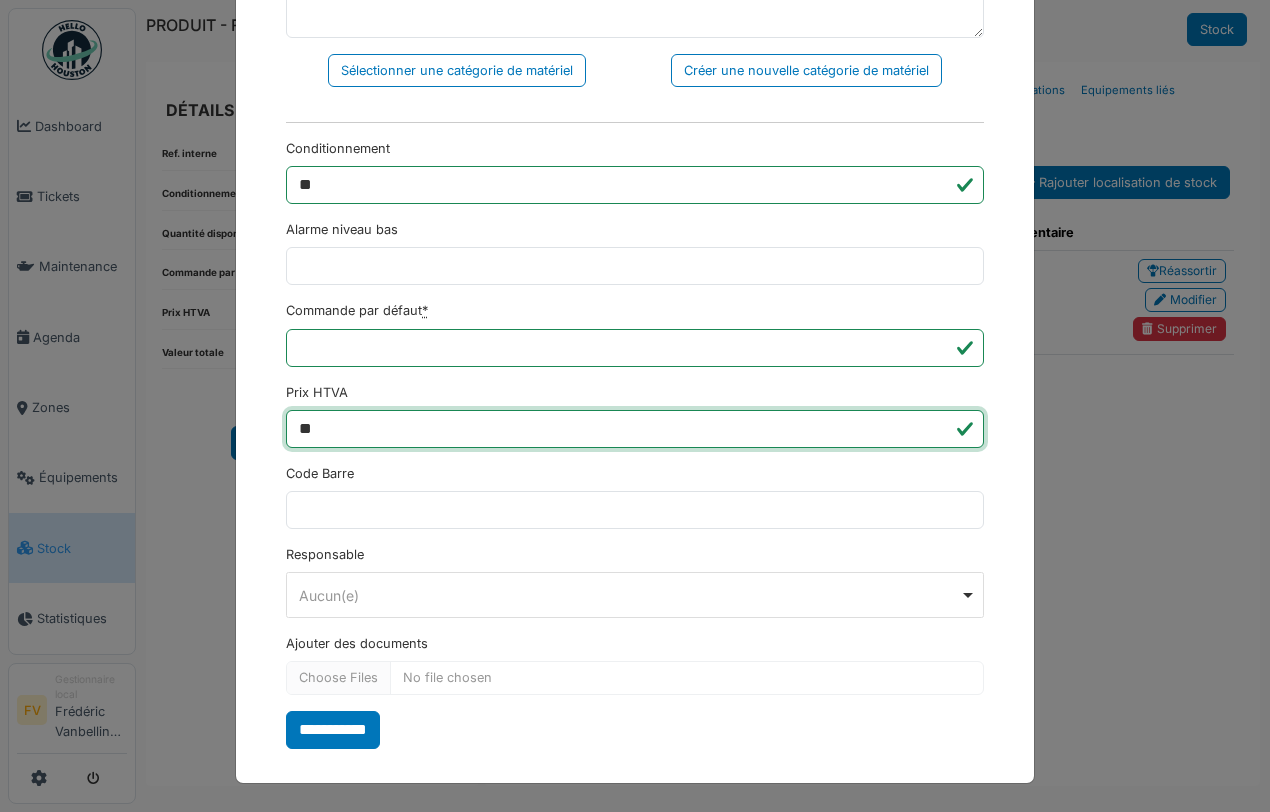 type on "*" 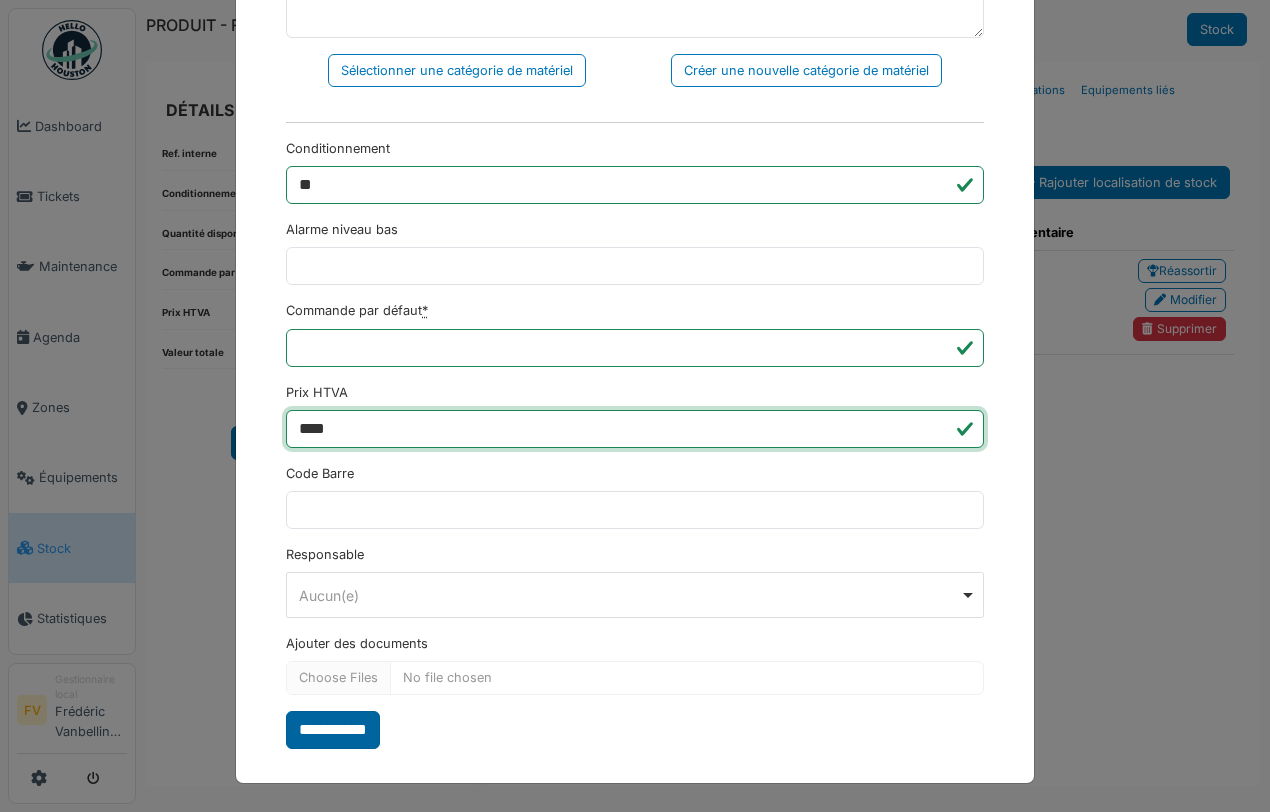 type on "****" 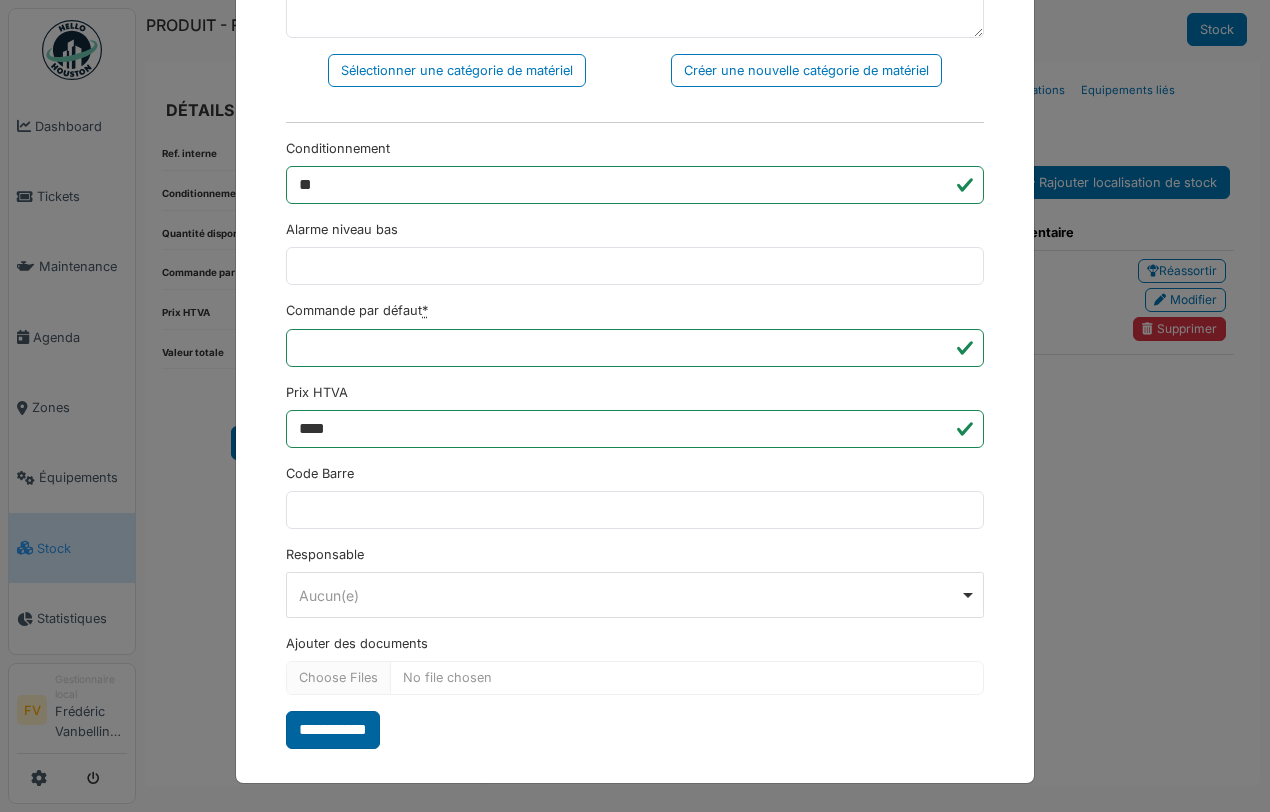 click on "**********" at bounding box center [333, 730] 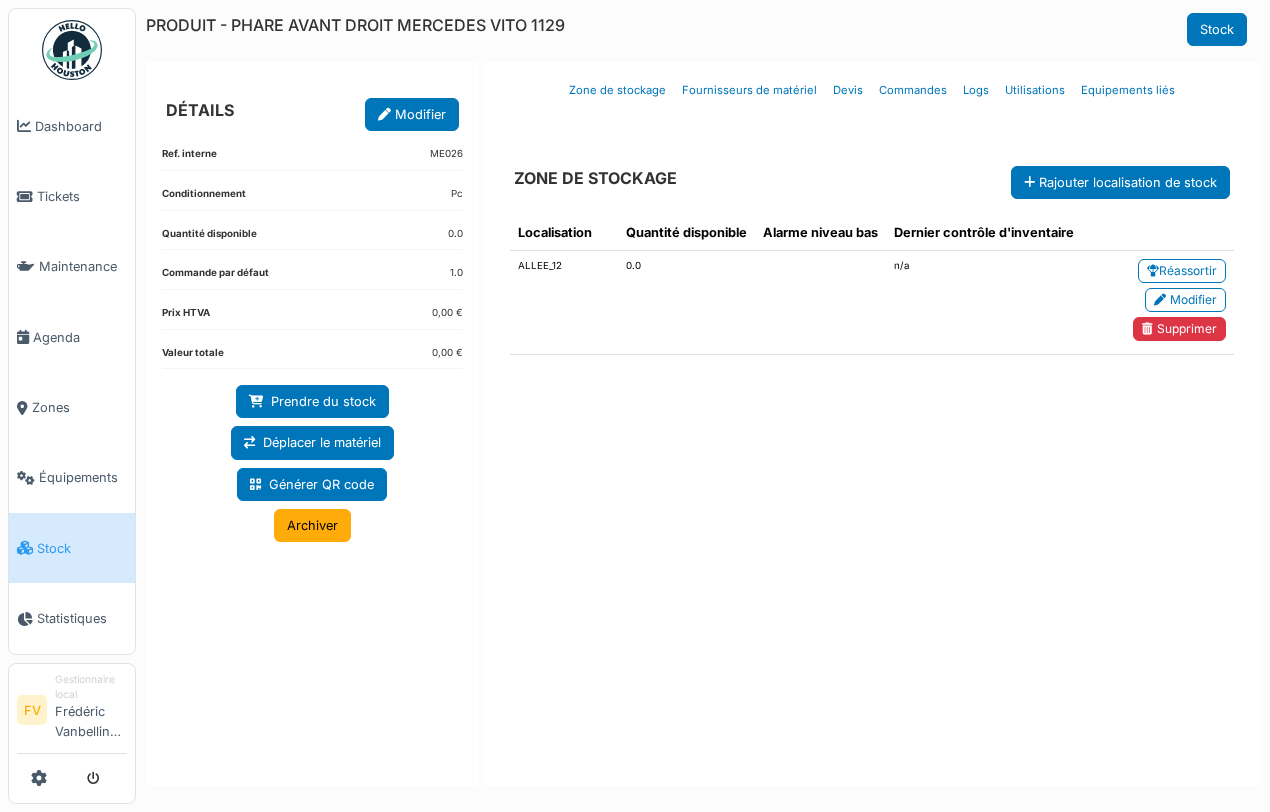 scroll, scrollTop: 0, scrollLeft: 0, axis: both 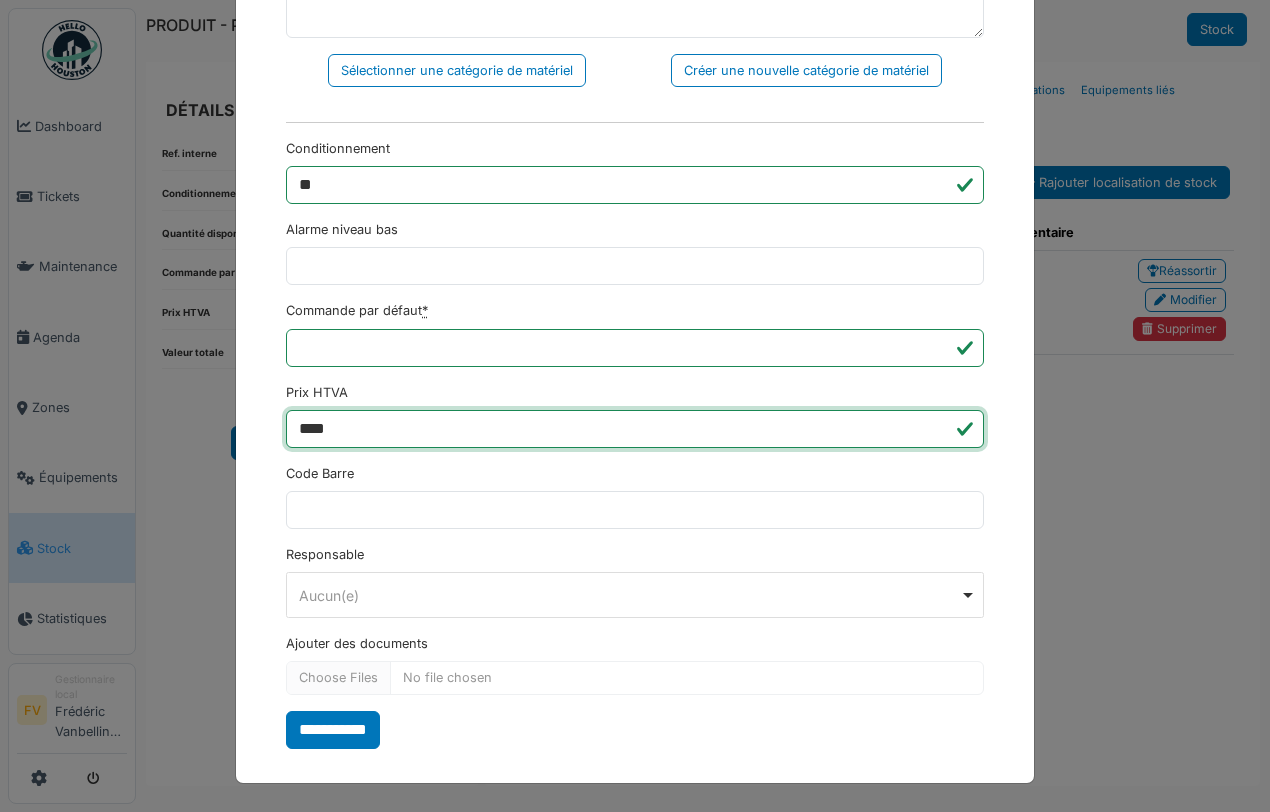 click on "****" at bounding box center [635, 429] 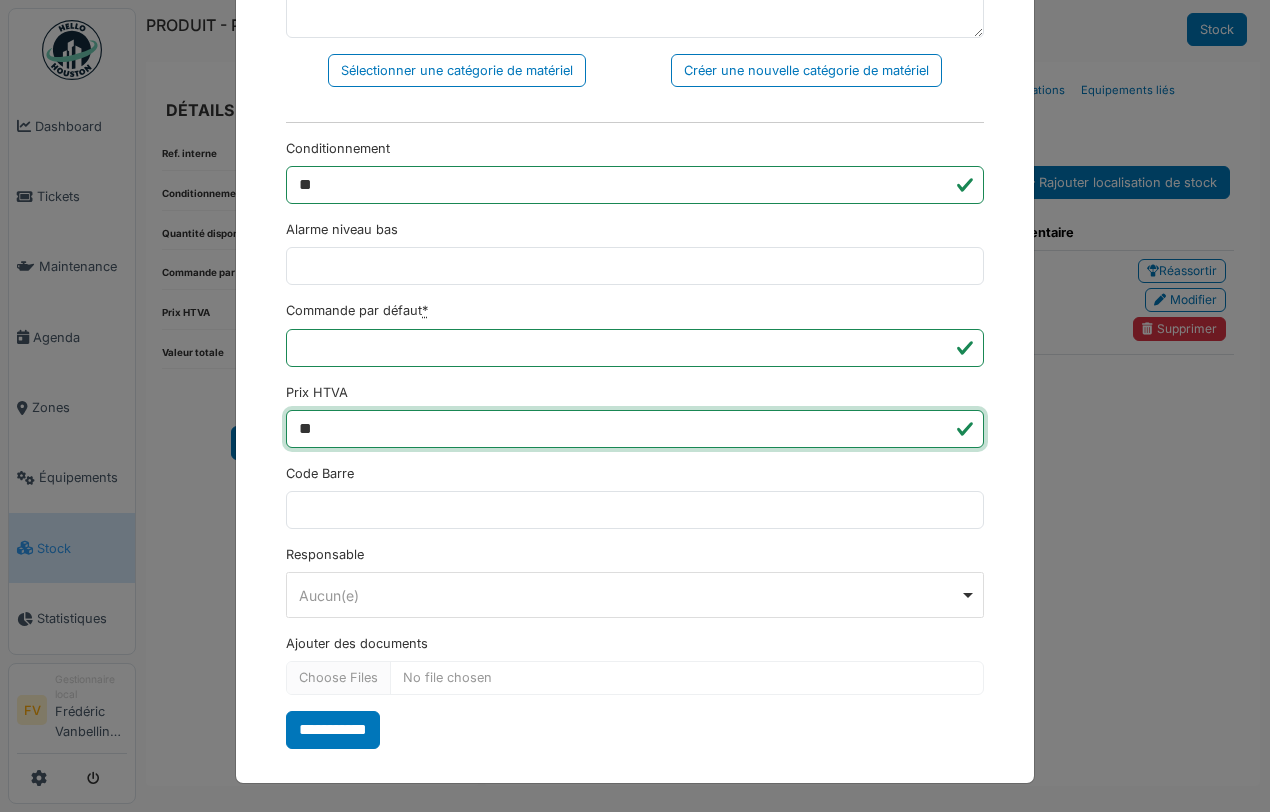 type on "*" 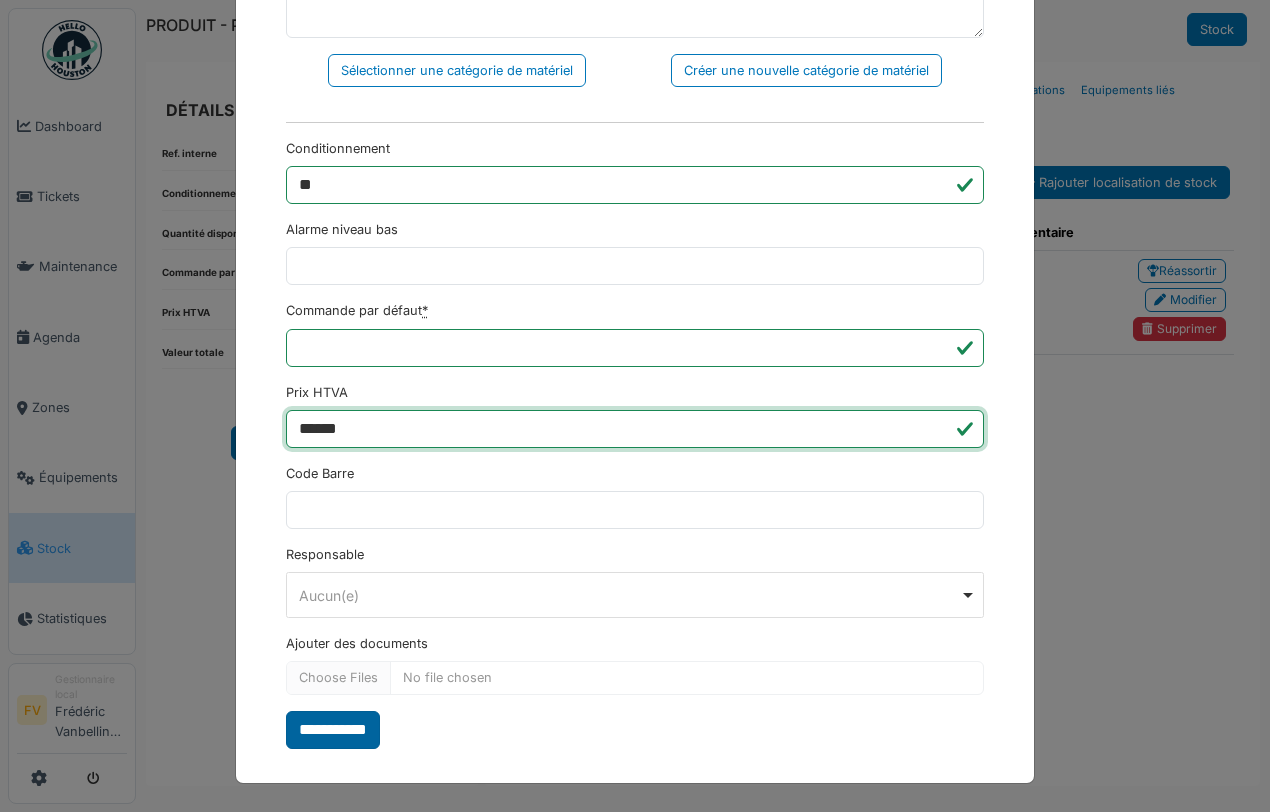 type on "******" 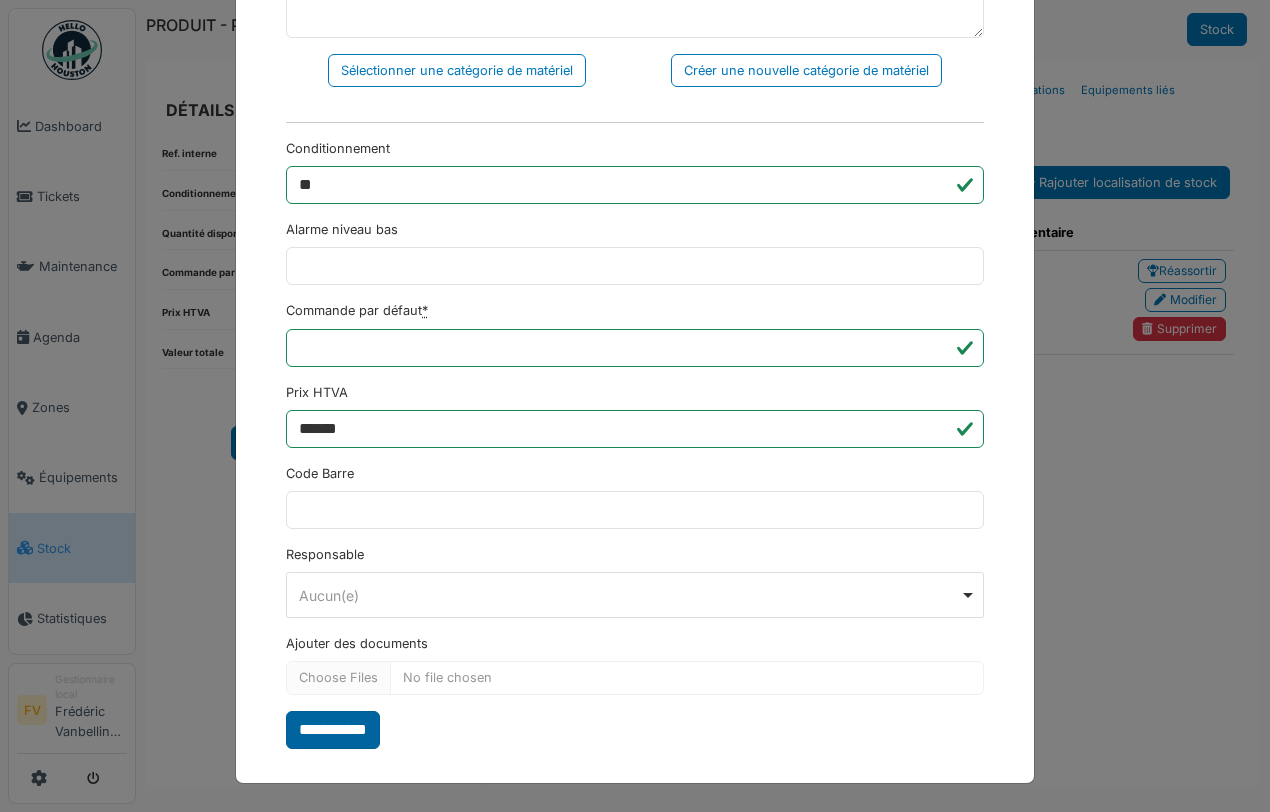 click on "**********" at bounding box center [333, 730] 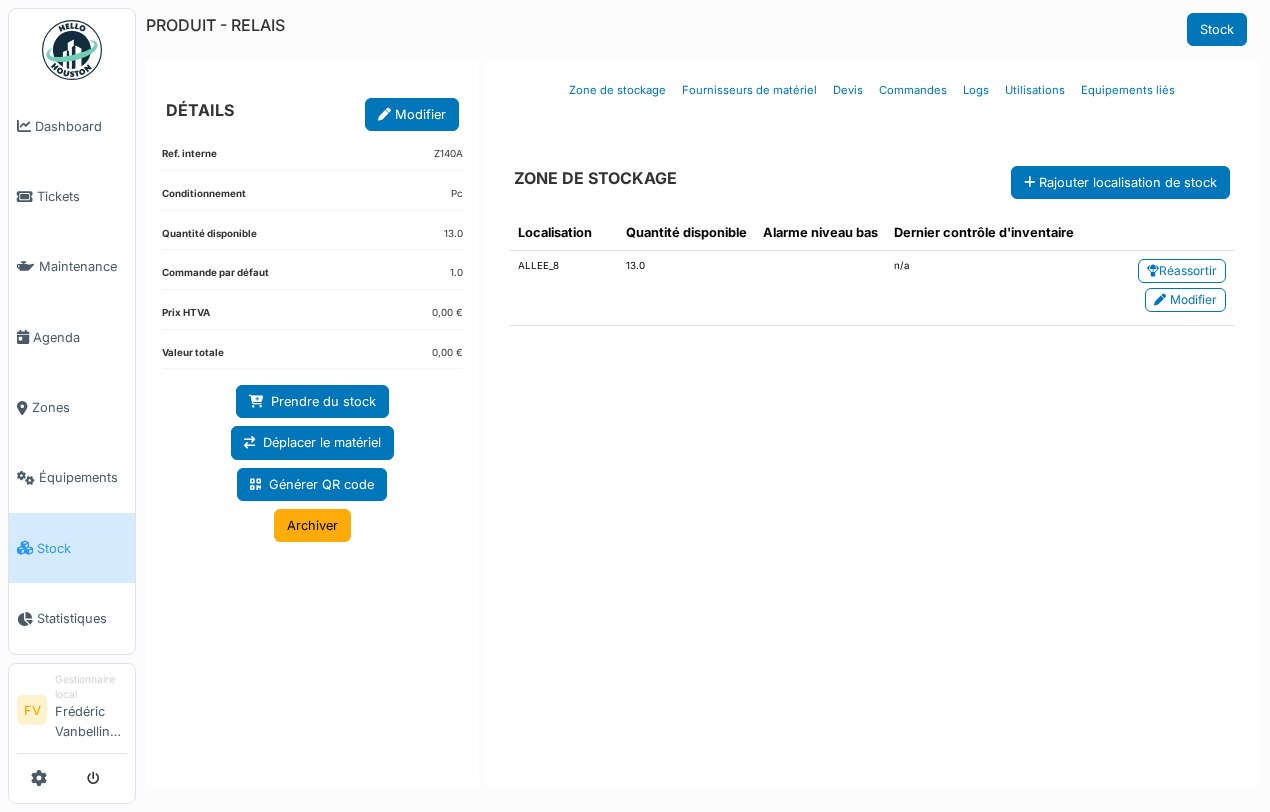 click on "Modifier" at bounding box center (412, 114) 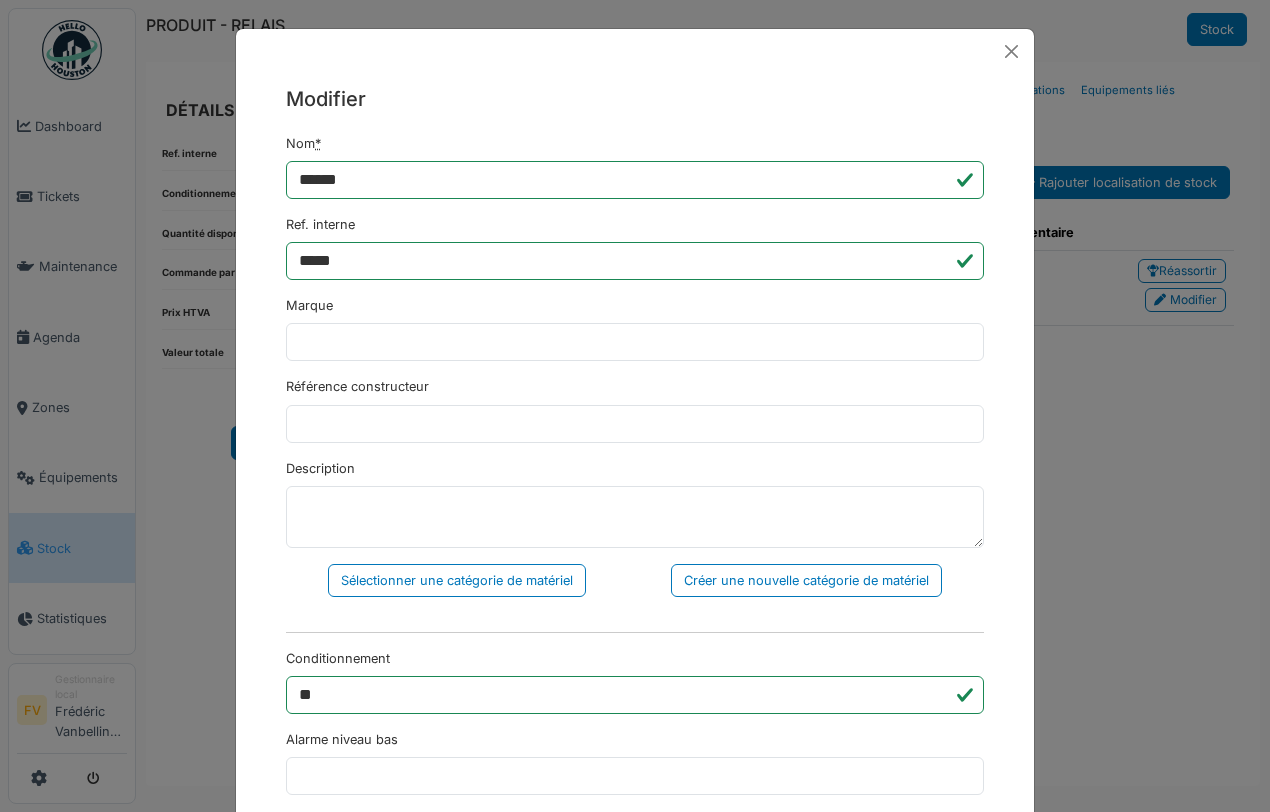 scroll, scrollTop: 516, scrollLeft: 0, axis: vertical 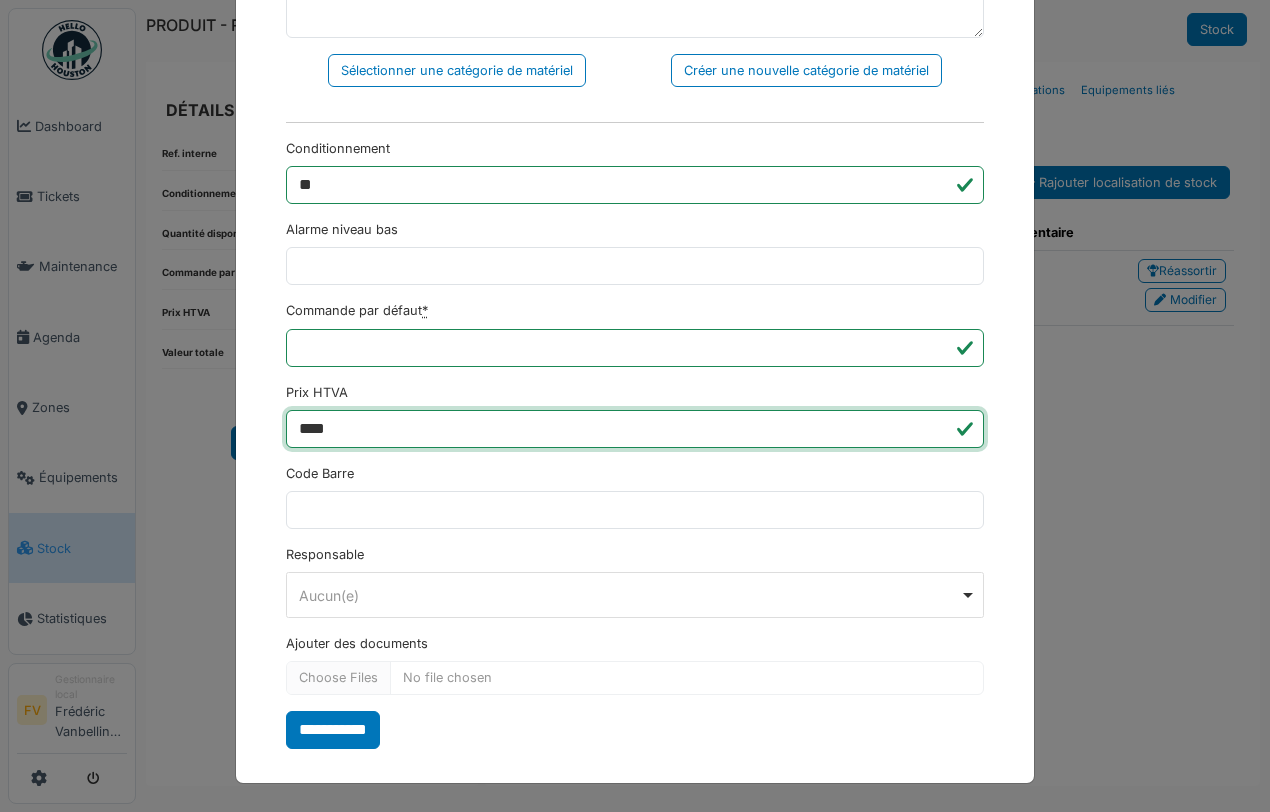 click on "****" at bounding box center [635, 429] 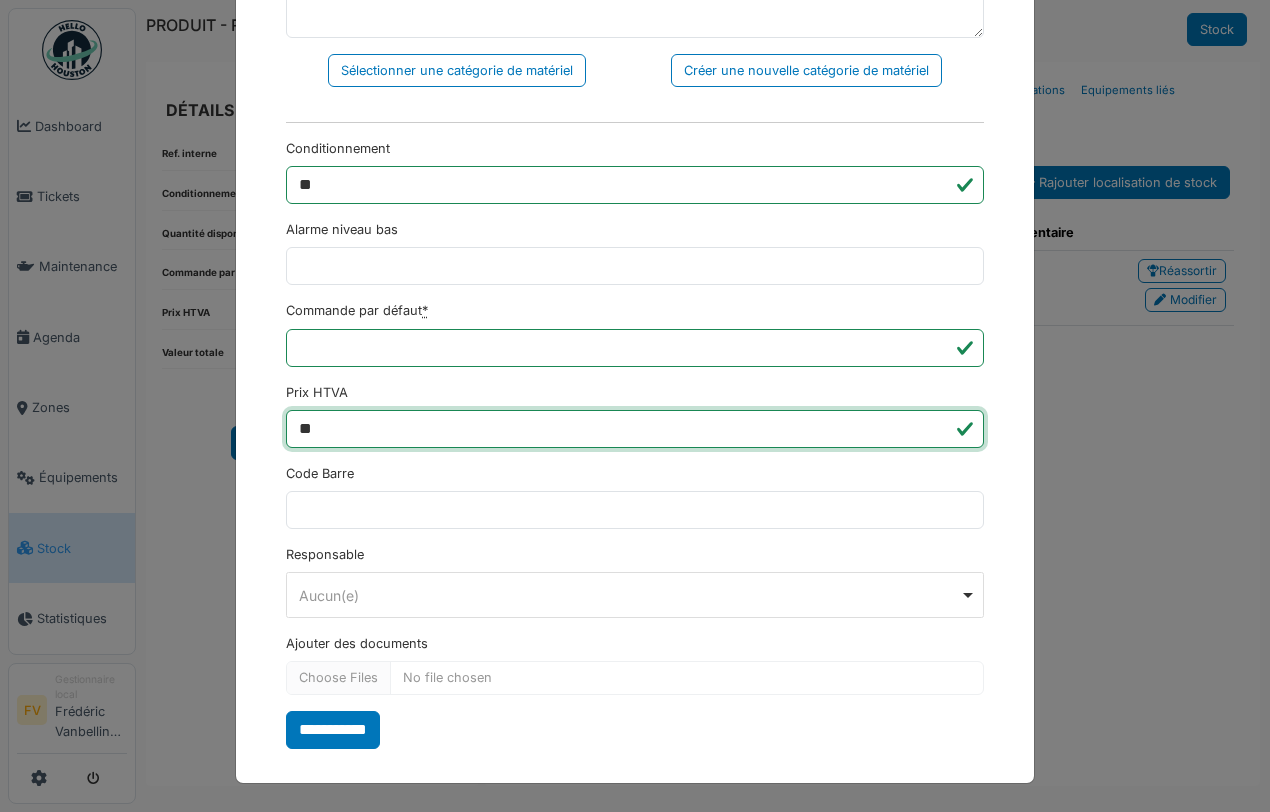 type on "*" 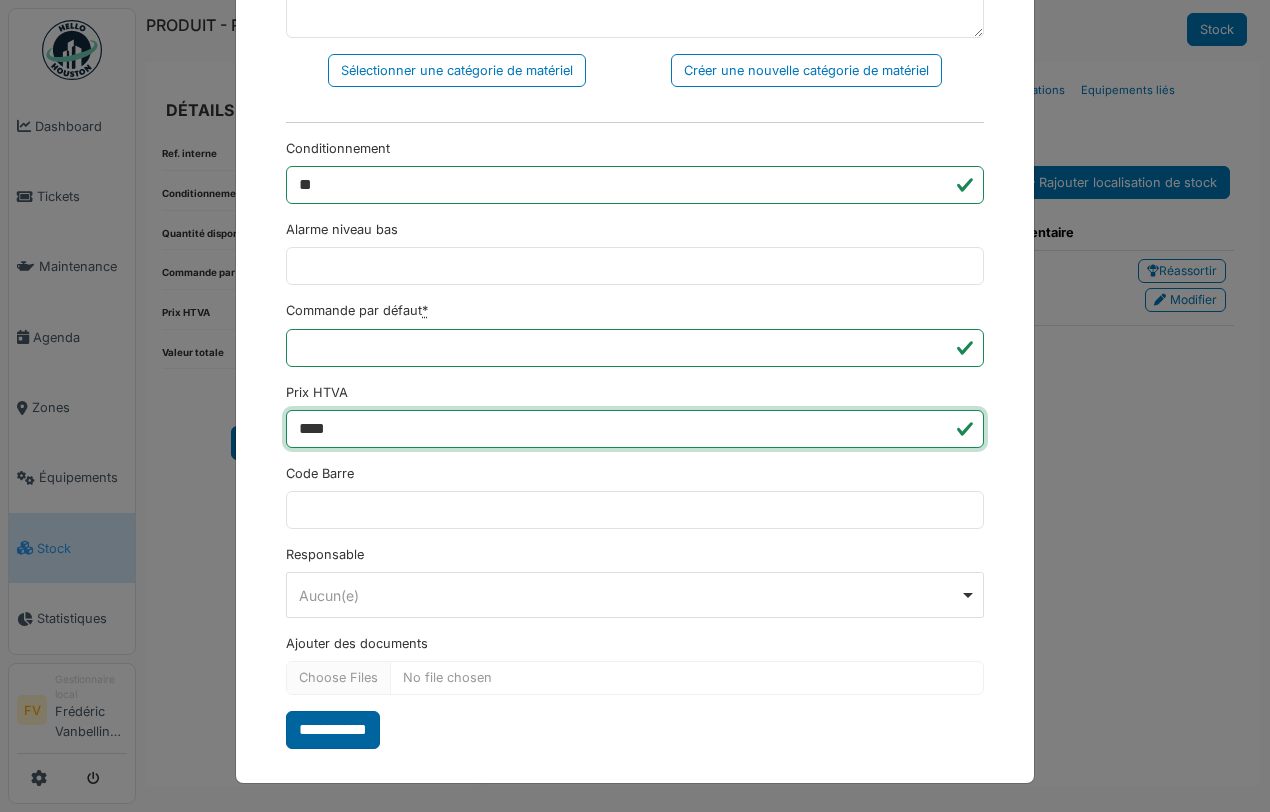 type on "****" 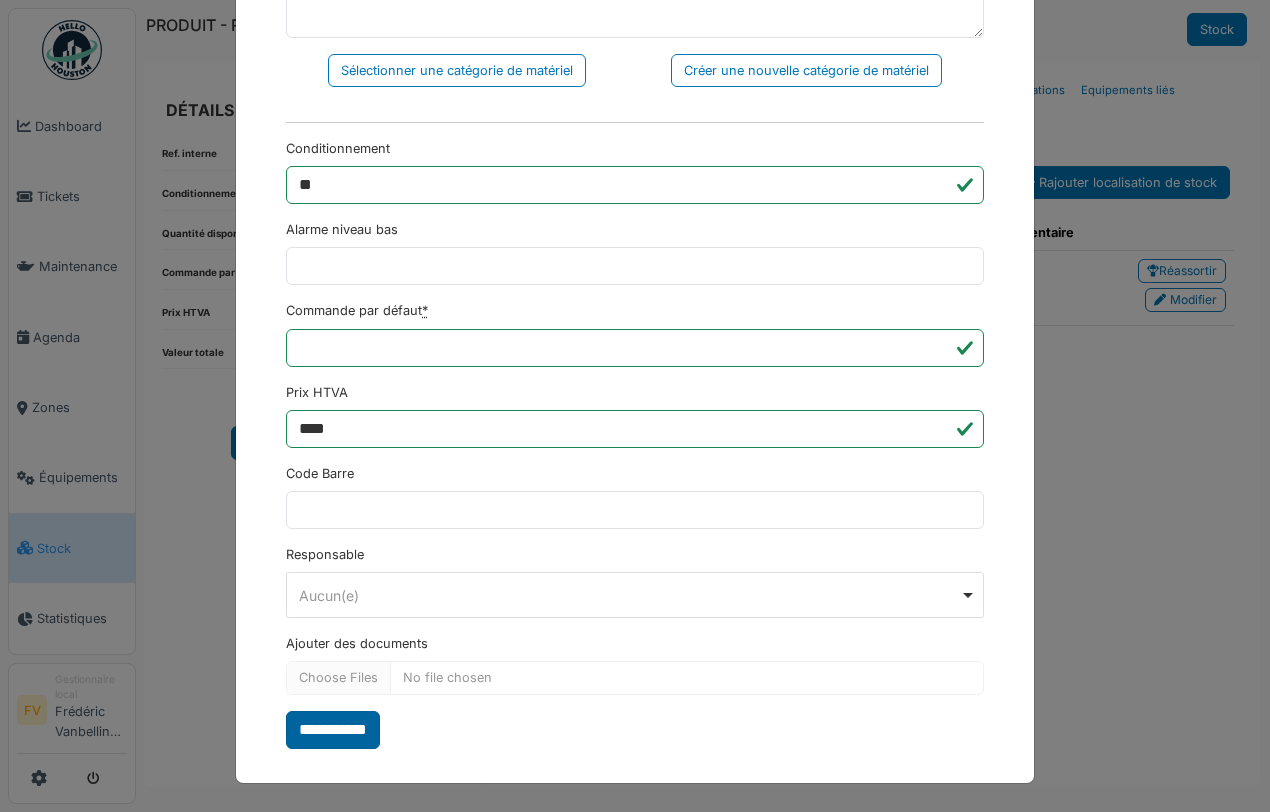 click on "**********" at bounding box center [333, 730] 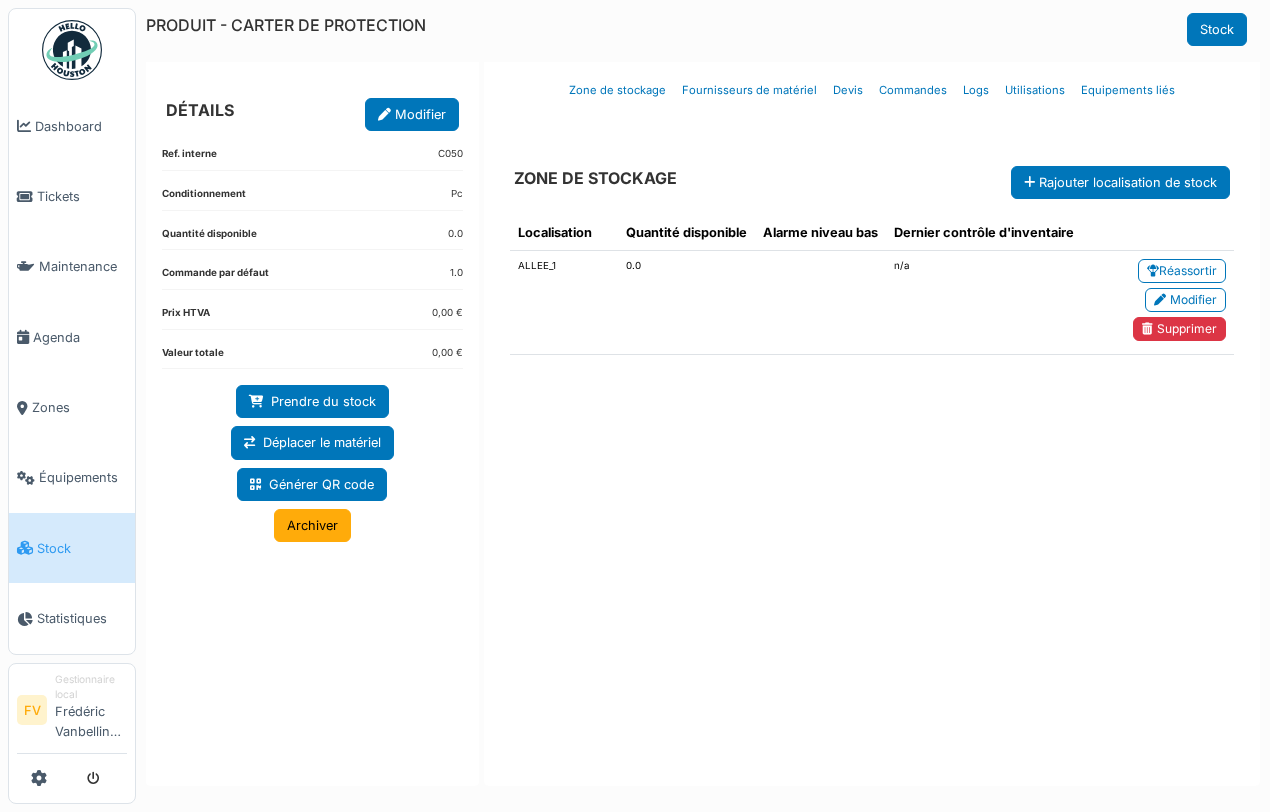 scroll, scrollTop: 0, scrollLeft: 0, axis: both 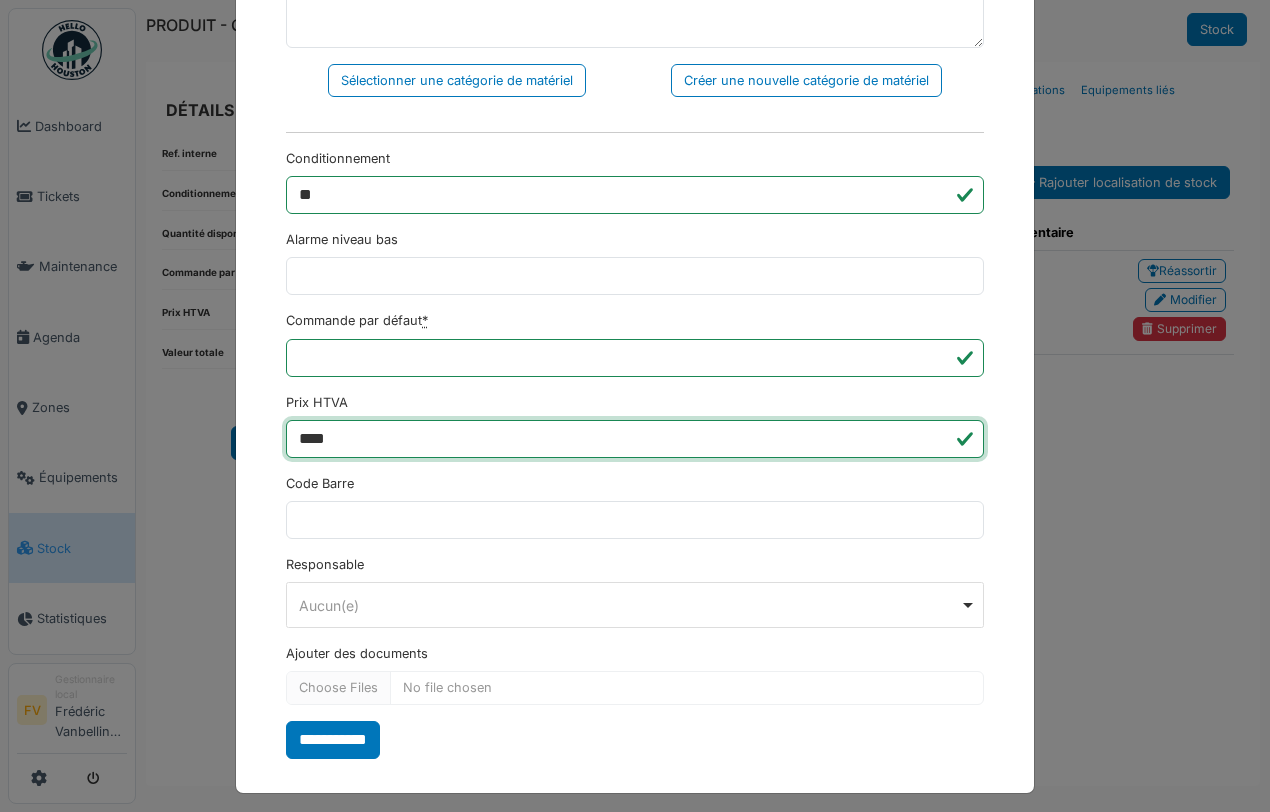 click on "****" at bounding box center (635, 439) 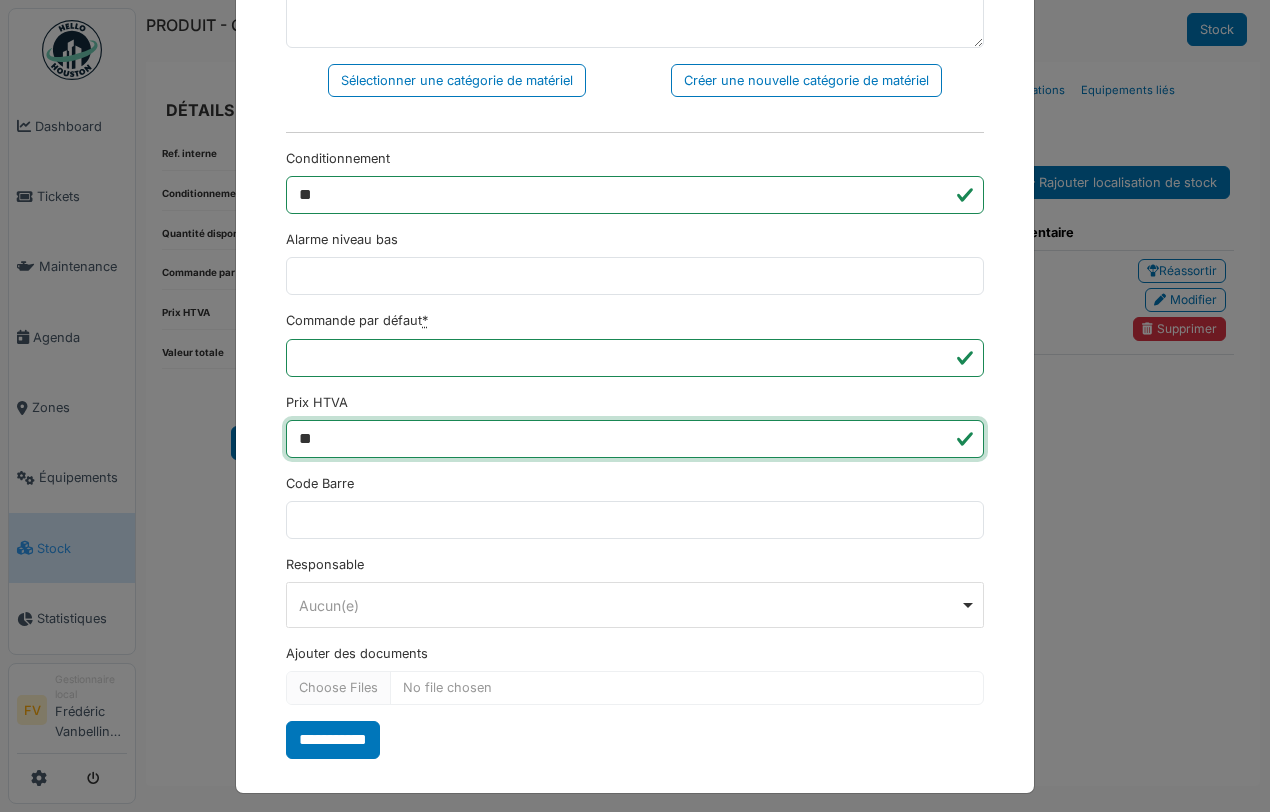 type on "*" 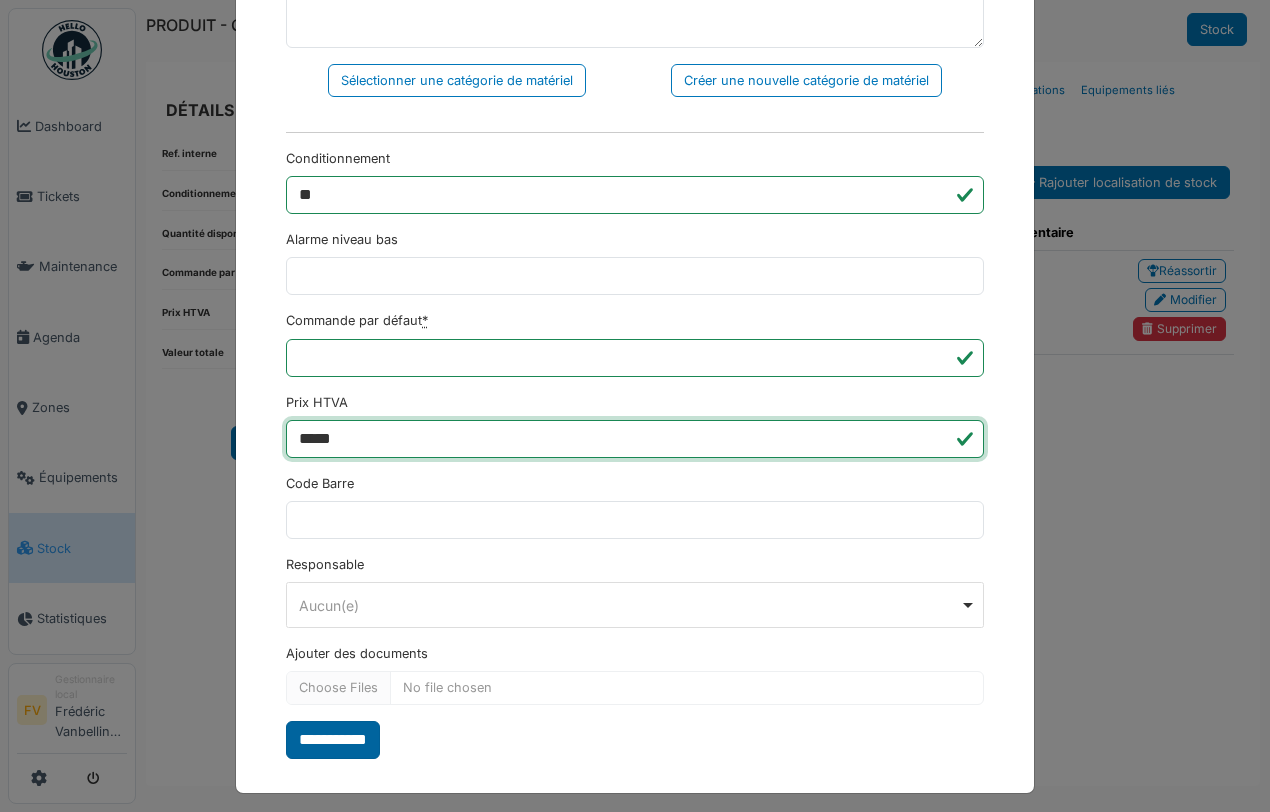 type on "*****" 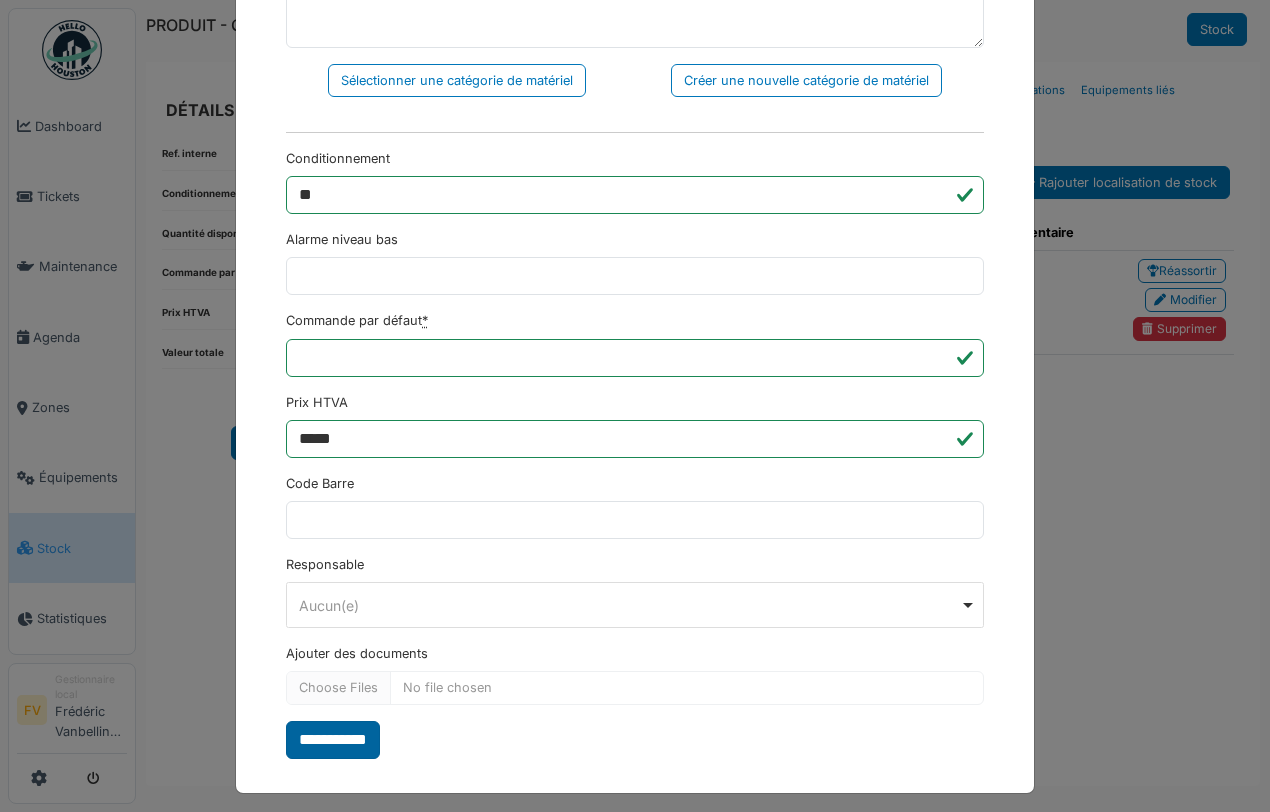 click on "**********" at bounding box center [333, 740] 